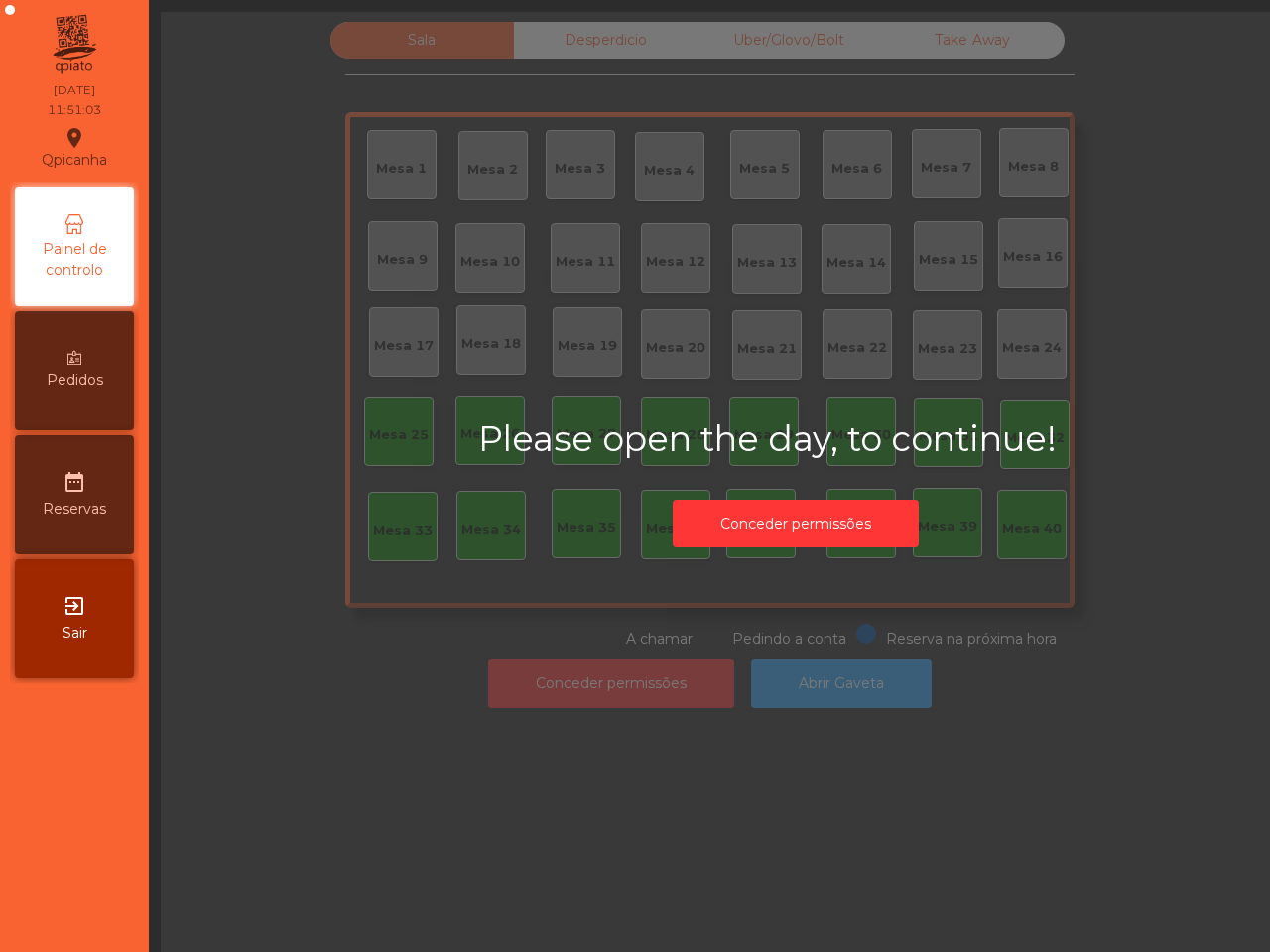scroll, scrollTop: 0, scrollLeft: 0, axis: both 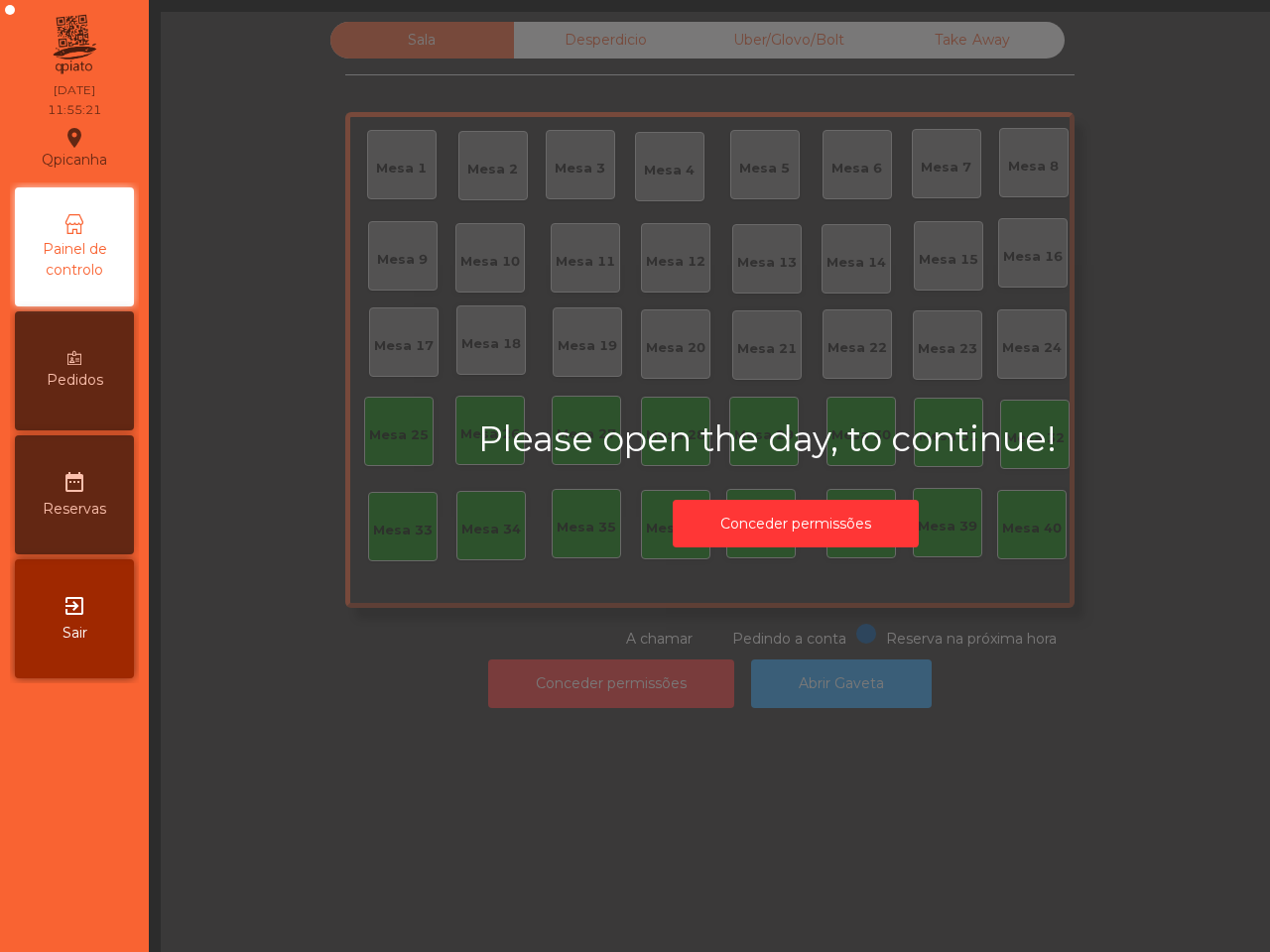 click on "Please open the day, to continue!  Conceder permissões" 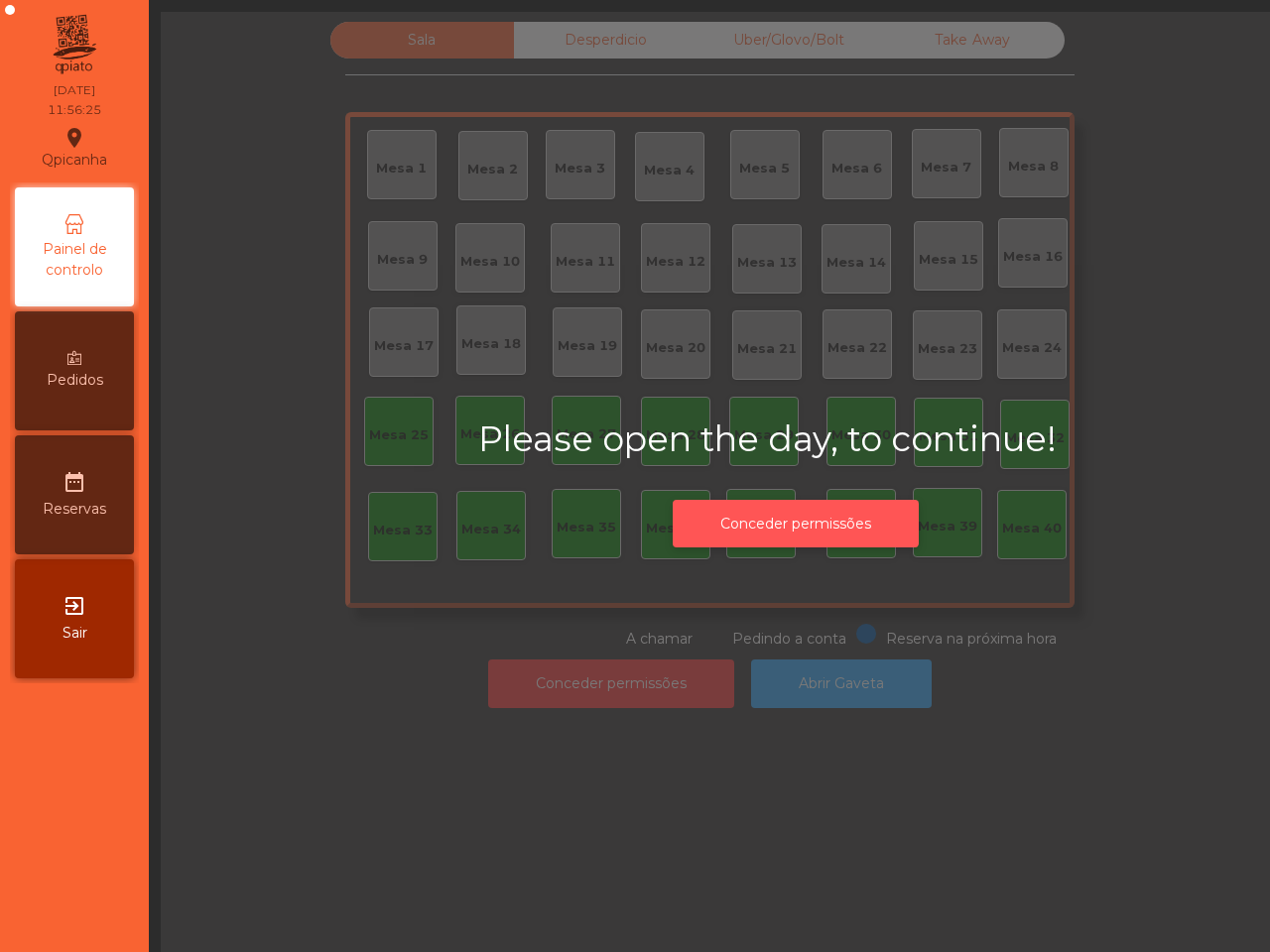 click on "Conceder permissões" 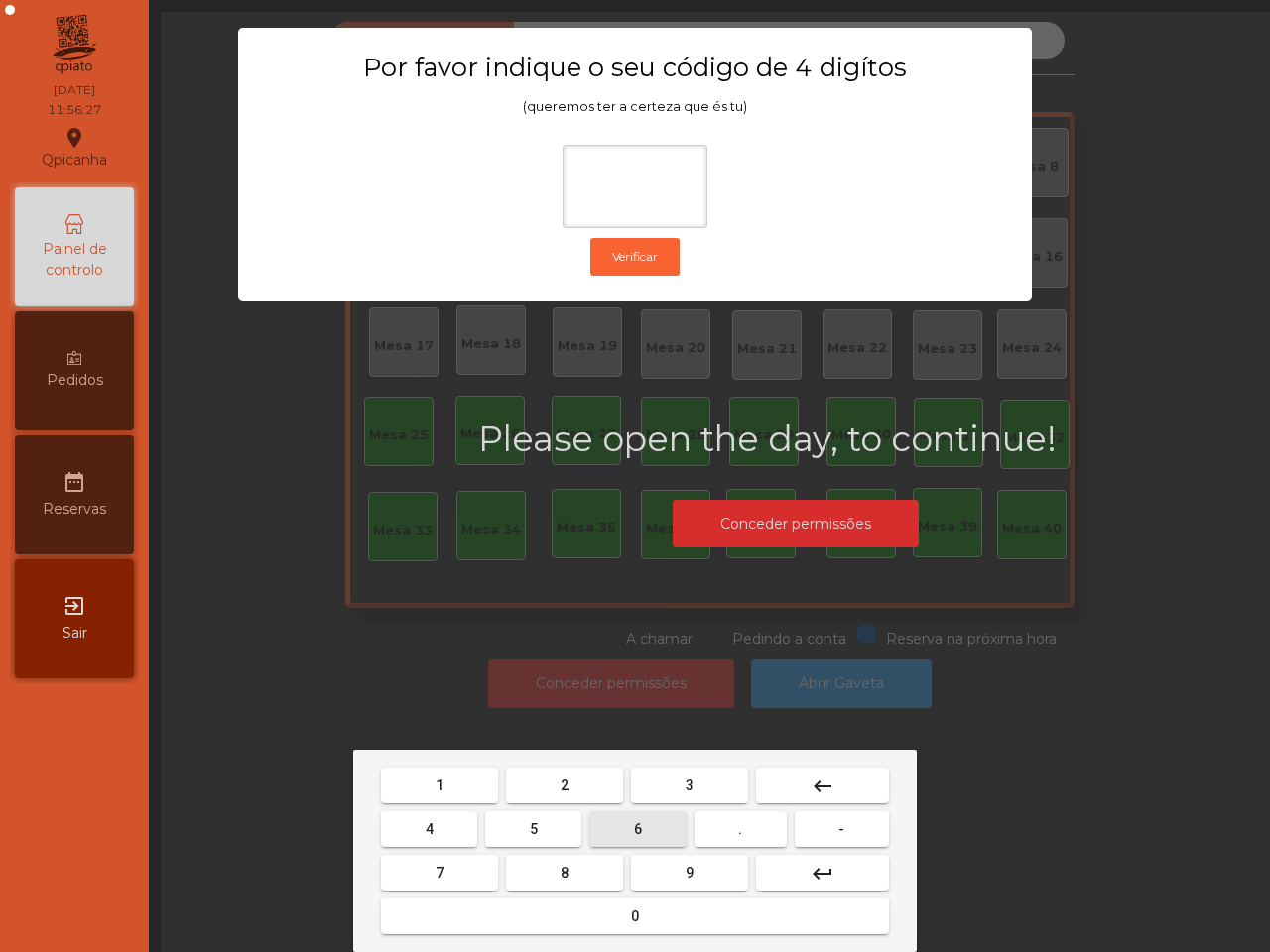 click on "6" at bounding box center [637, 829] 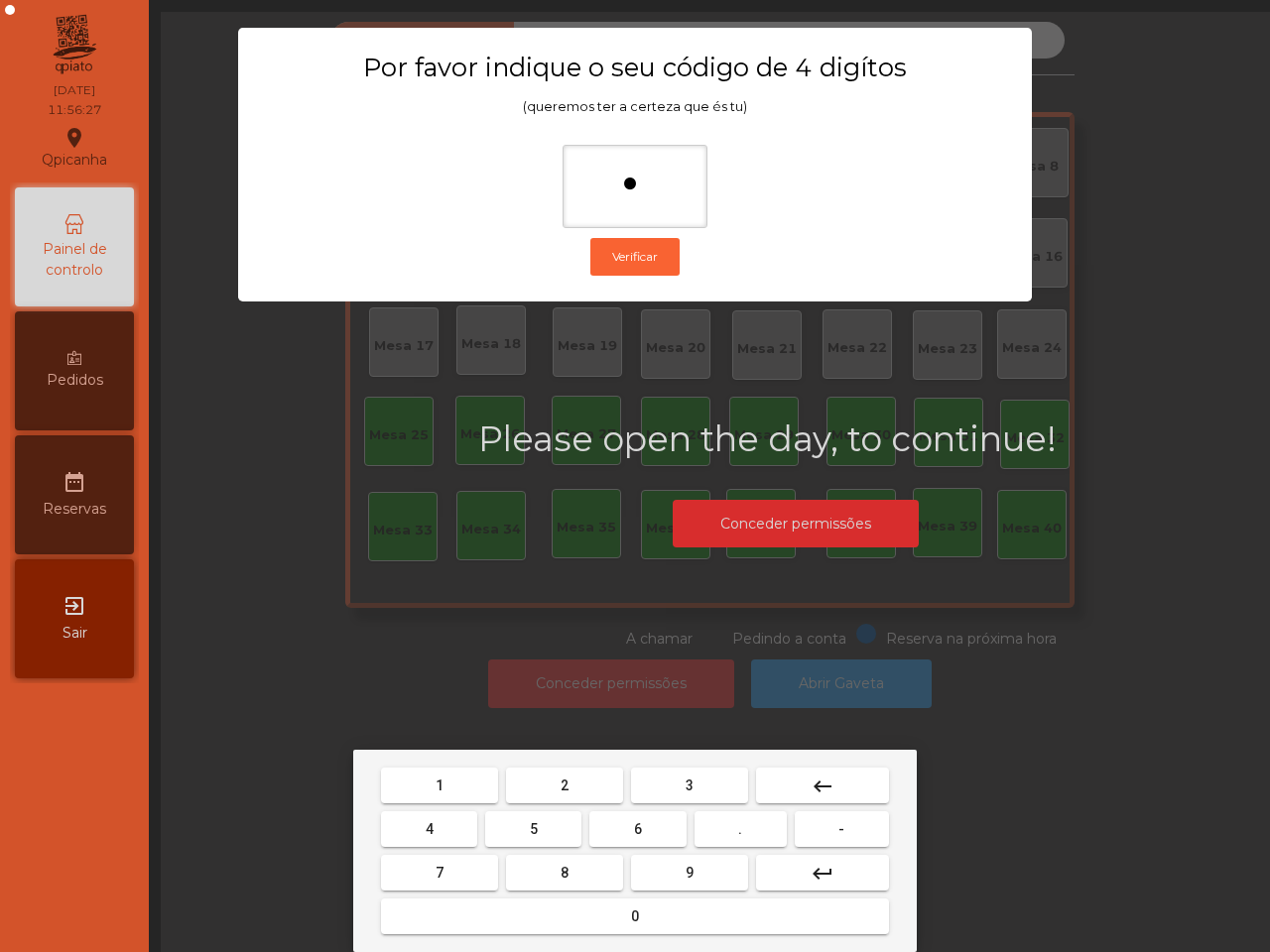 click on "5" at bounding box center [533, 829] 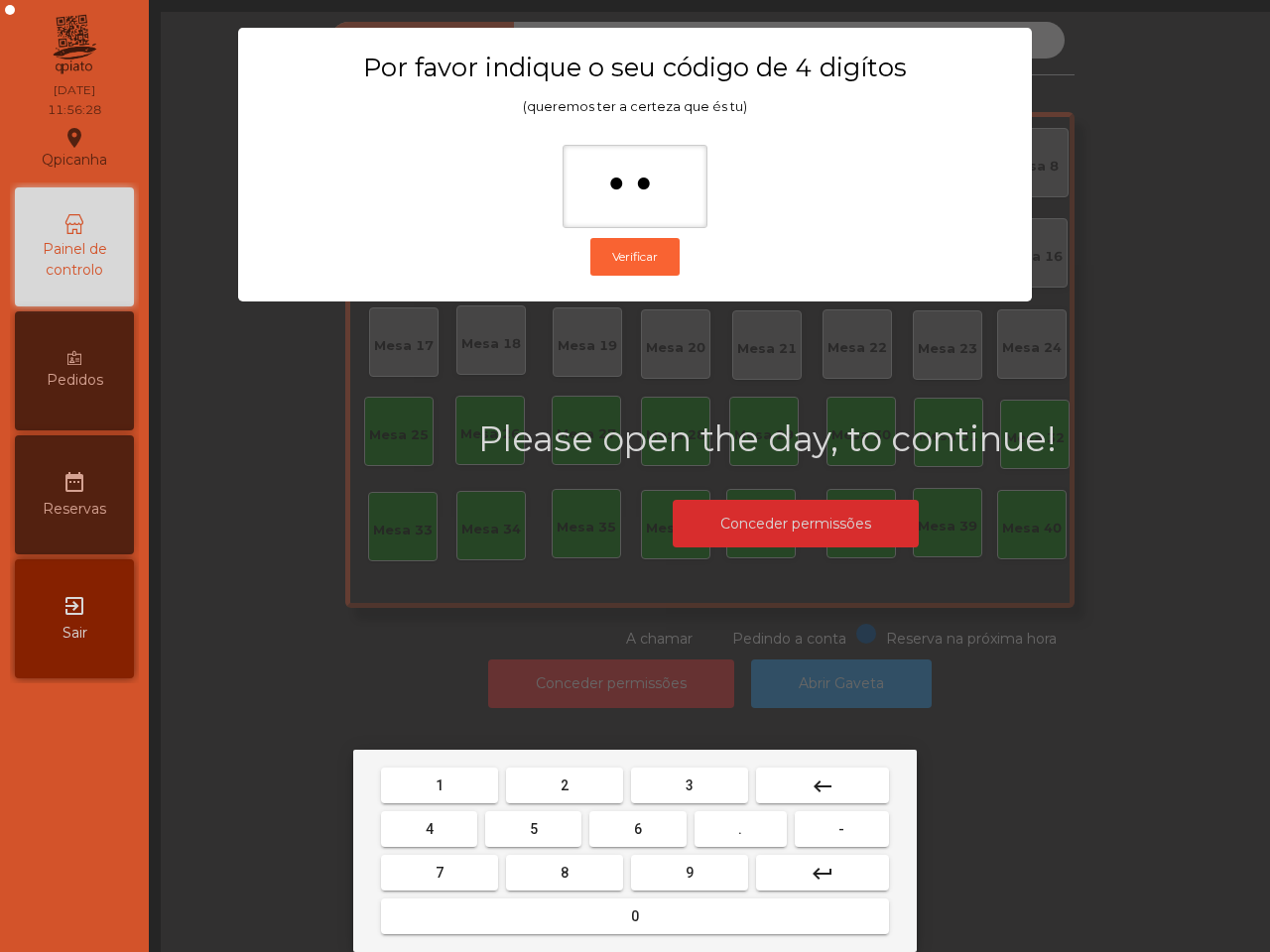 click on "1" at bounding box center [440, 785] 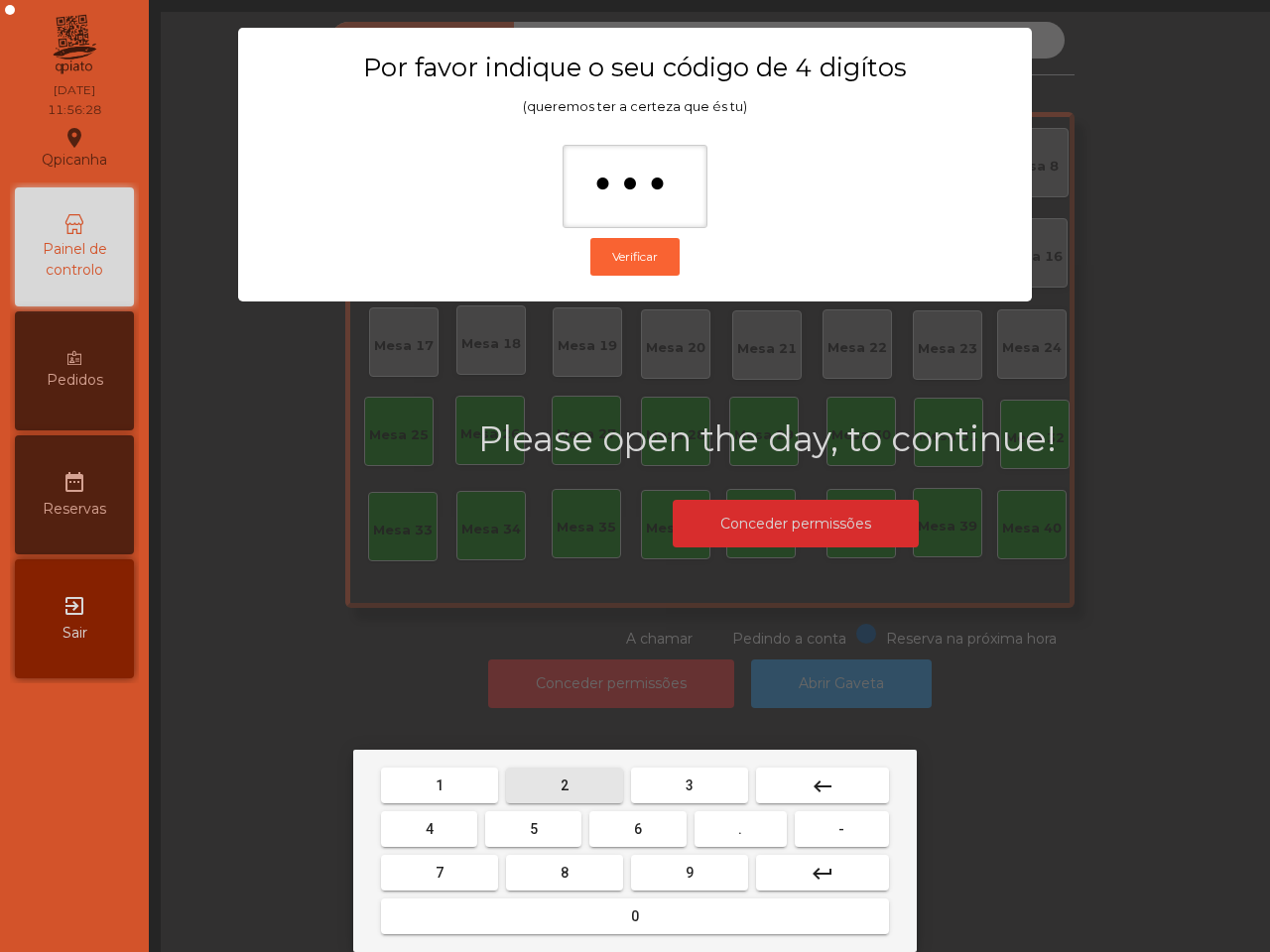 click on "2" at bounding box center (565, 785) 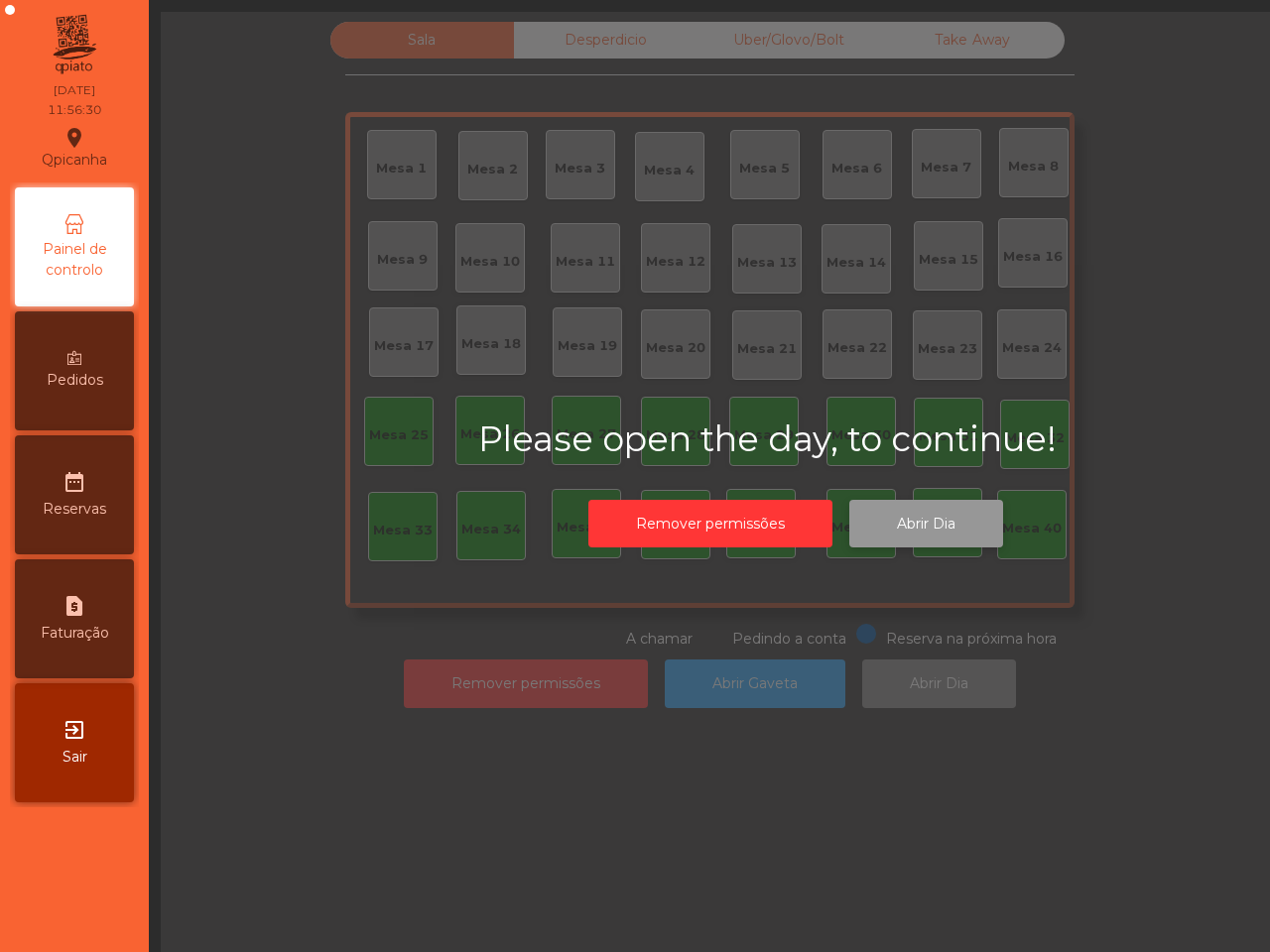 click on "Abrir Dia" 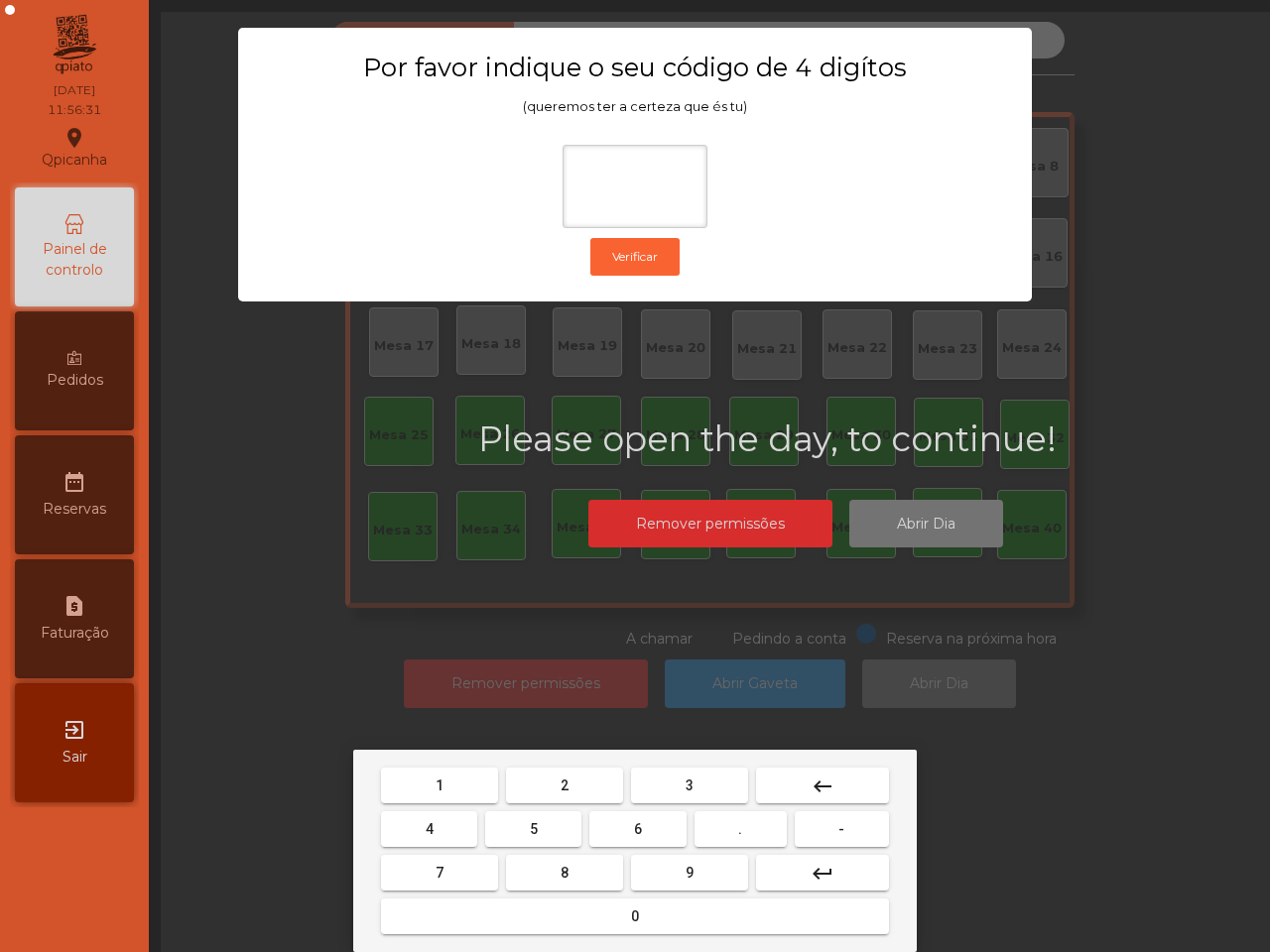 click on "6" at bounding box center [637, 829] 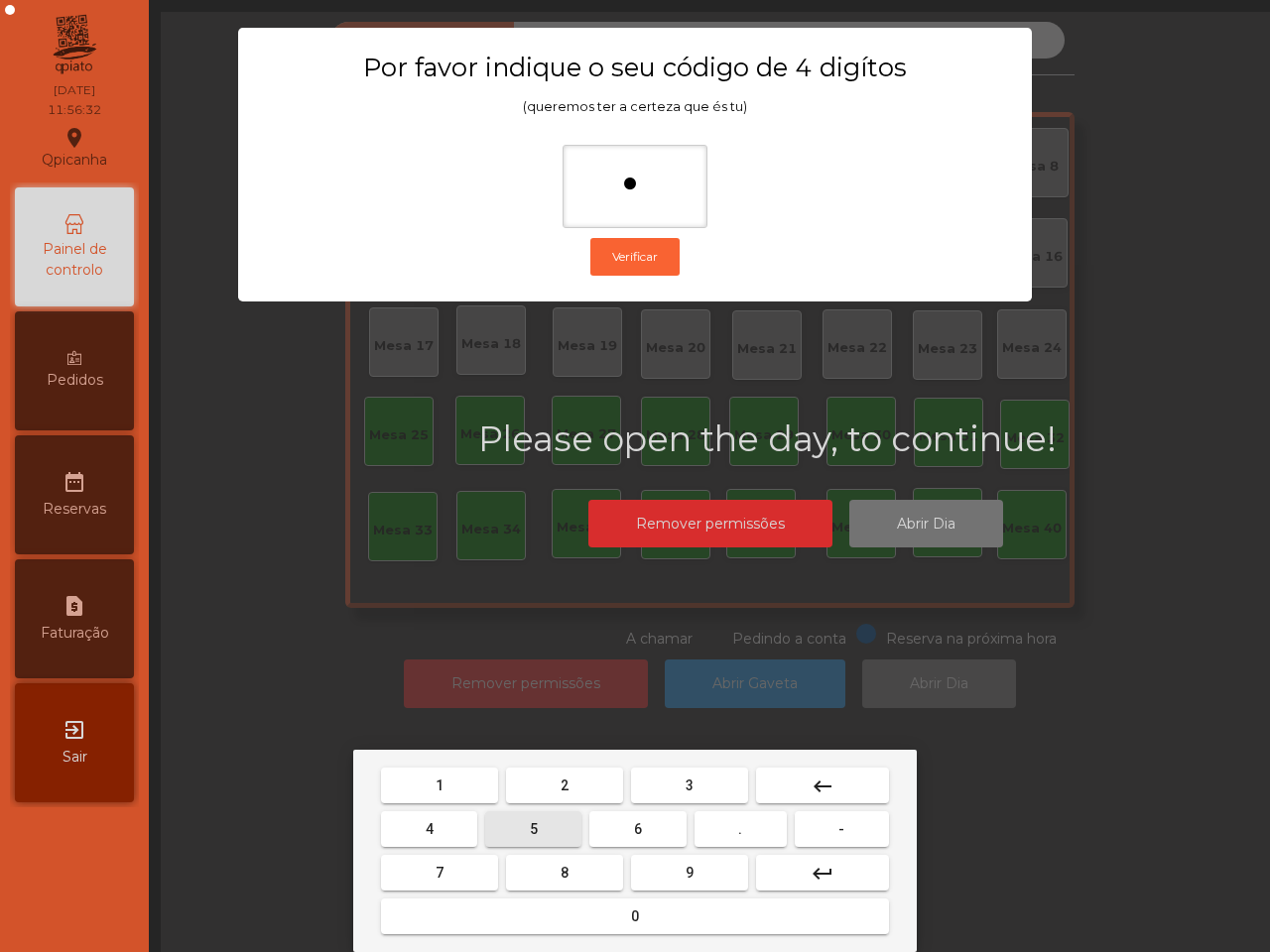 click on "5" at bounding box center (534, 829) 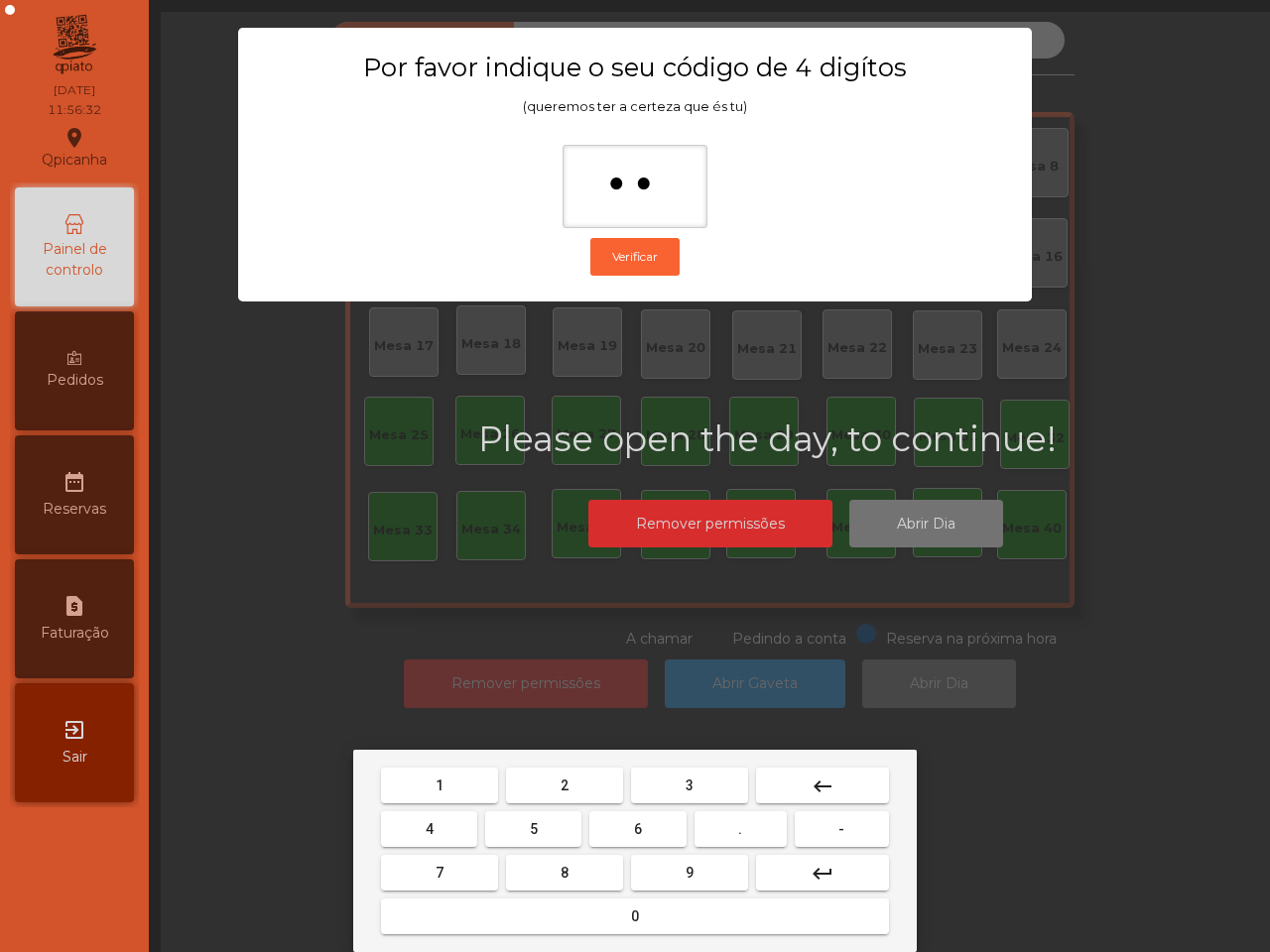 click on "1" at bounding box center [440, 785] 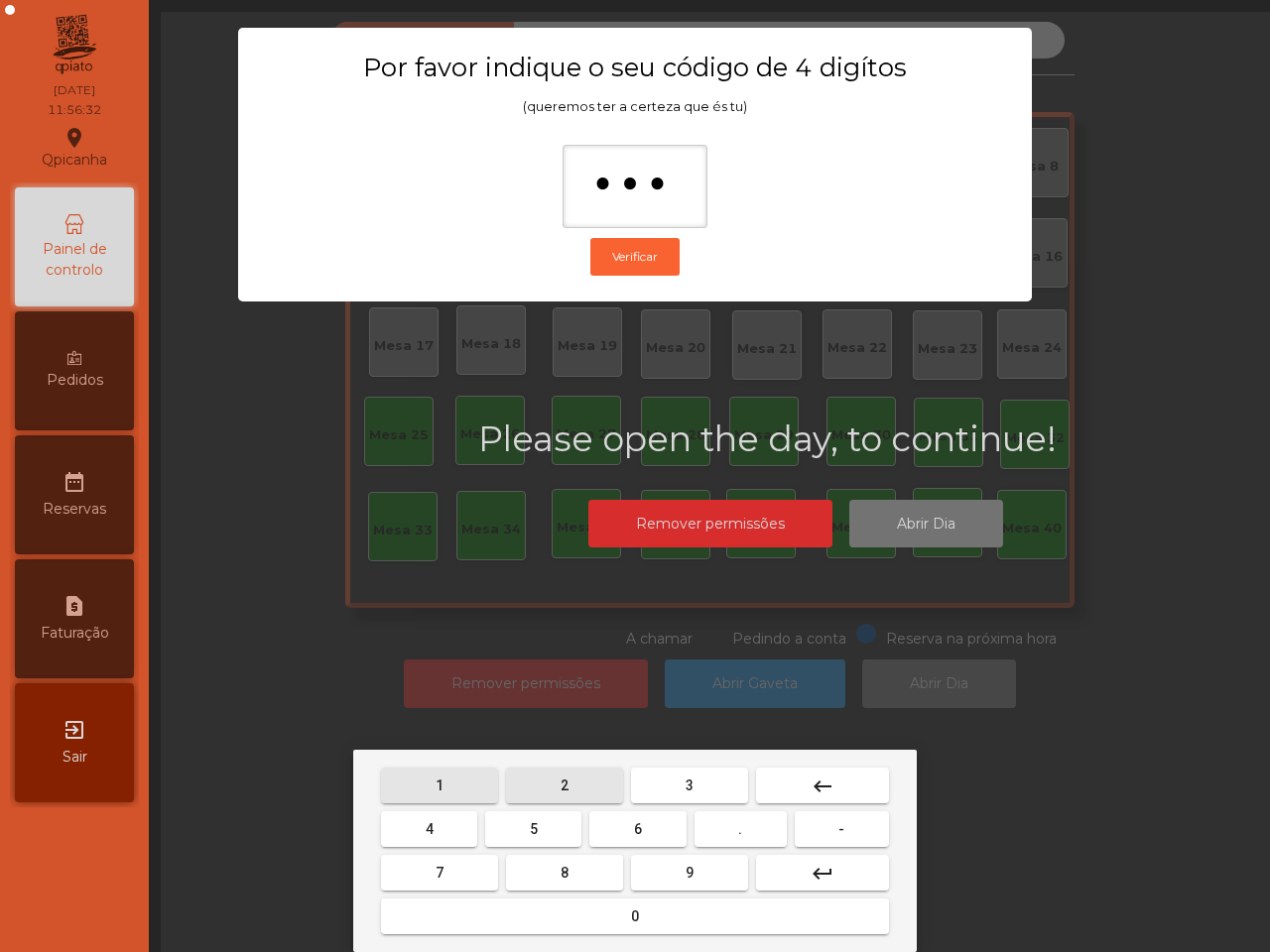 click on "2" at bounding box center (565, 785) 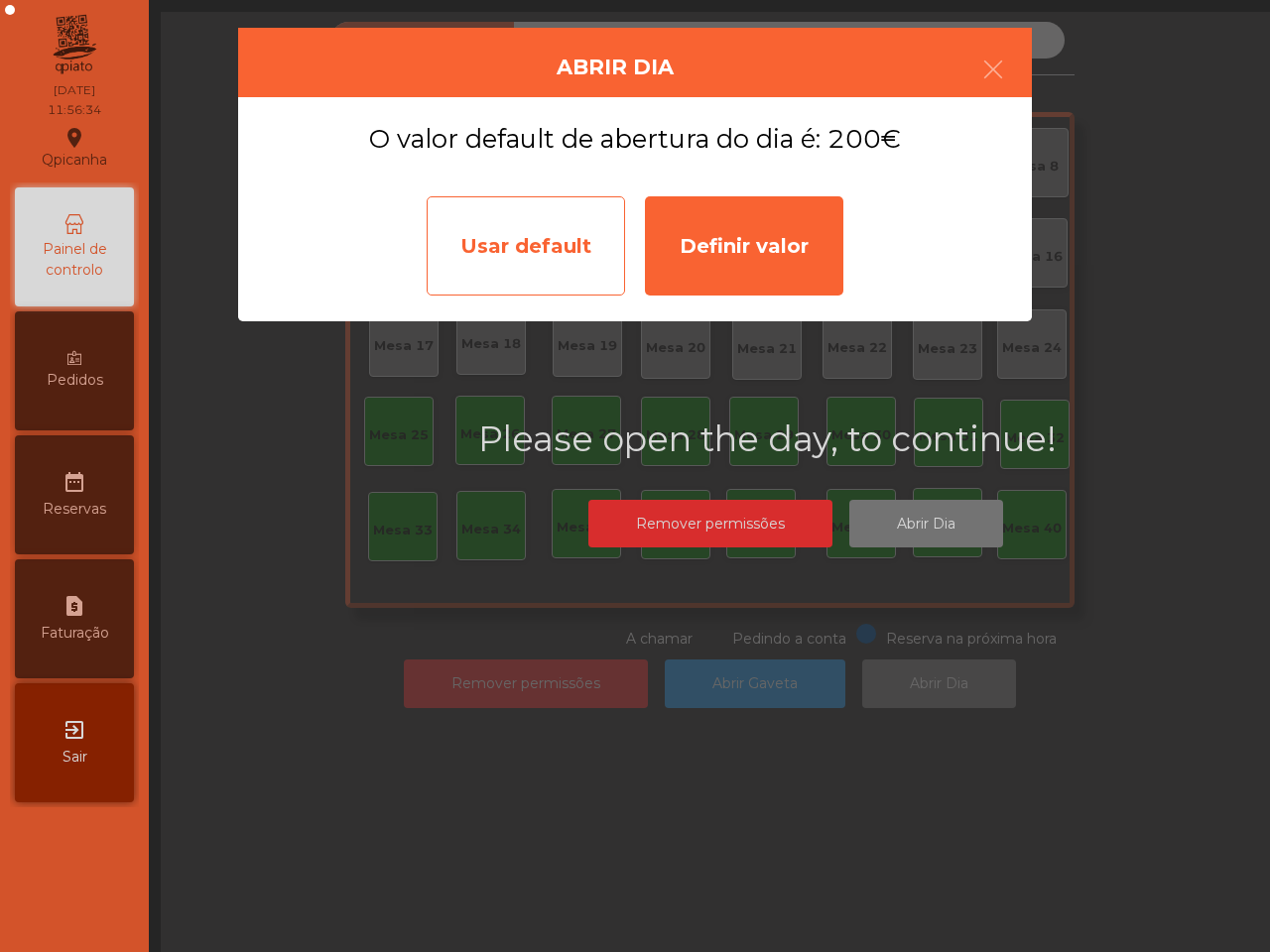 click on "Usar default" 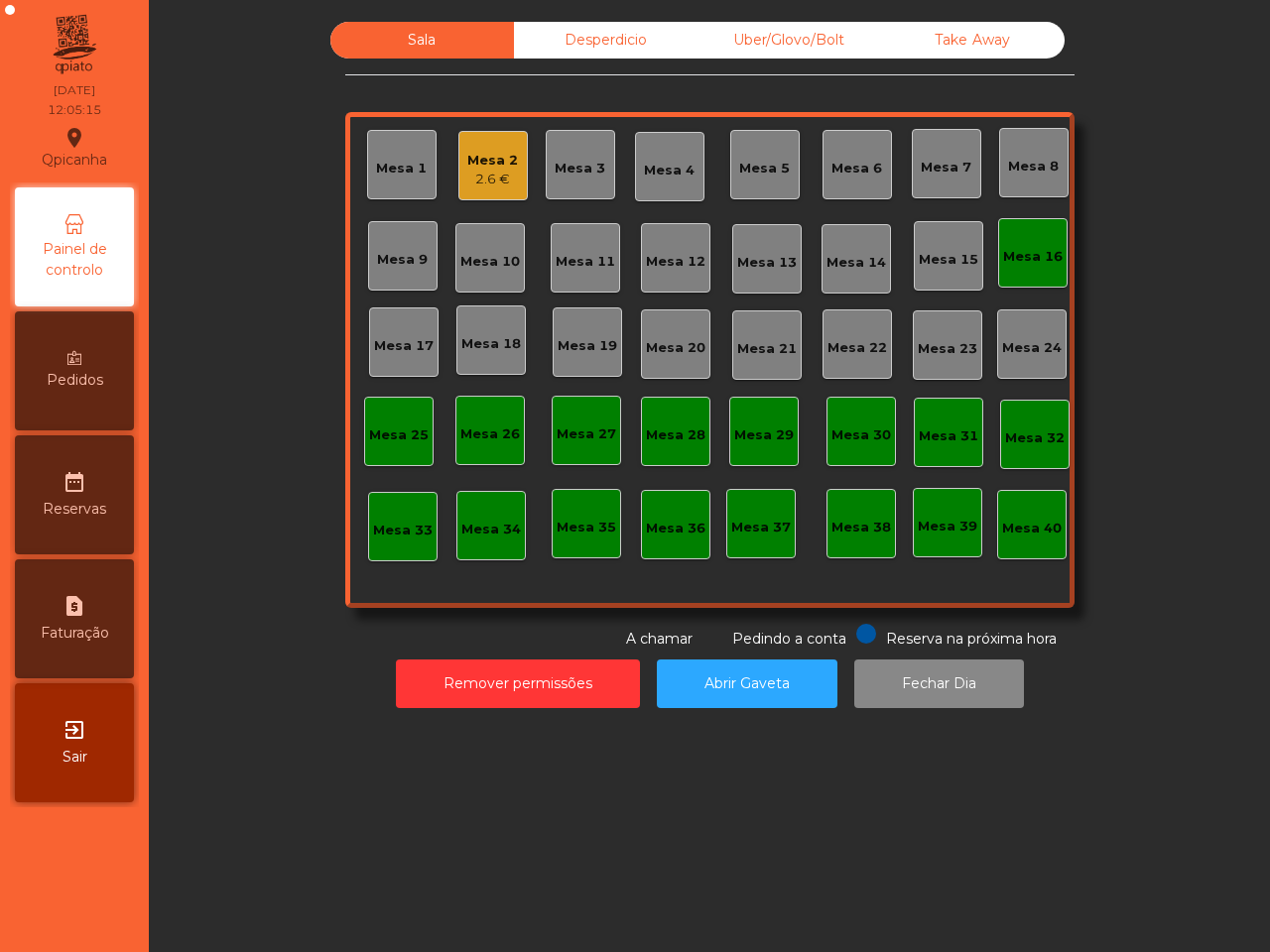 click on "Mesa 16" 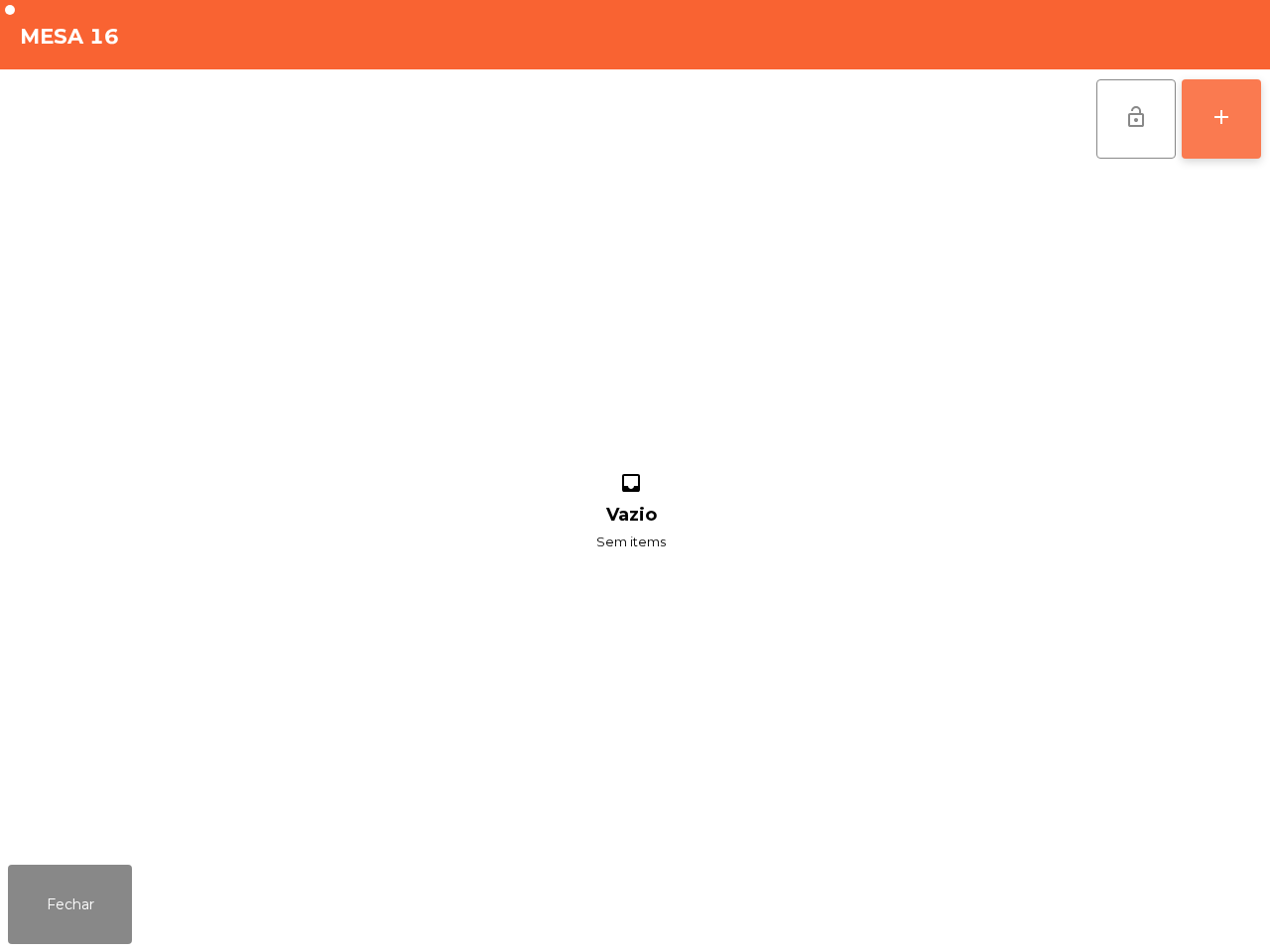 click on "add" 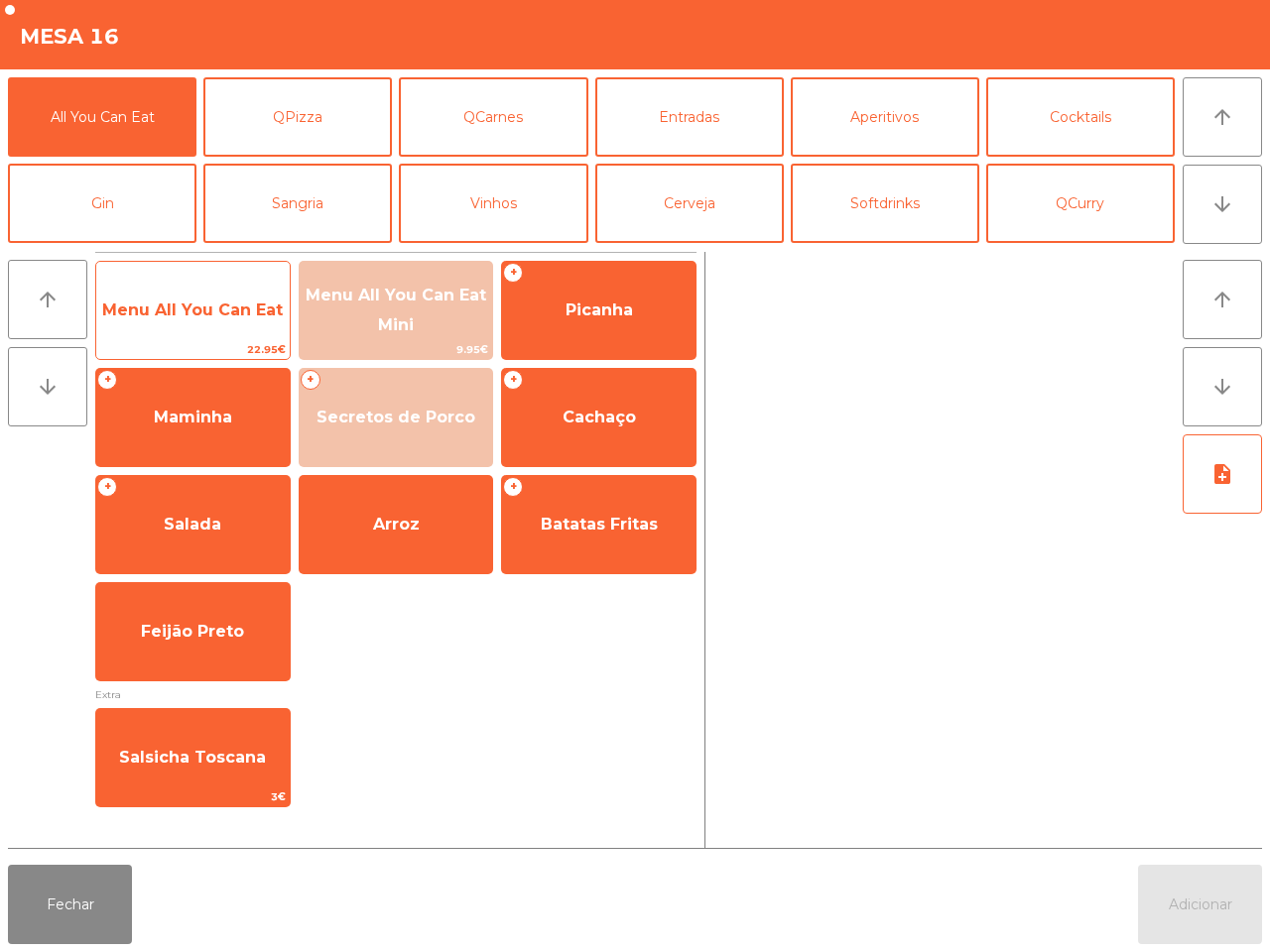 click on "Menu All You Can Eat" 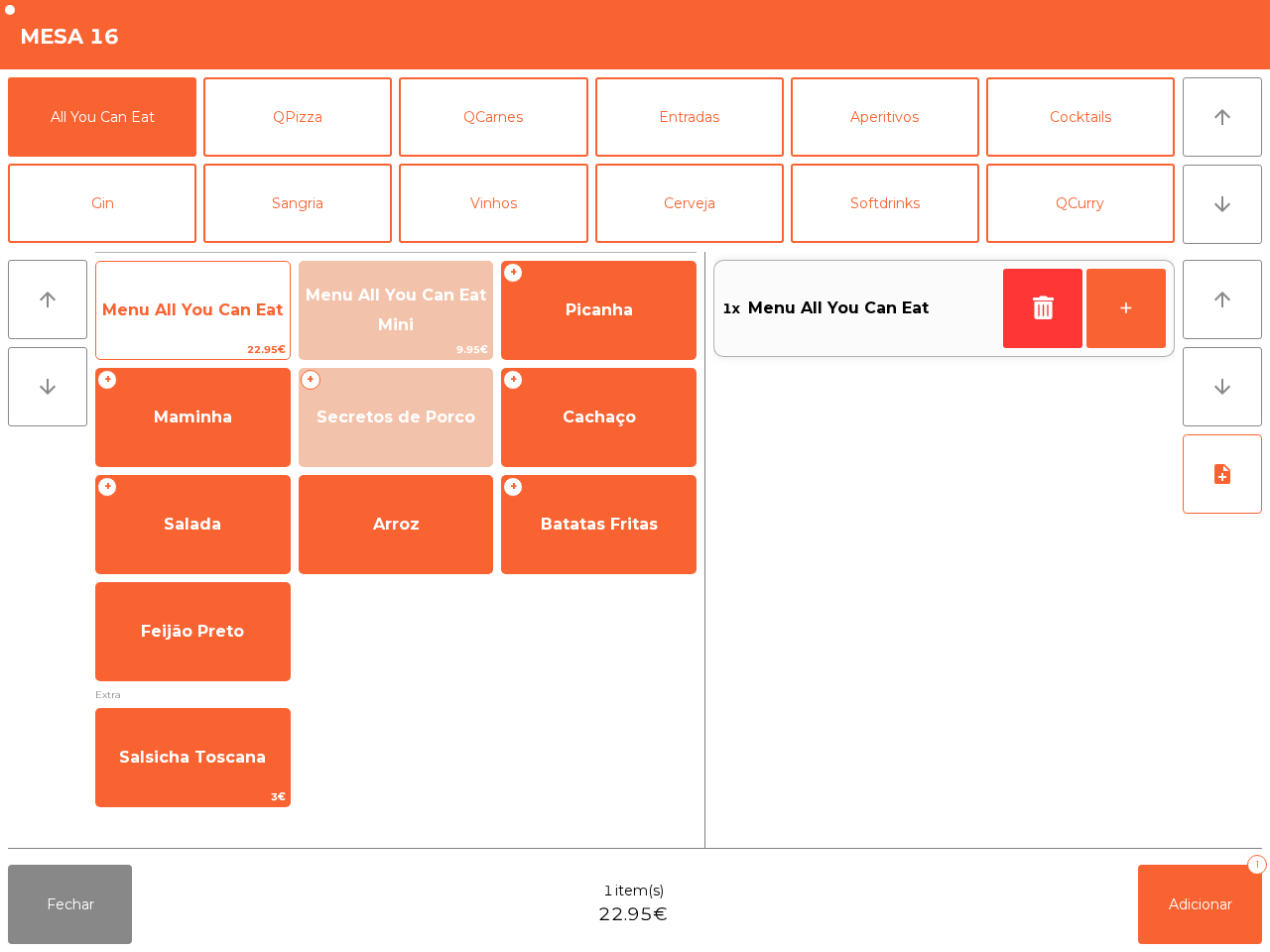 click on "Menu All You Can Eat" 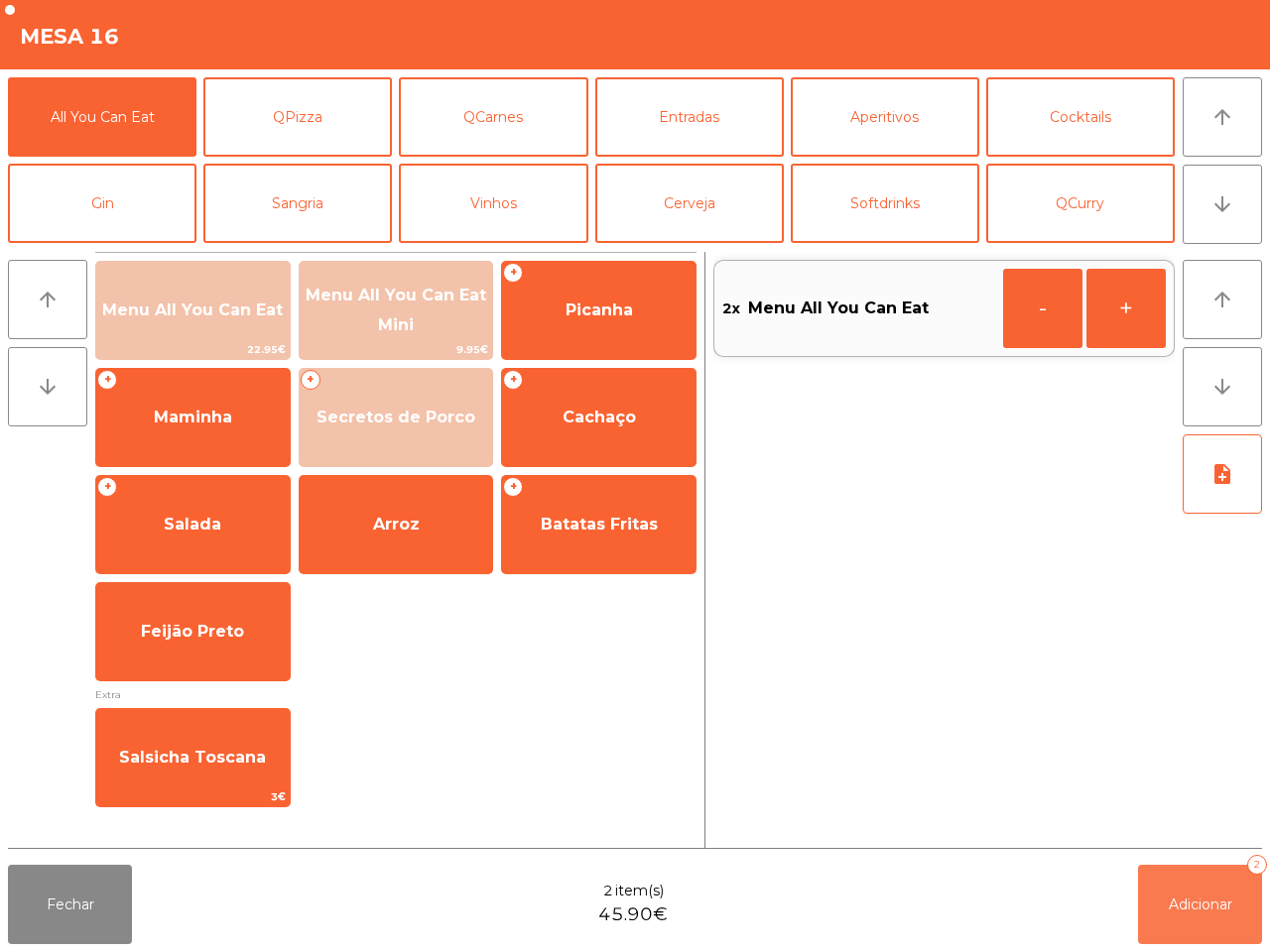 drag, startPoint x: 1184, startPoint y: 897, endPoint x: 1106, endPoint y: 891, distance: 78.23043 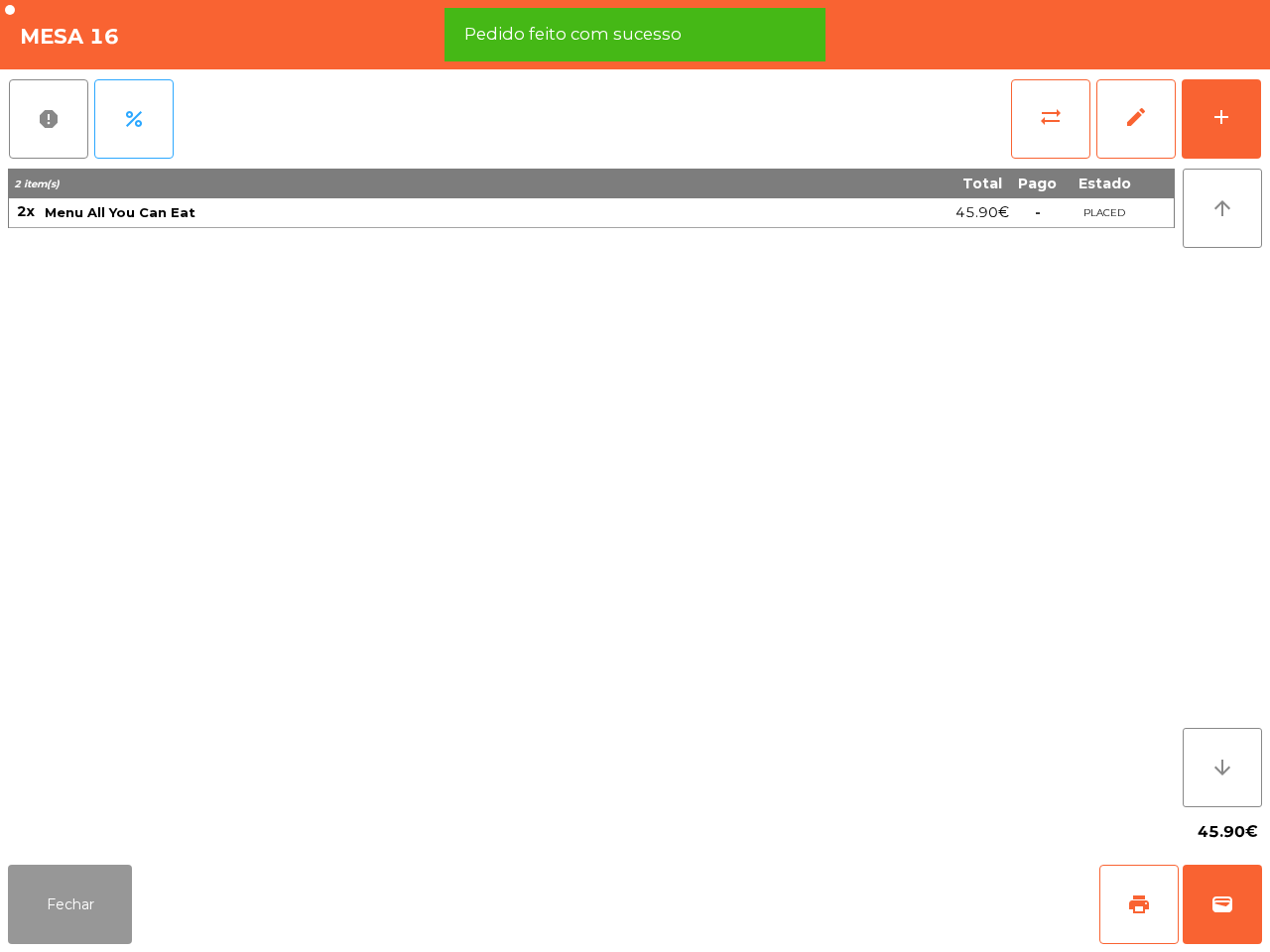 click on "Fechar" 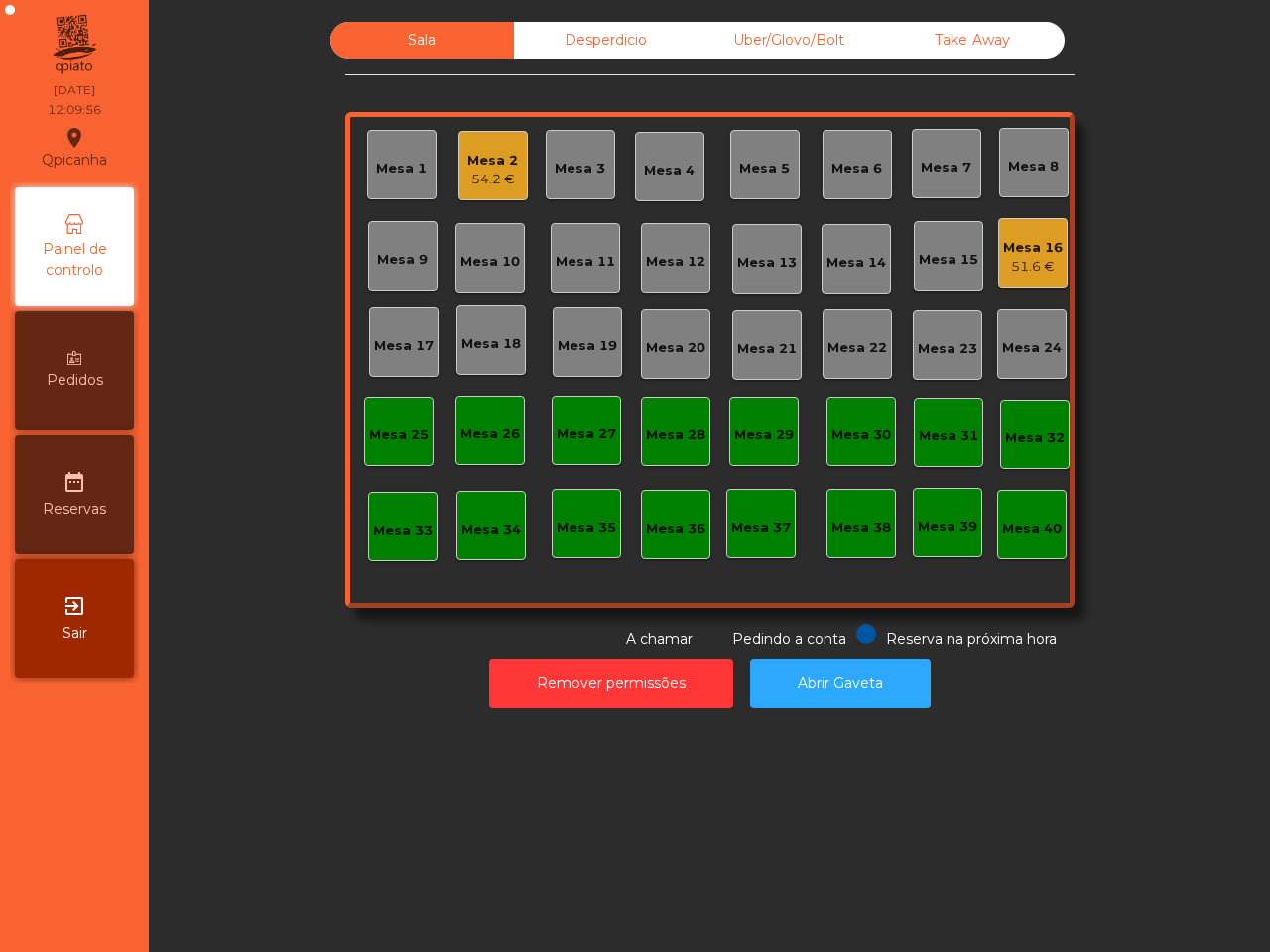 click on "Remover permissões   Abrir Gaveta" 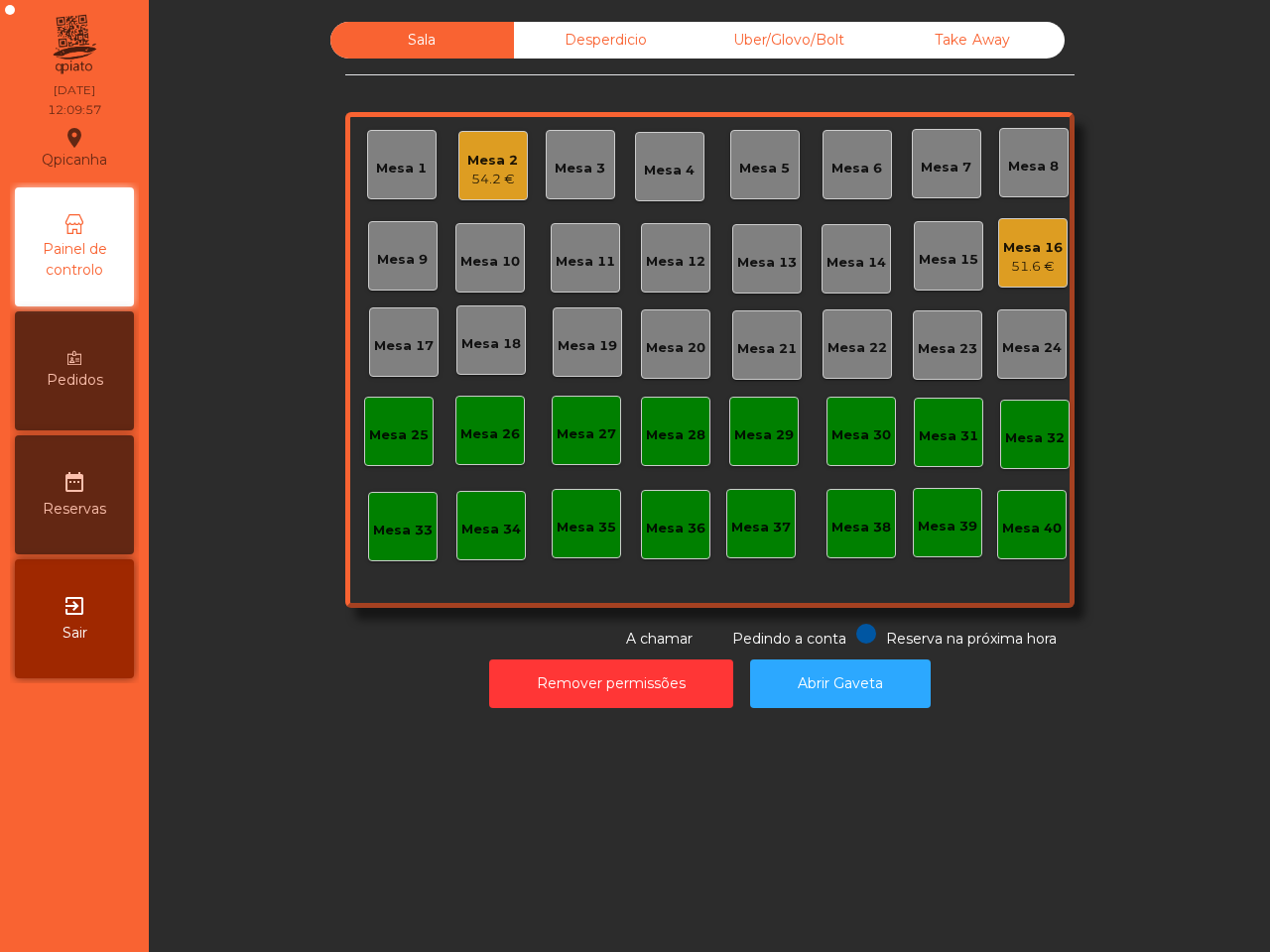 click on "54.2 €" 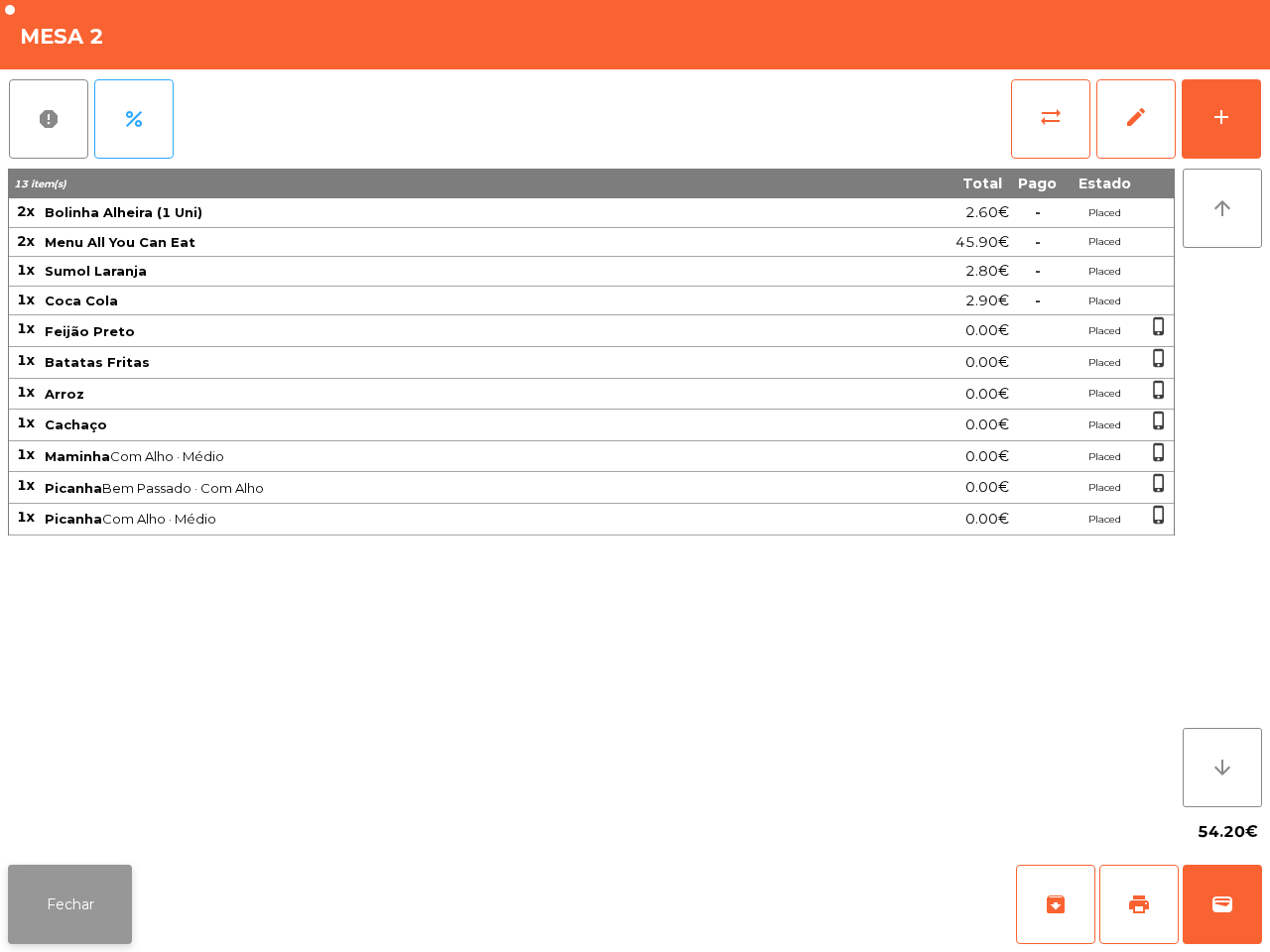 click on "Fechar" 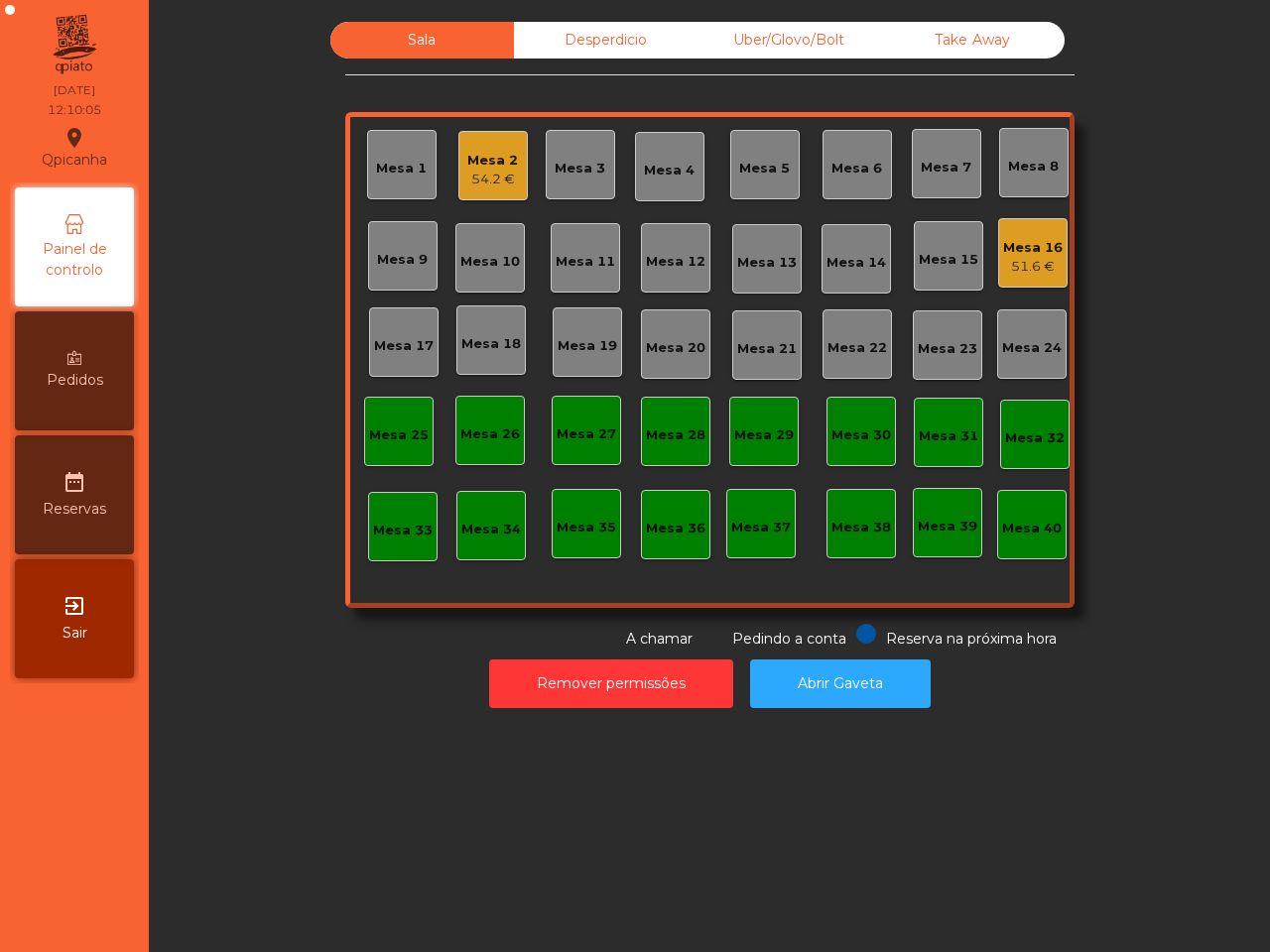 click on "Mesa 16 51.6 €" 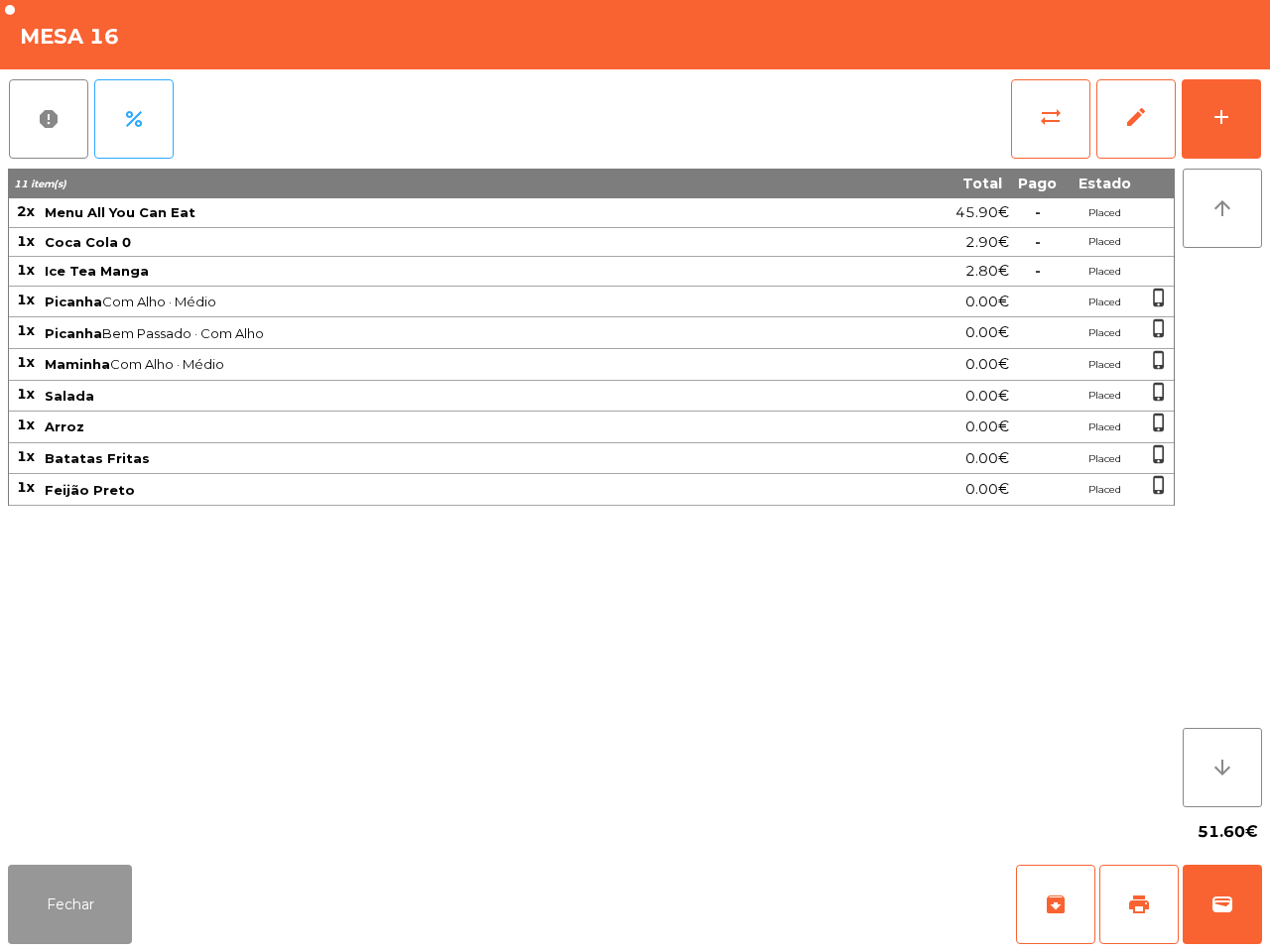 click on "Fechar" 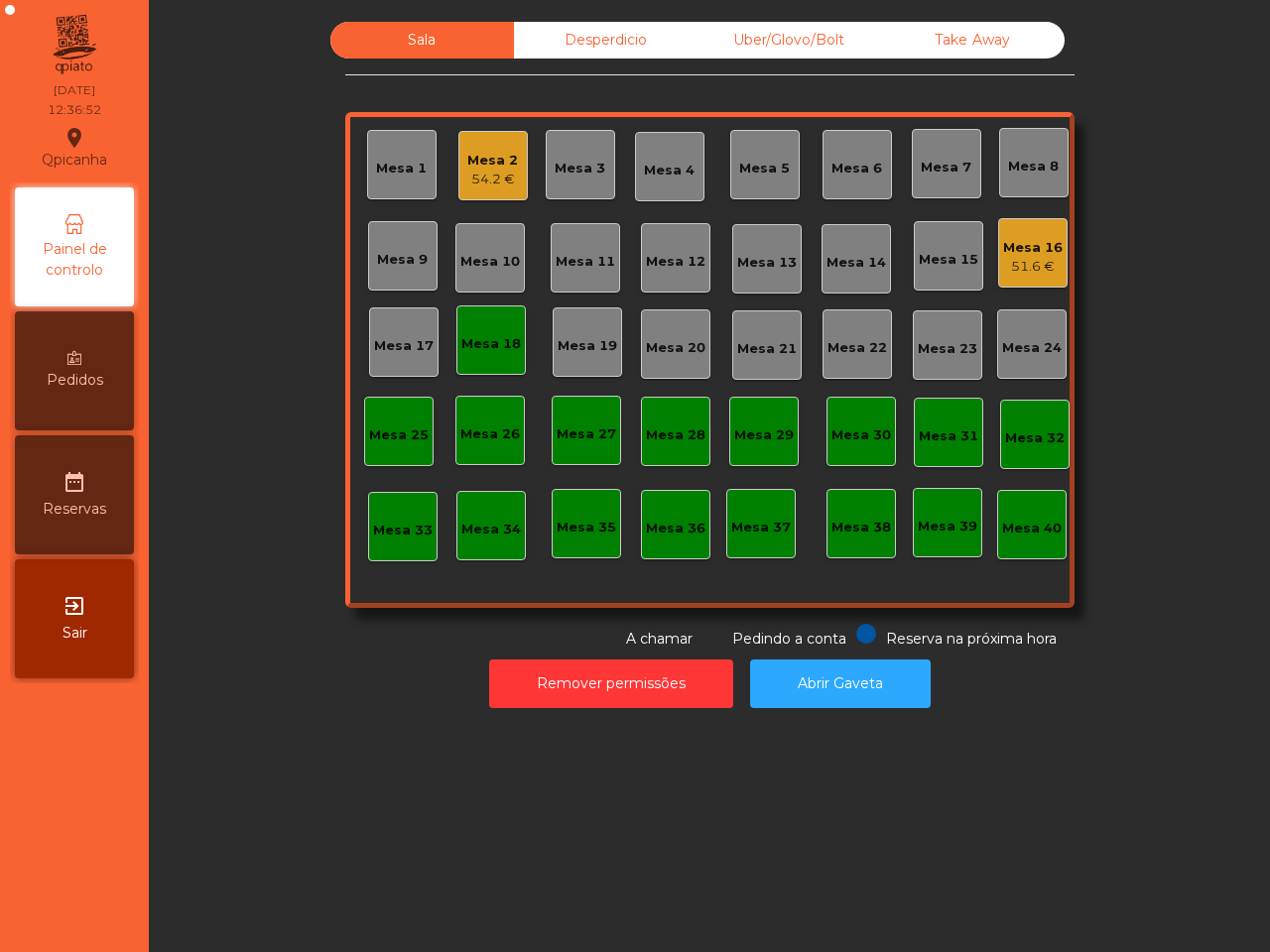 click on "Mesa 18" 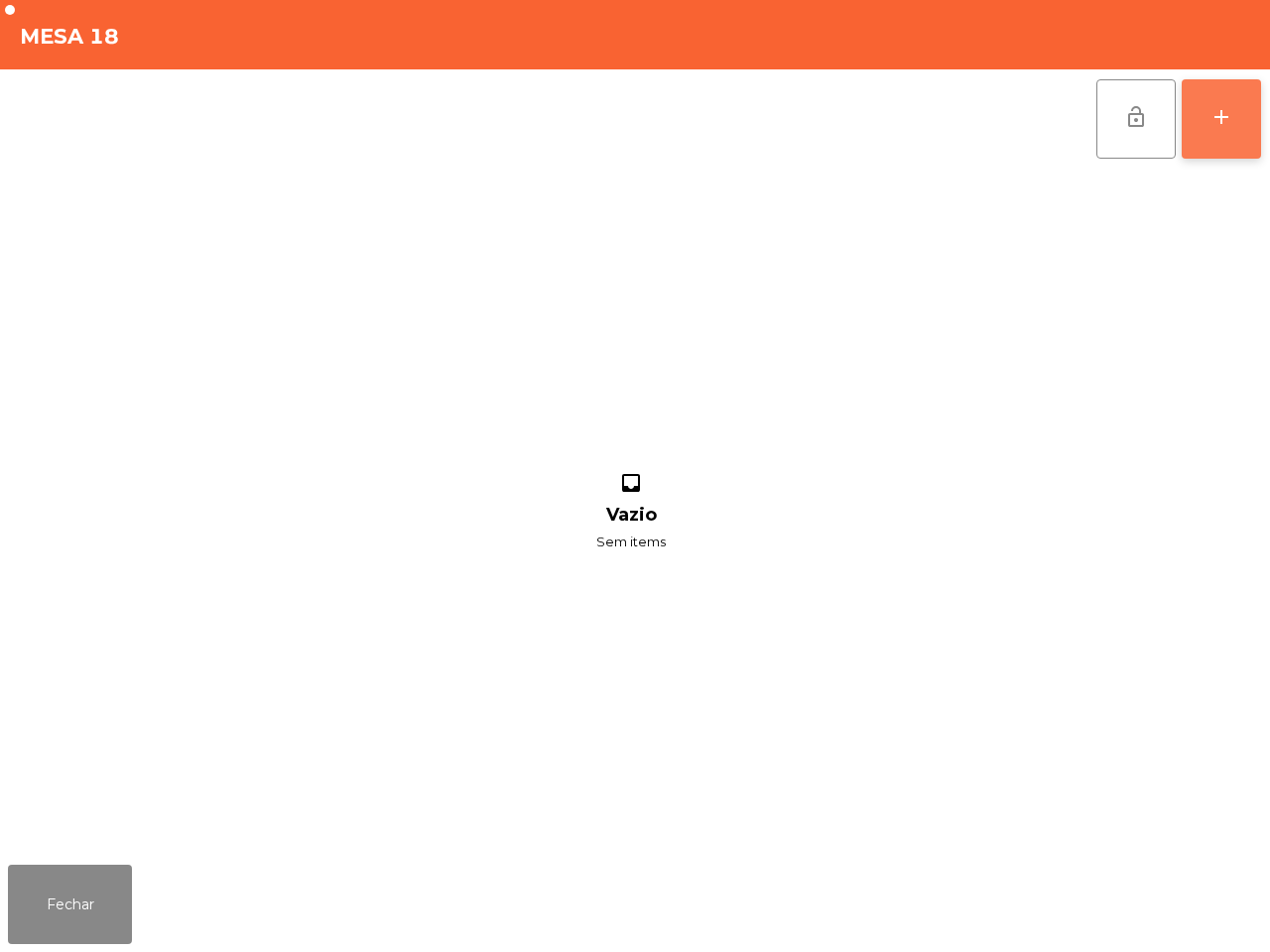 click on "add" 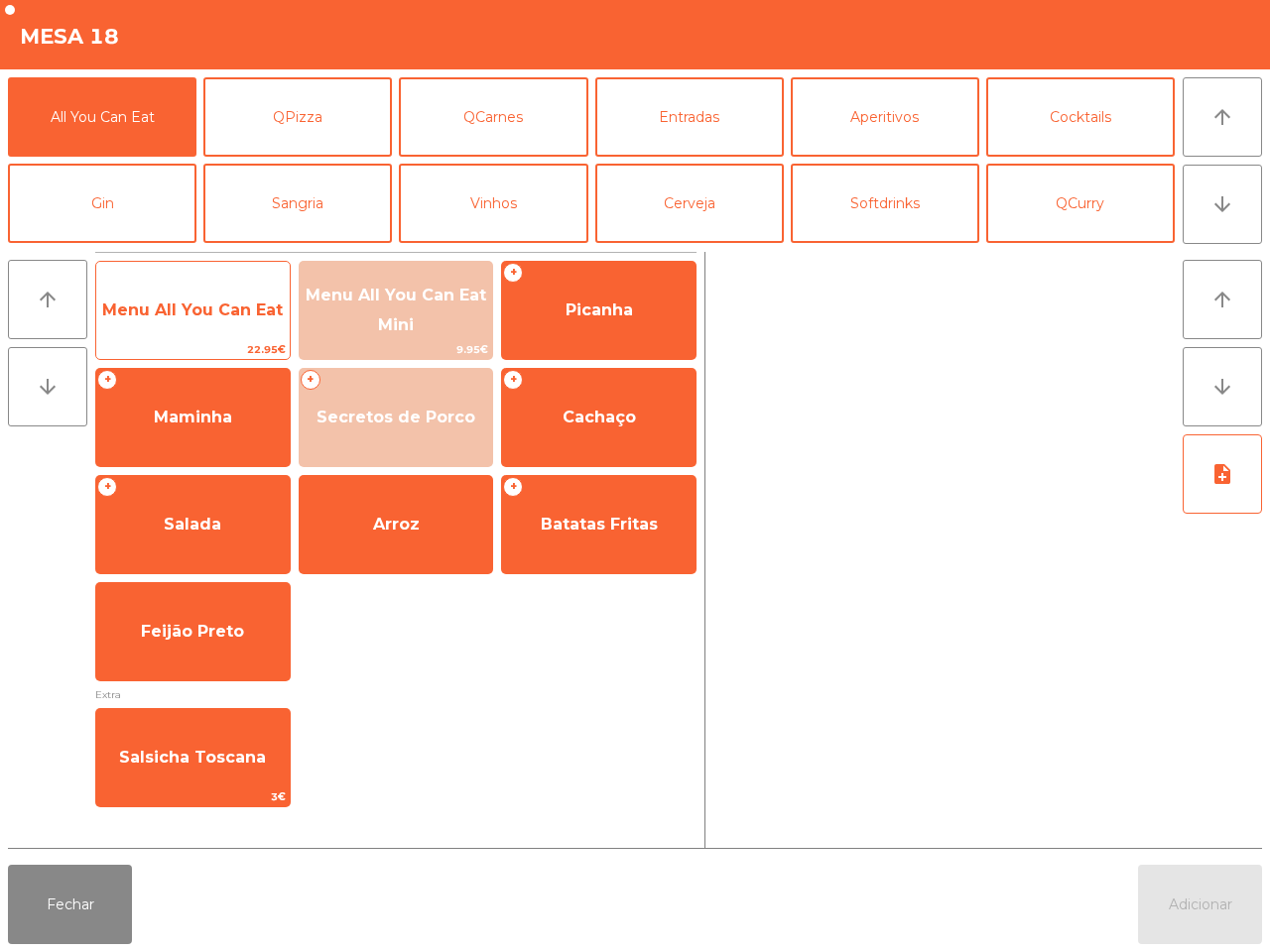 click on "Menu All You Can Eat" 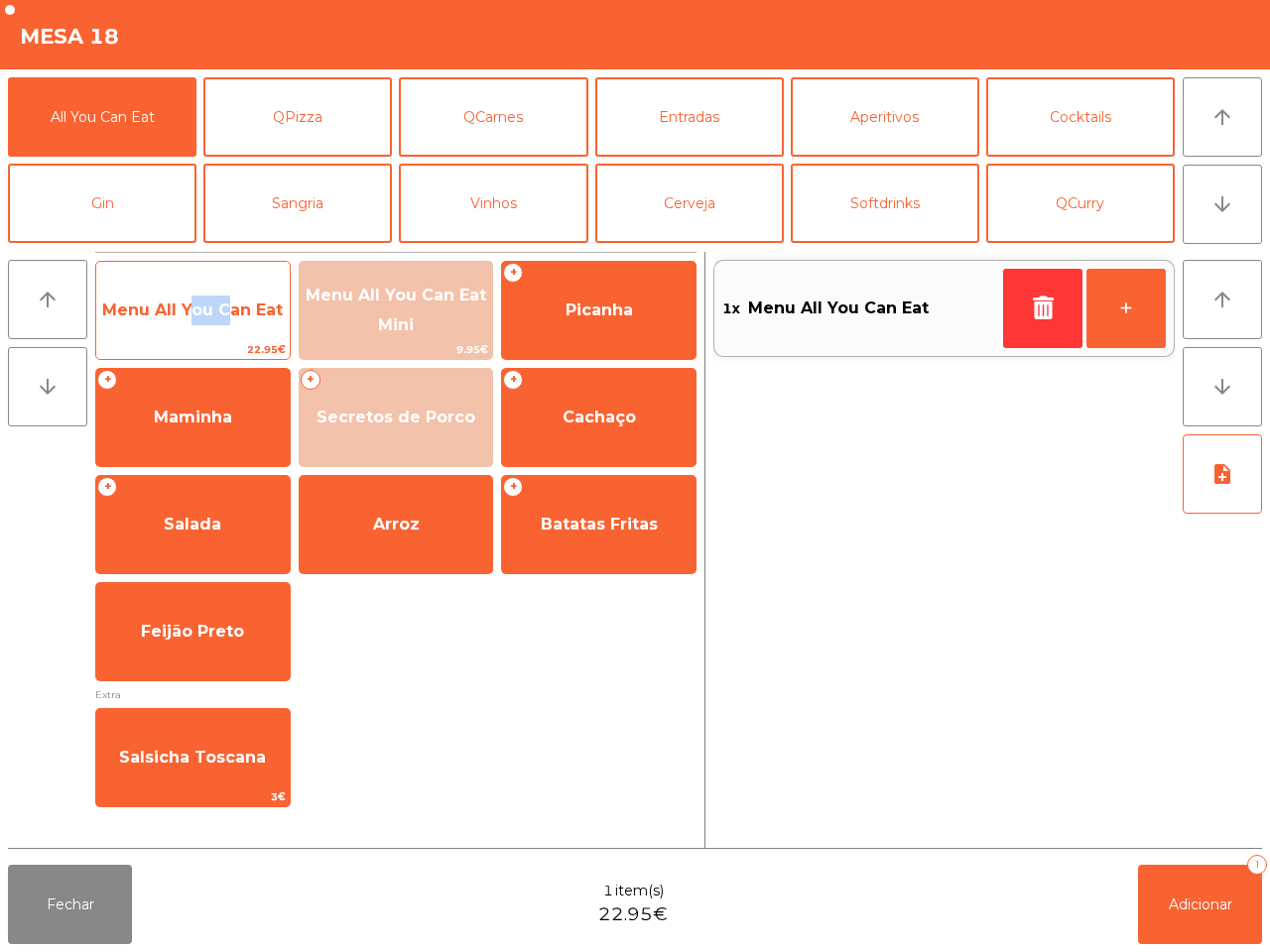 click on "Menu All You Can Eat" 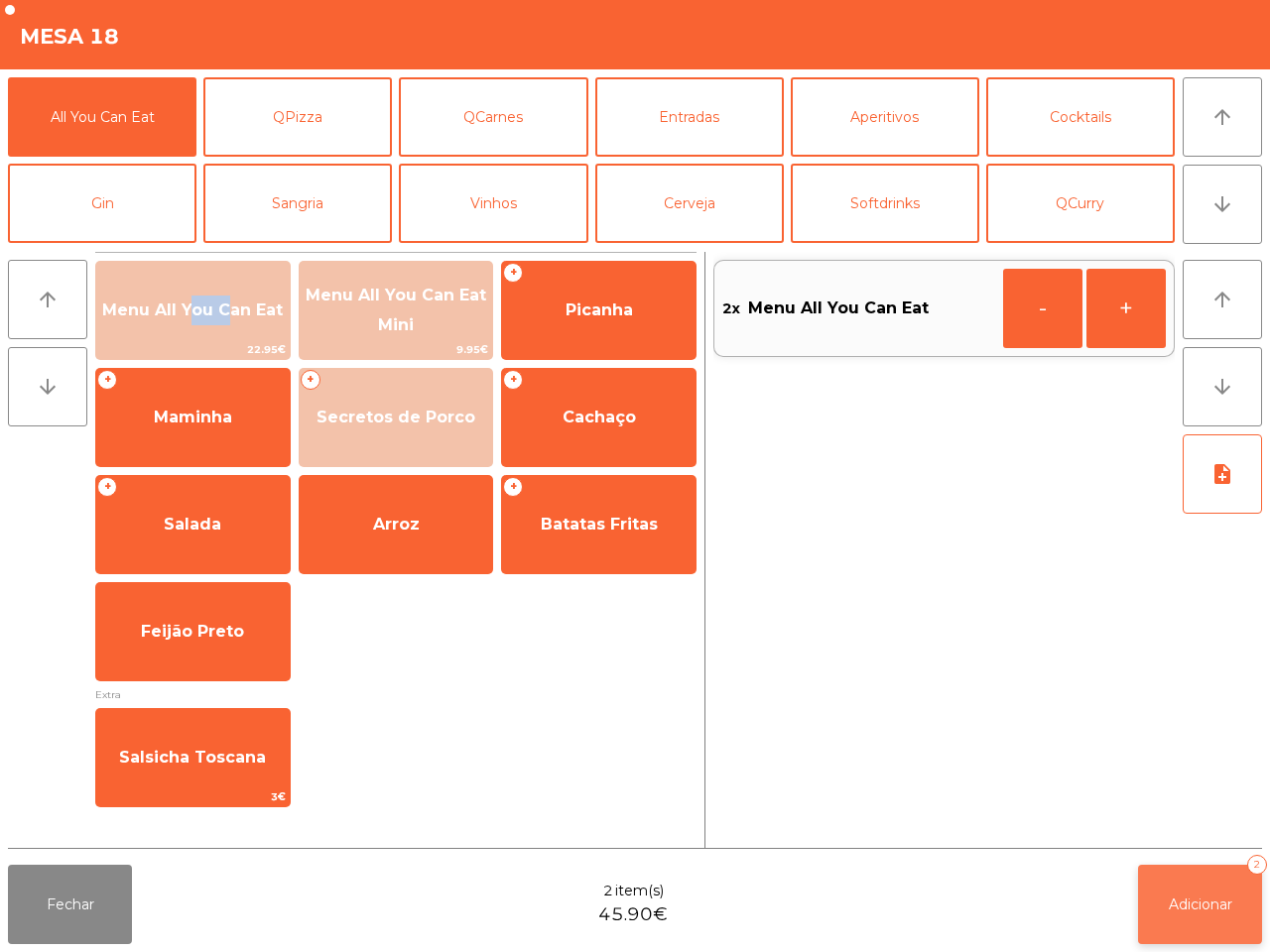 click on "Adicionar   2" 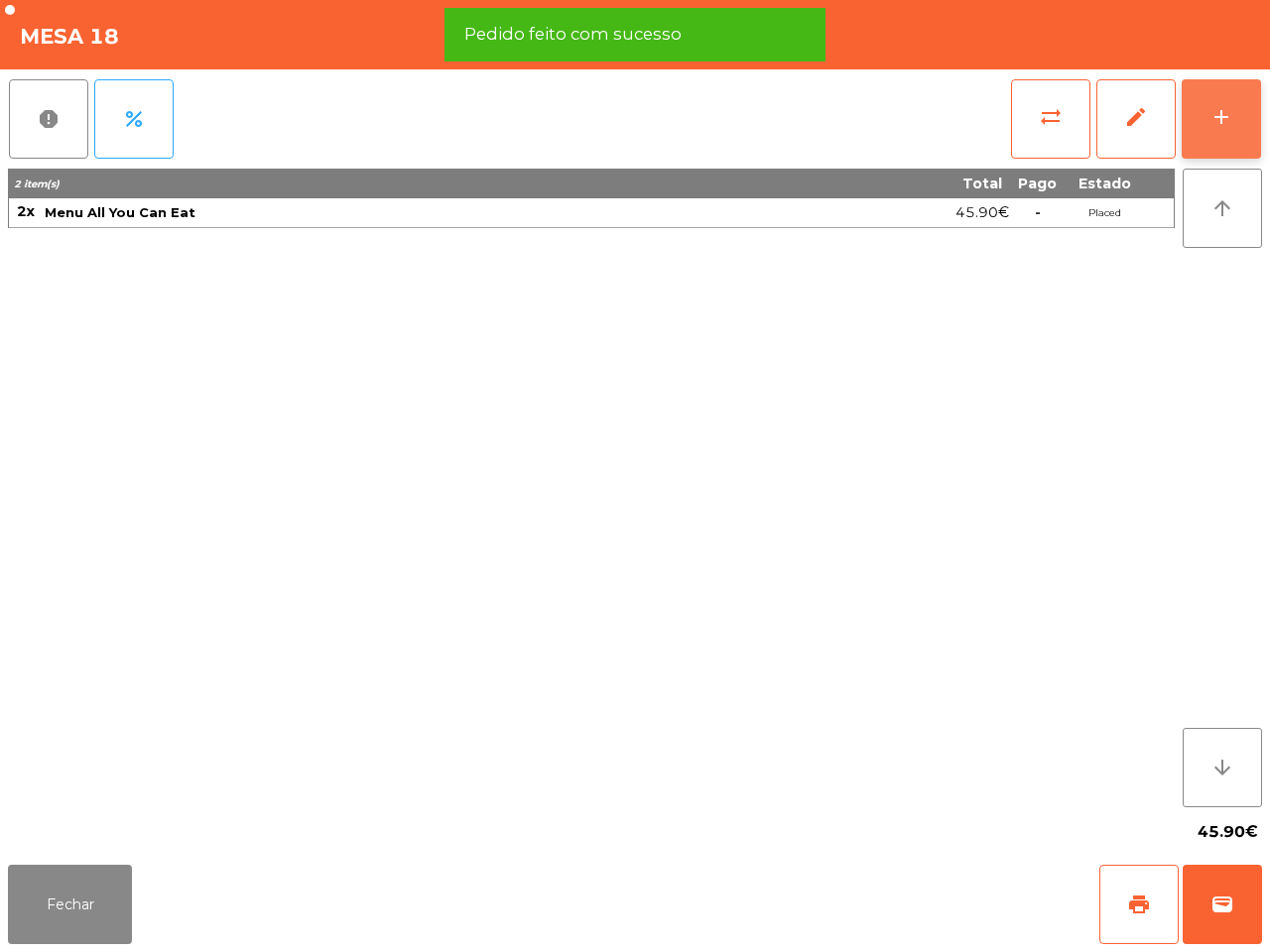 click on "add" 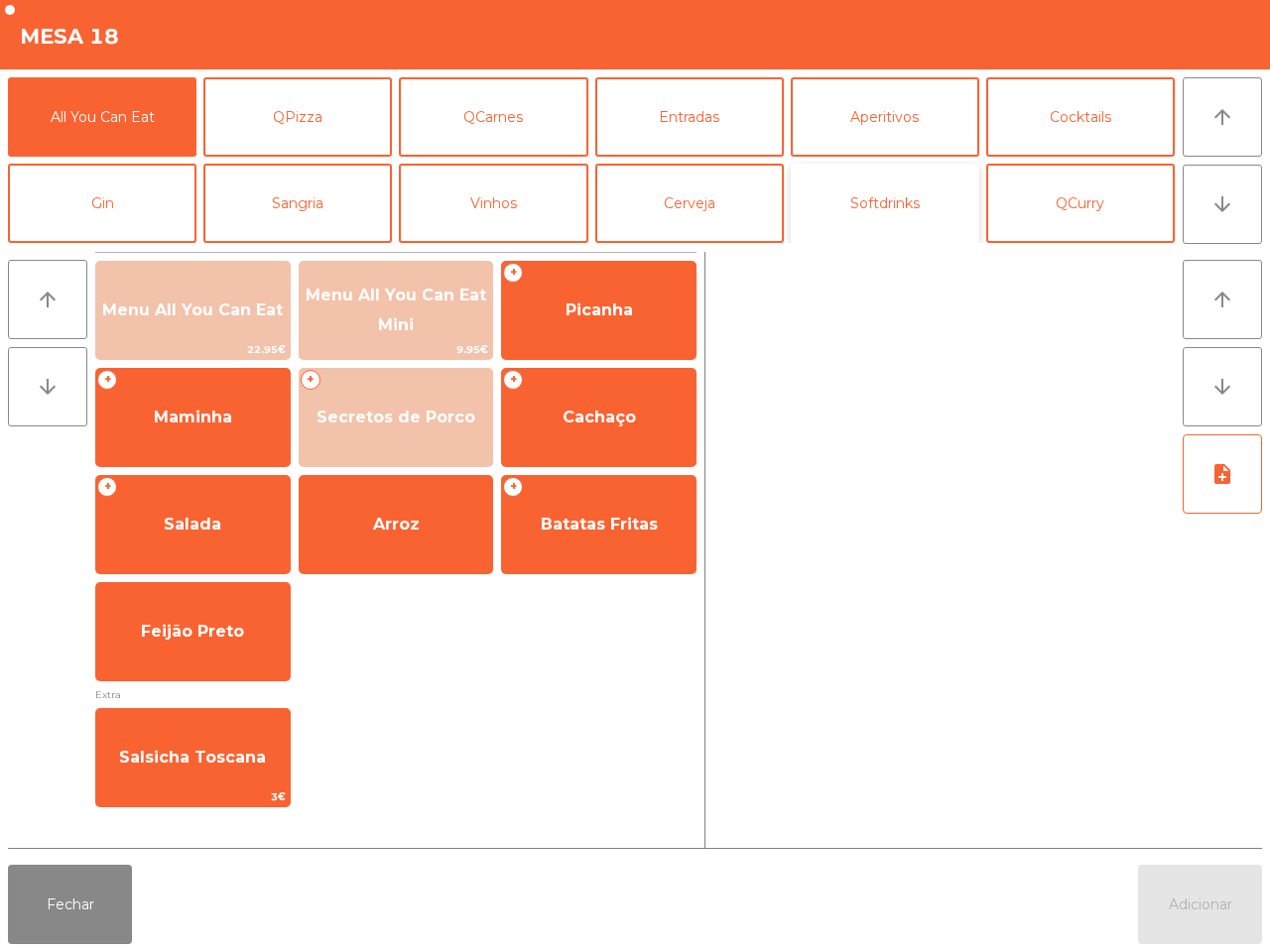 click on "Softdrinks" 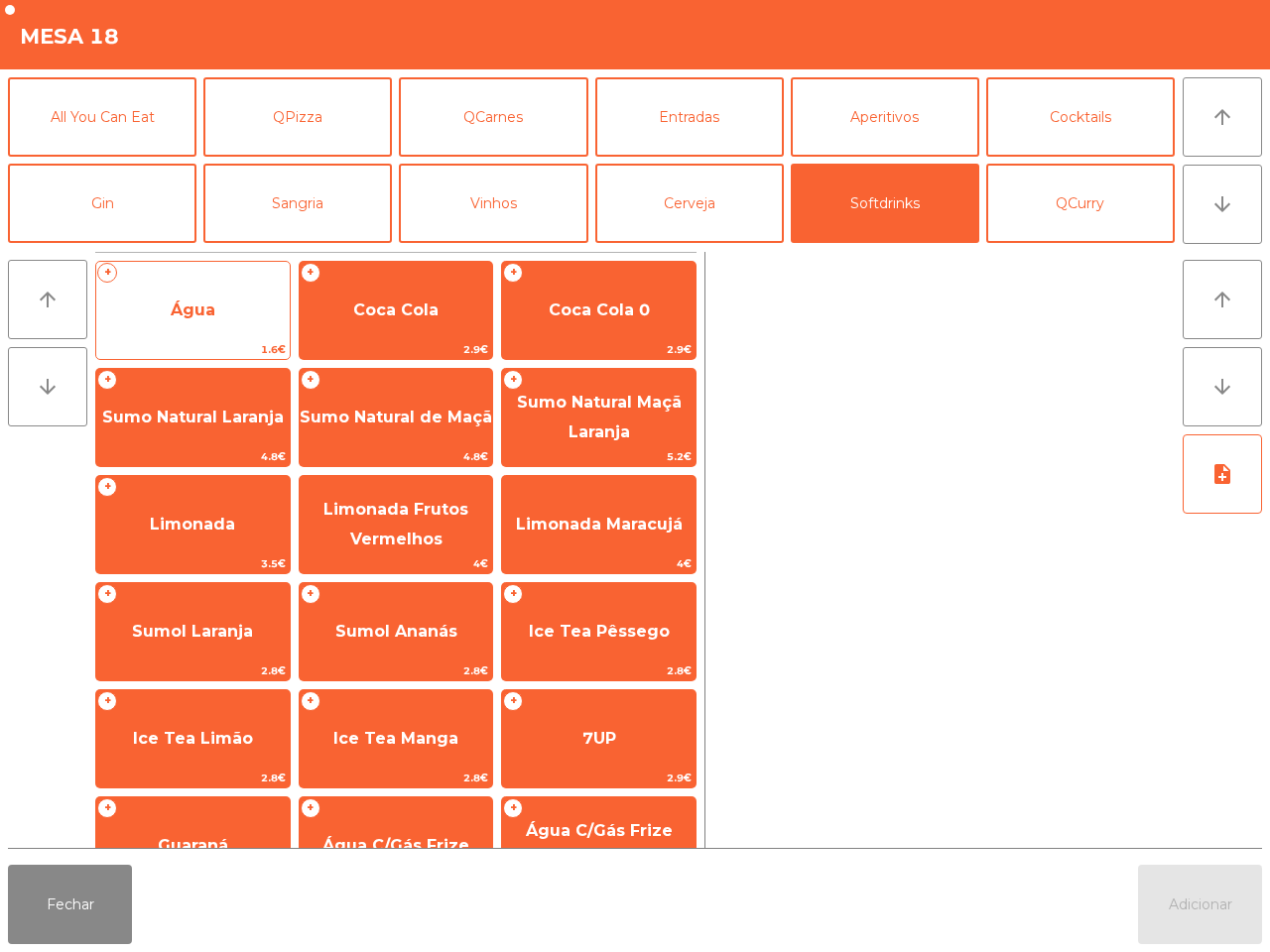click on "Água" 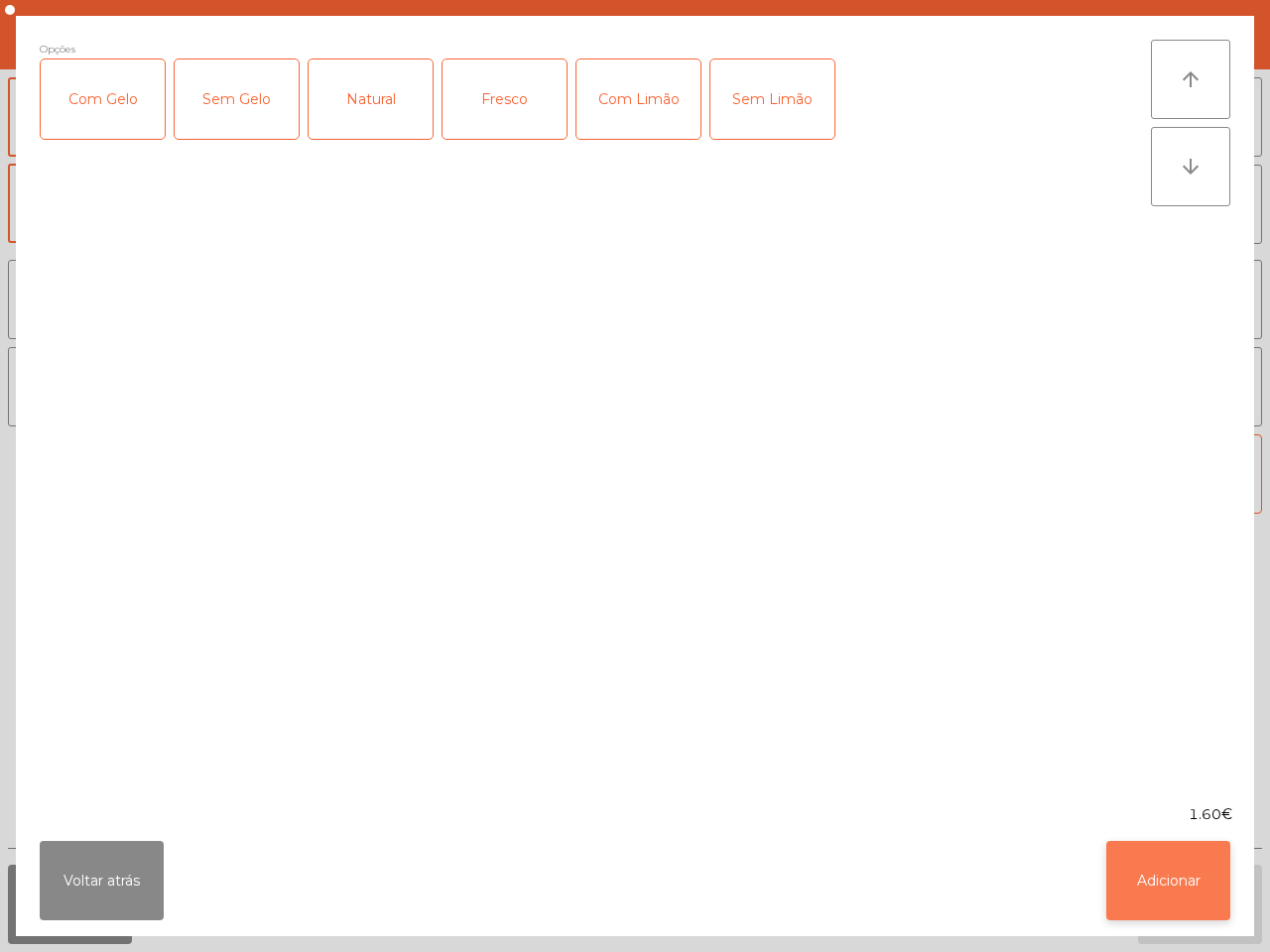 click on "Adicionar" 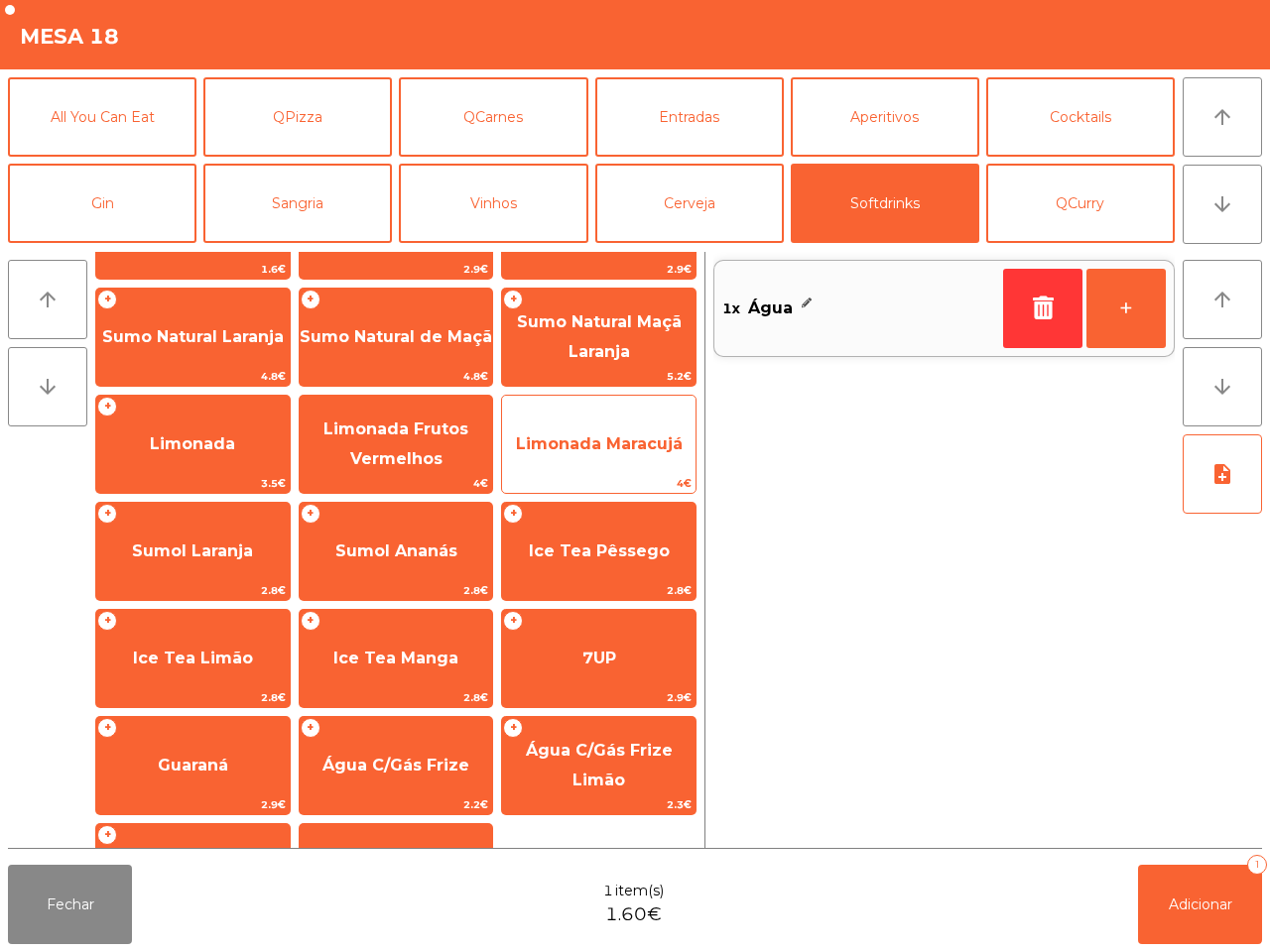 scroll, scrollTop: 124, scrollLeft: 0, axis: vertical 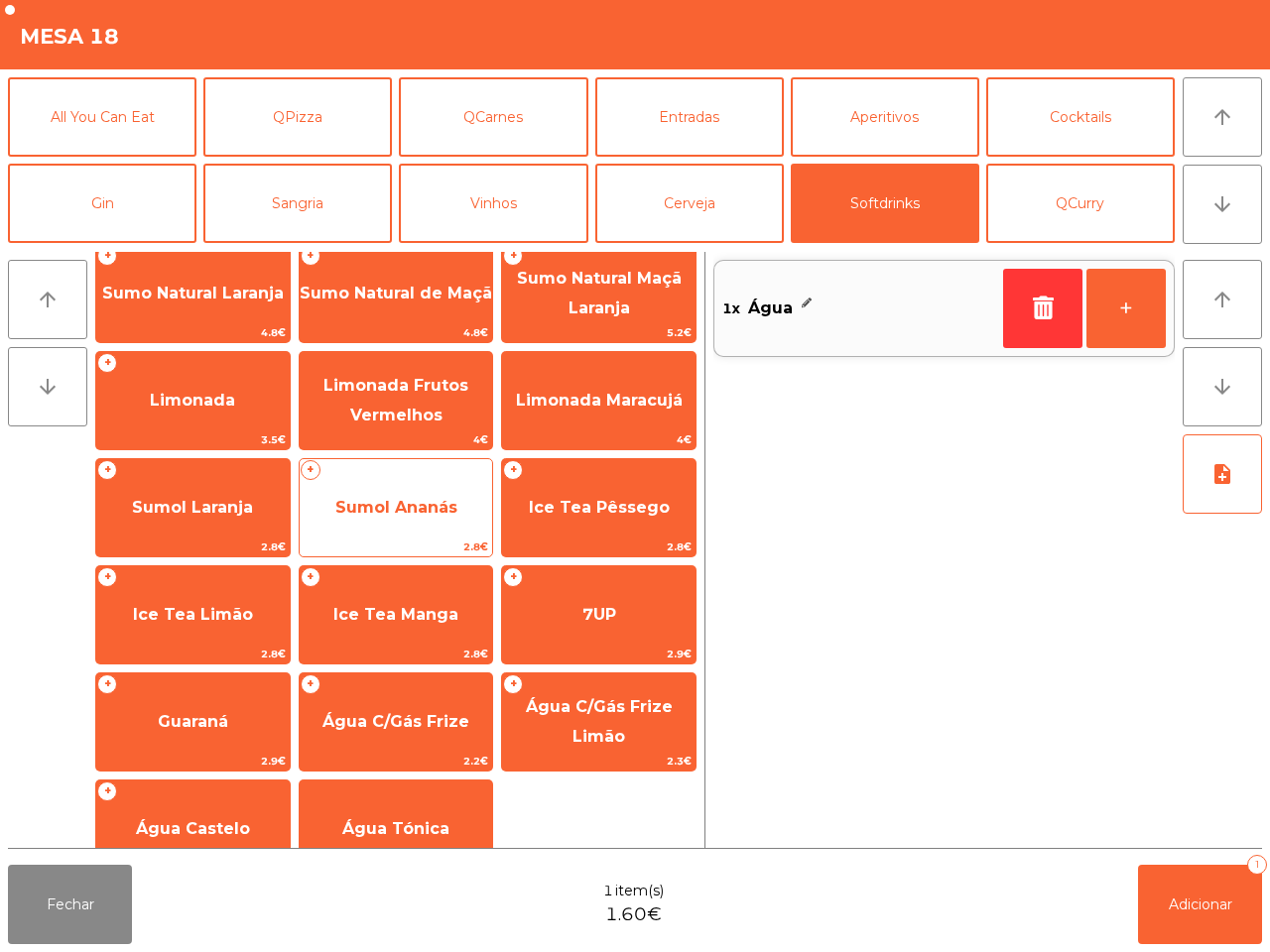 click on "Sumol Ananás" 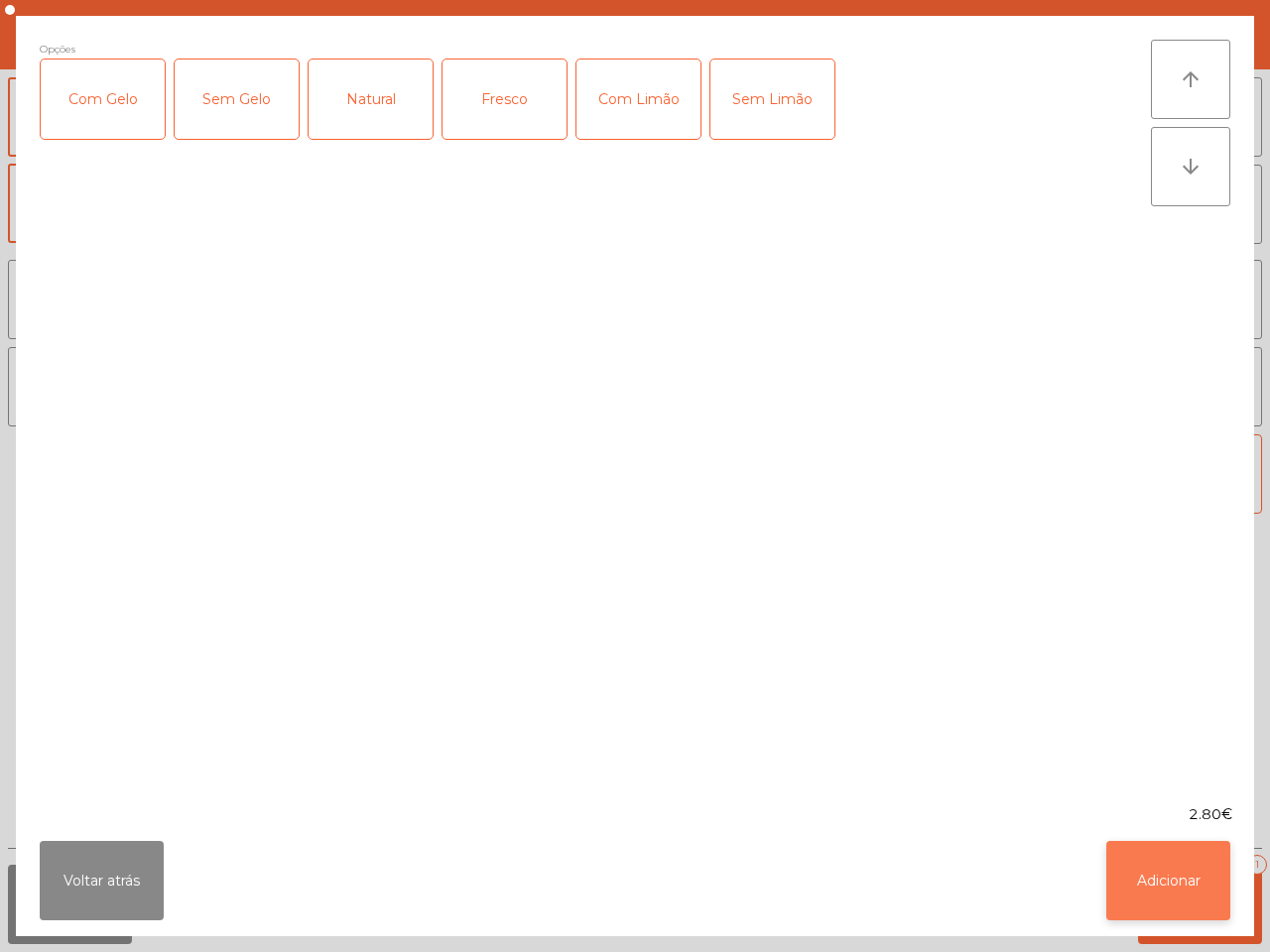 click on "Adicionar" 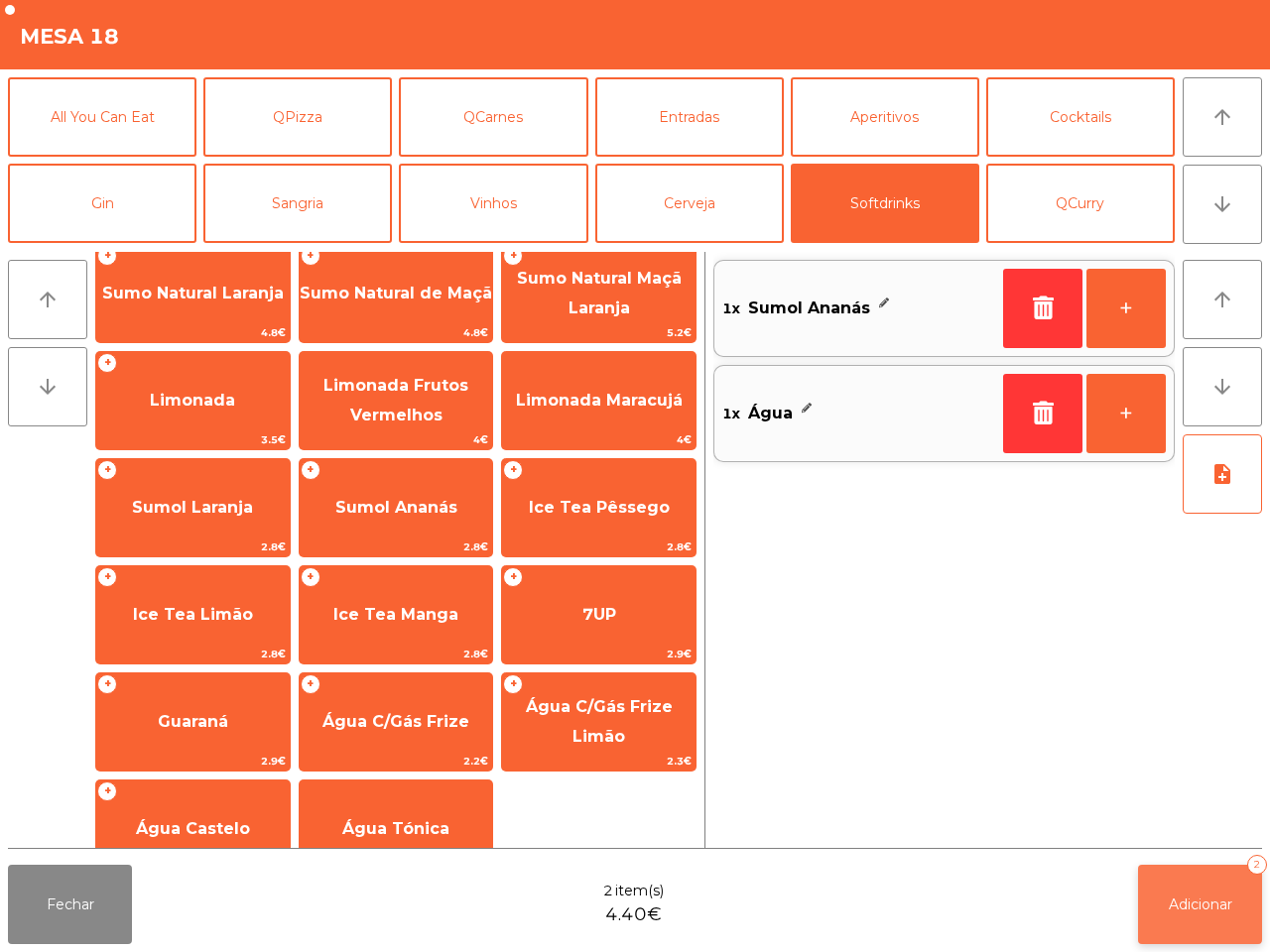 click on "Adicionar" 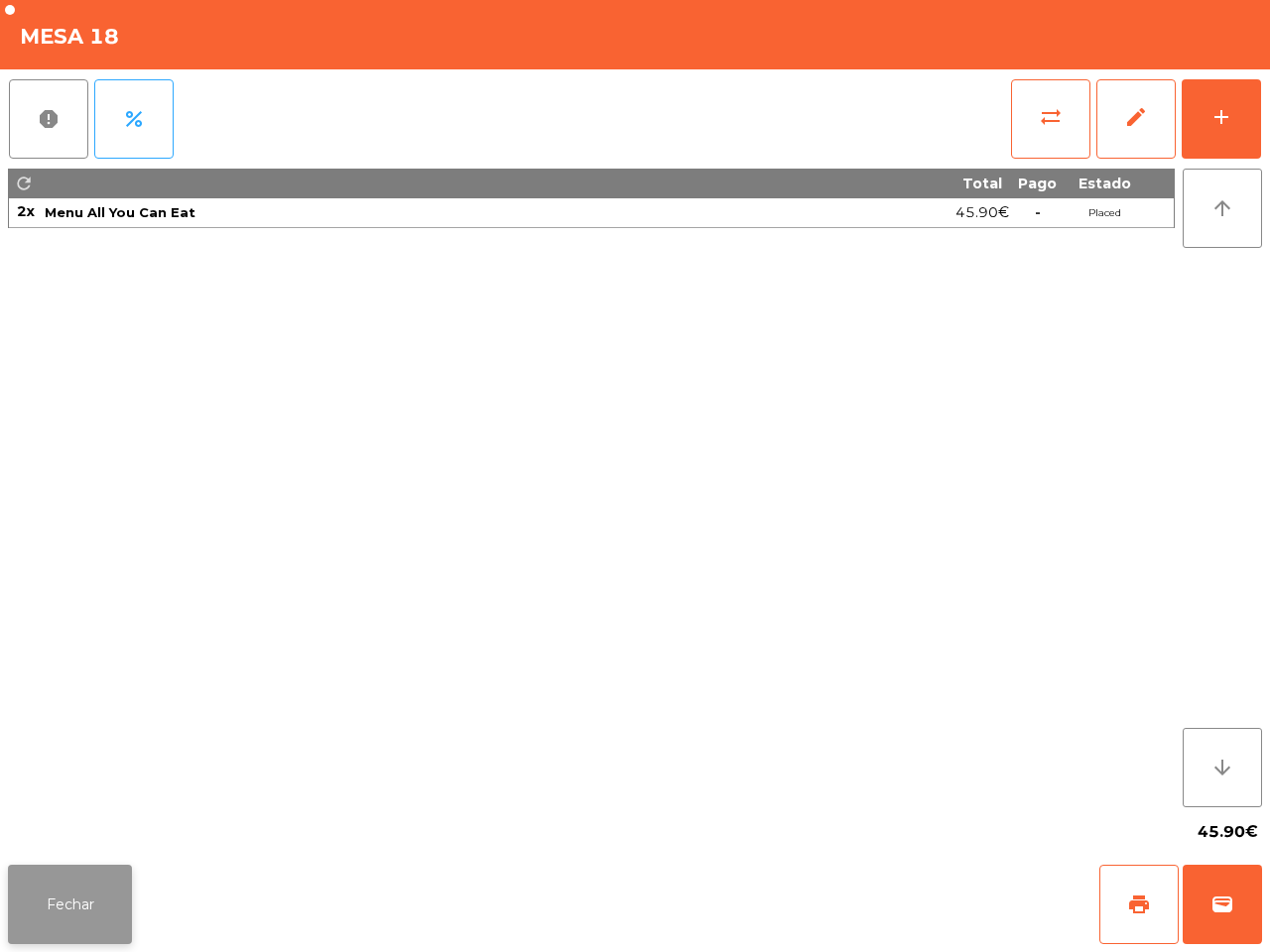 click on "Fechar" 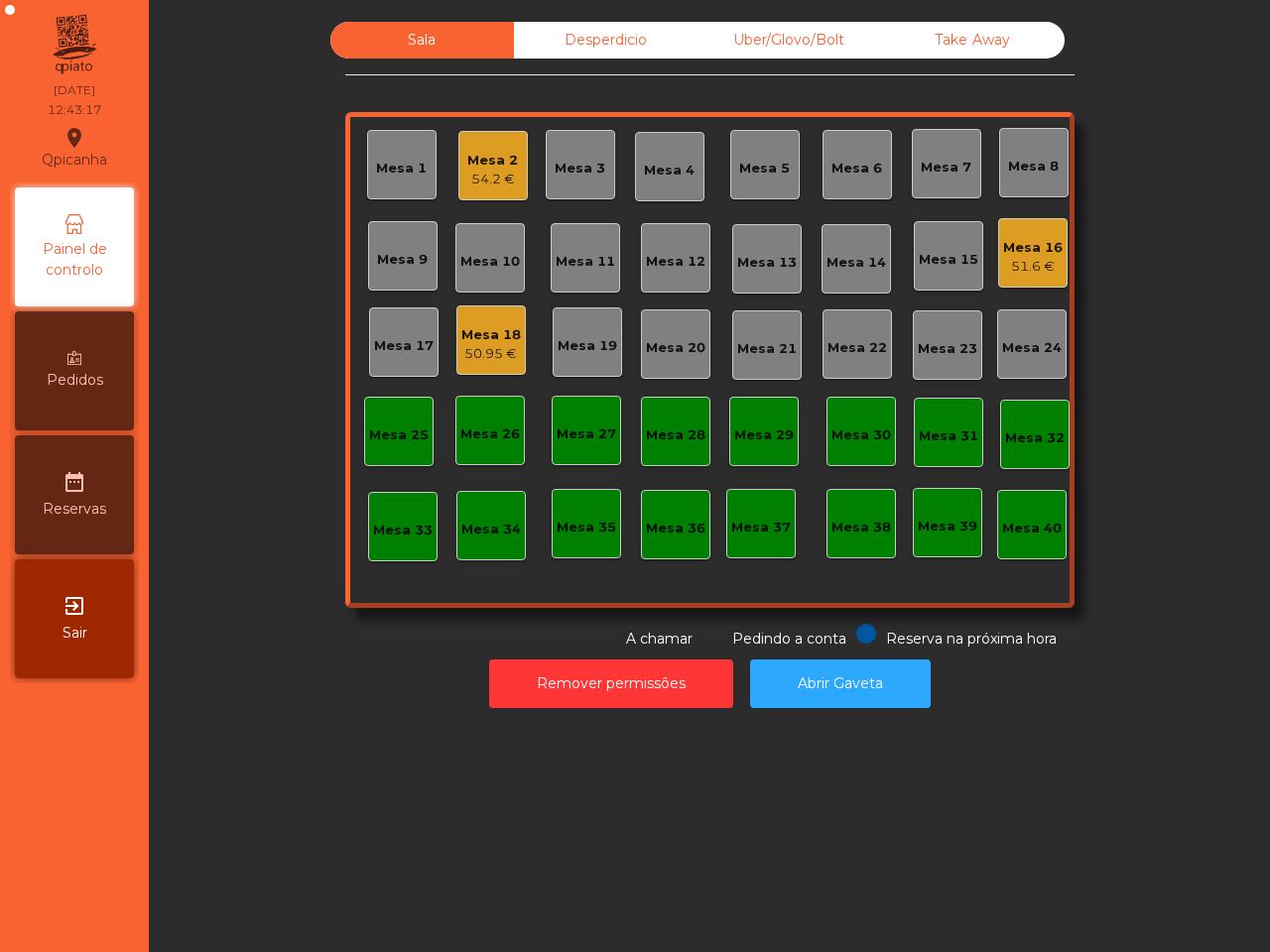 drag, startPoint x: 96, startPoint y: 881, endPoint x: 224, endPoint y: 804, distance: 149.37537 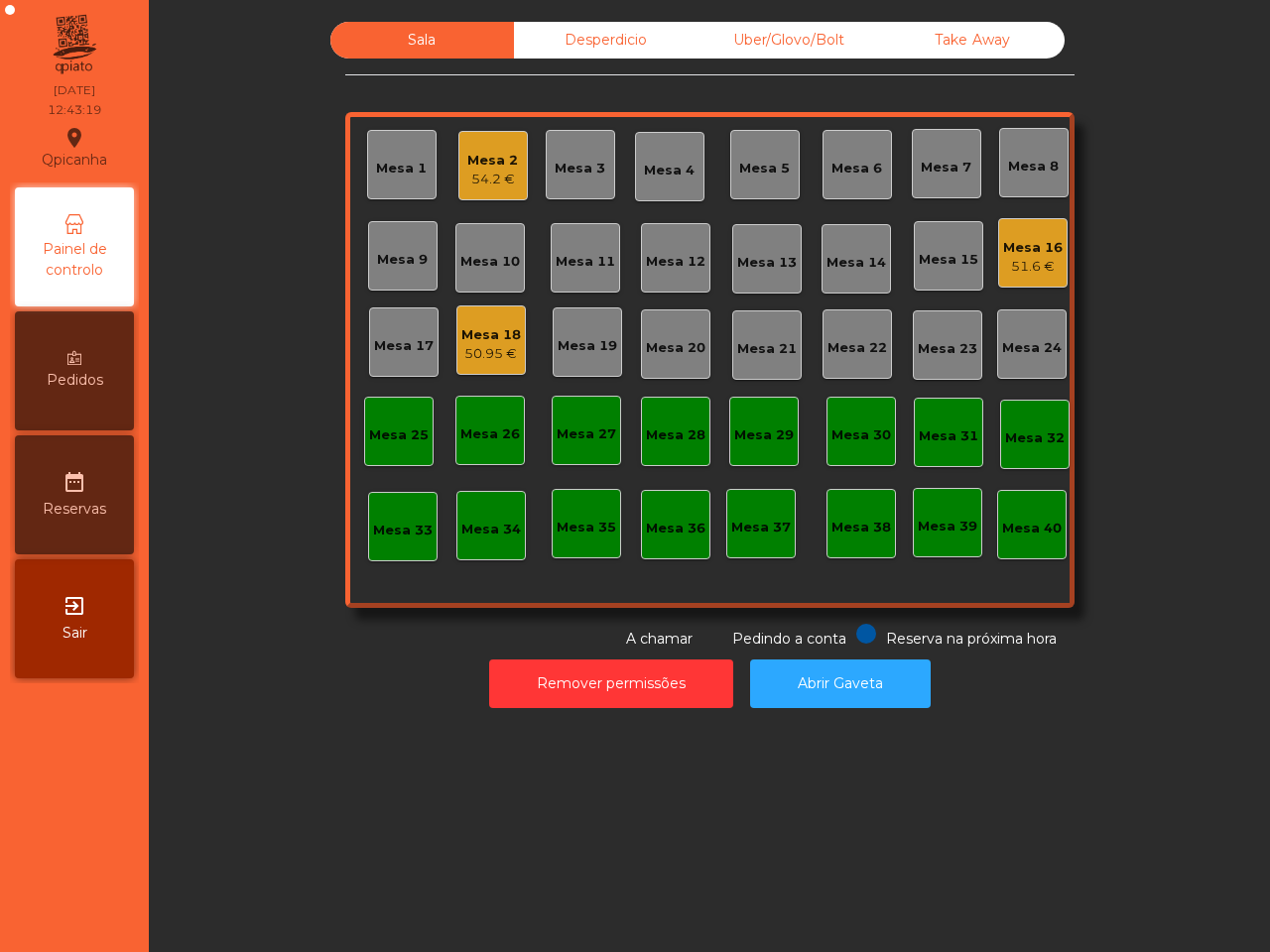 click on "Mesa 25" 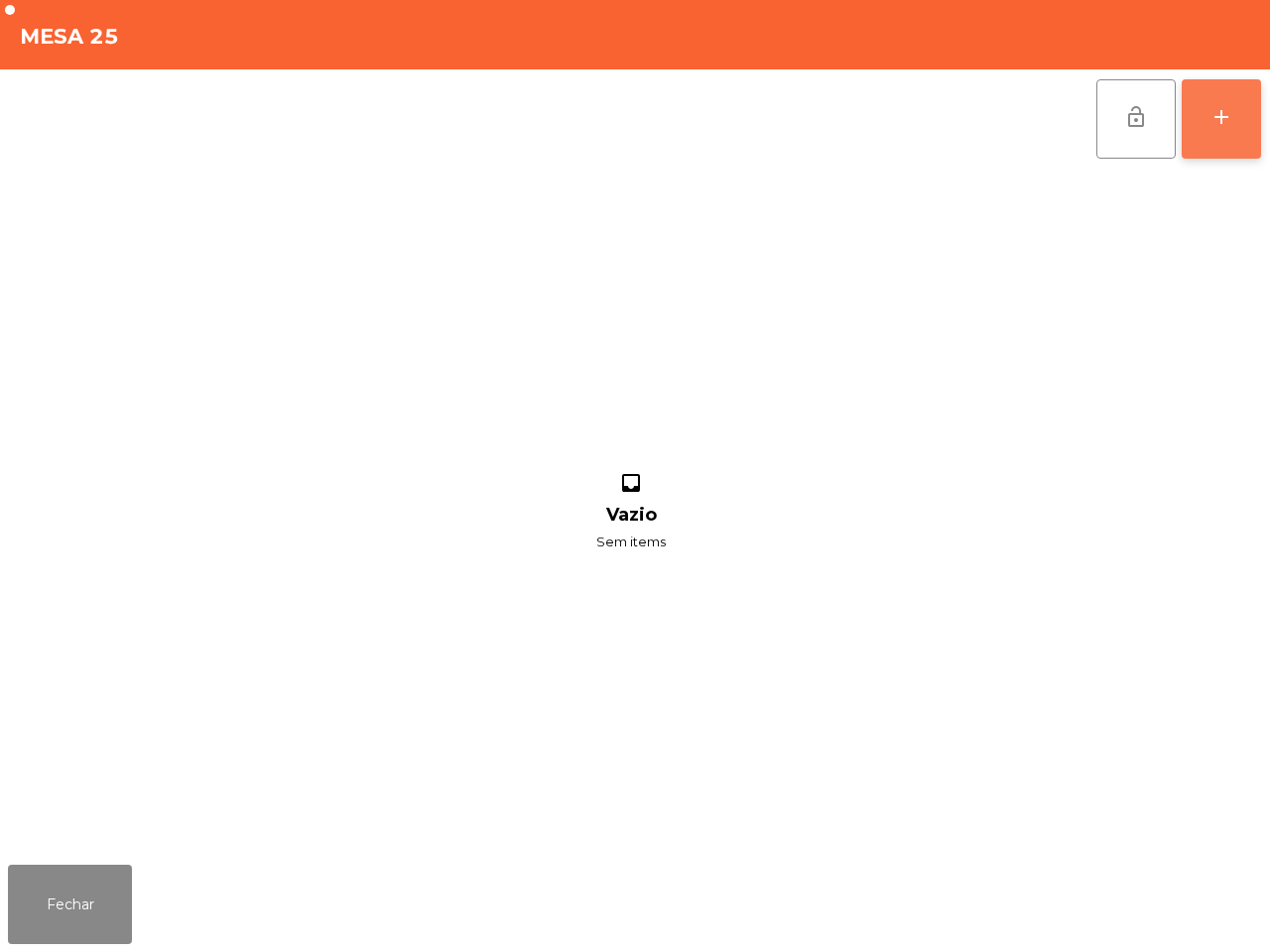 click on "add" 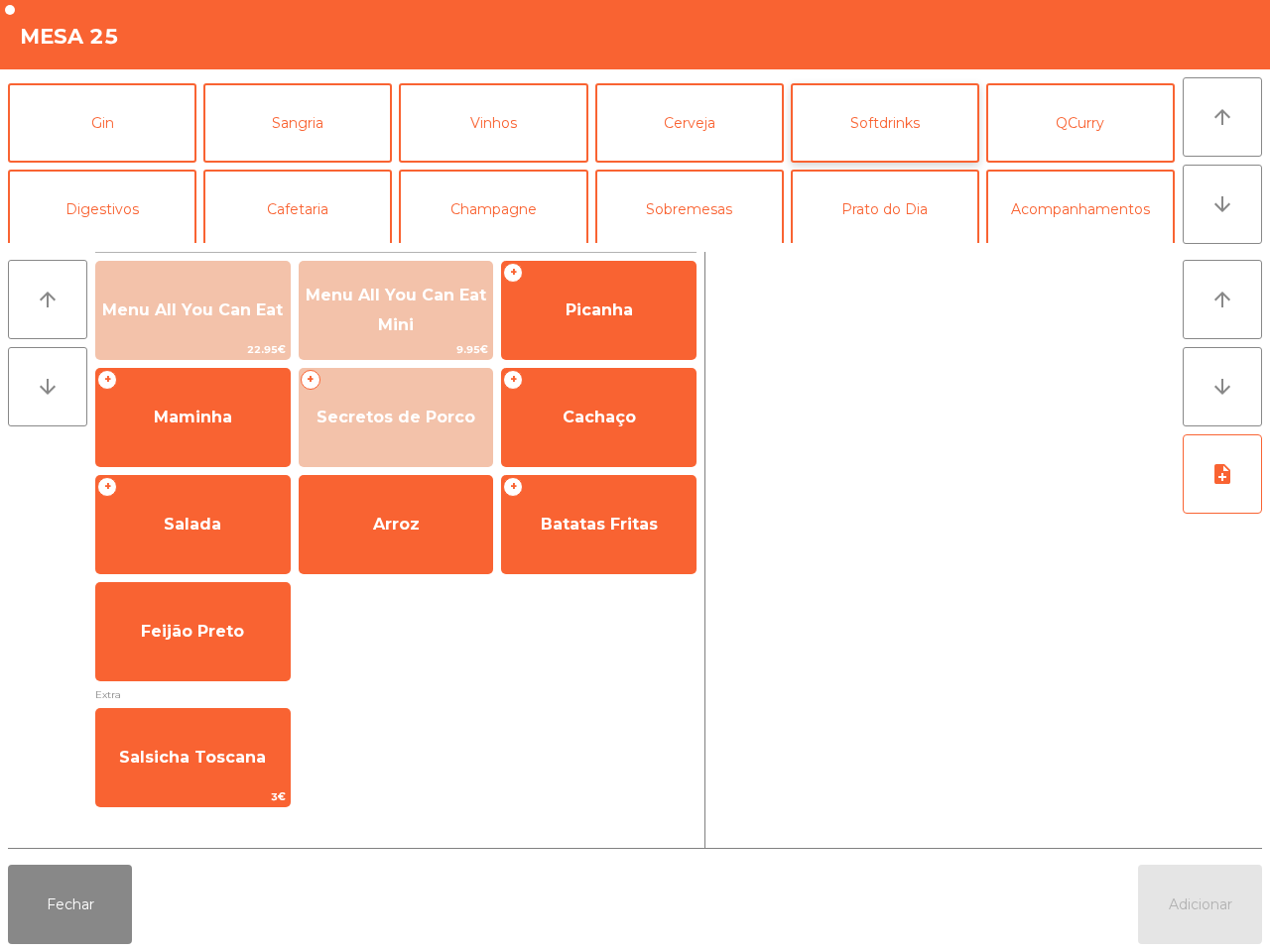scroll, scrollTop: 124, scrollLeft: 0, axis: vertical 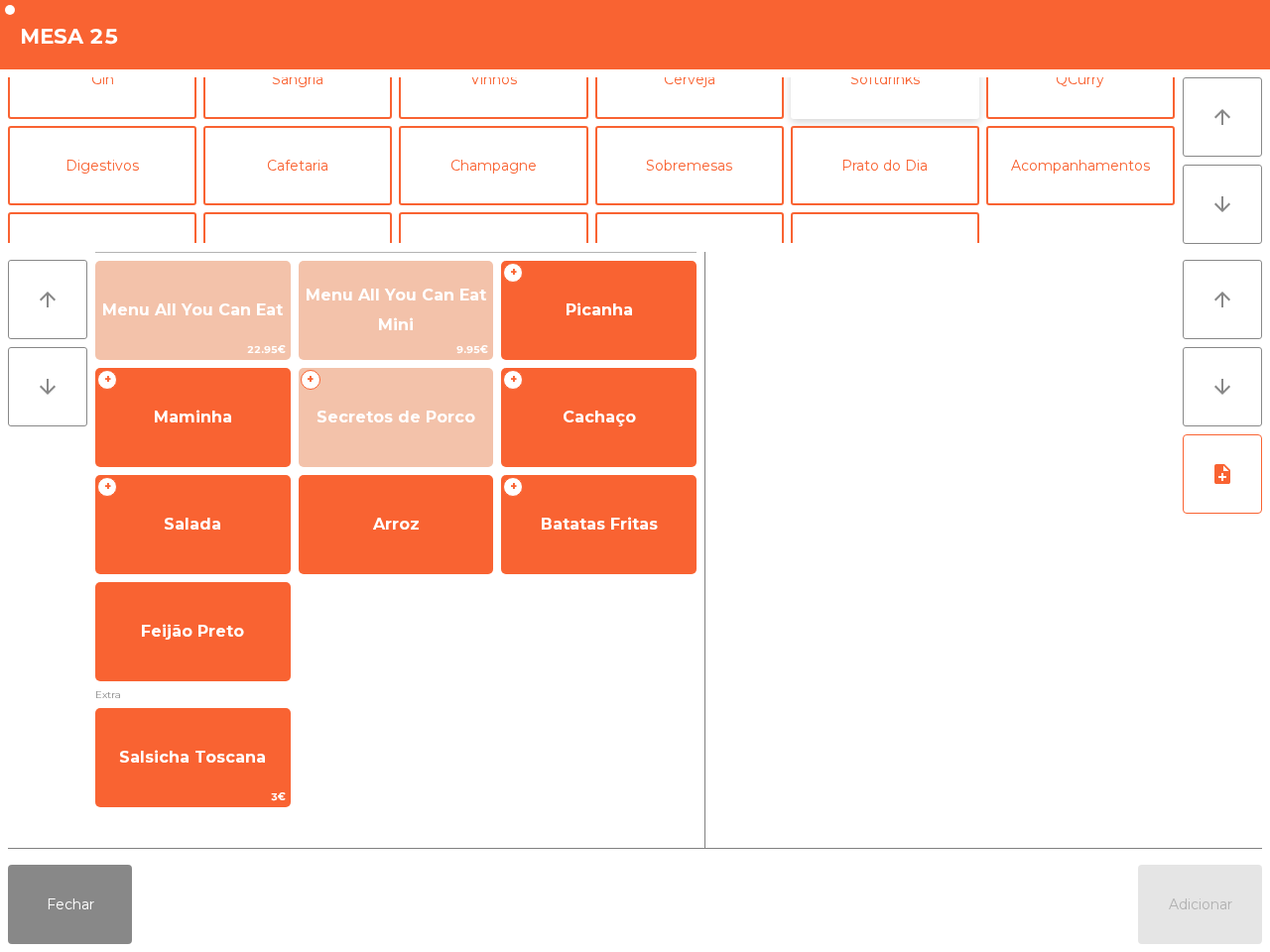 click on "Softdrinks" 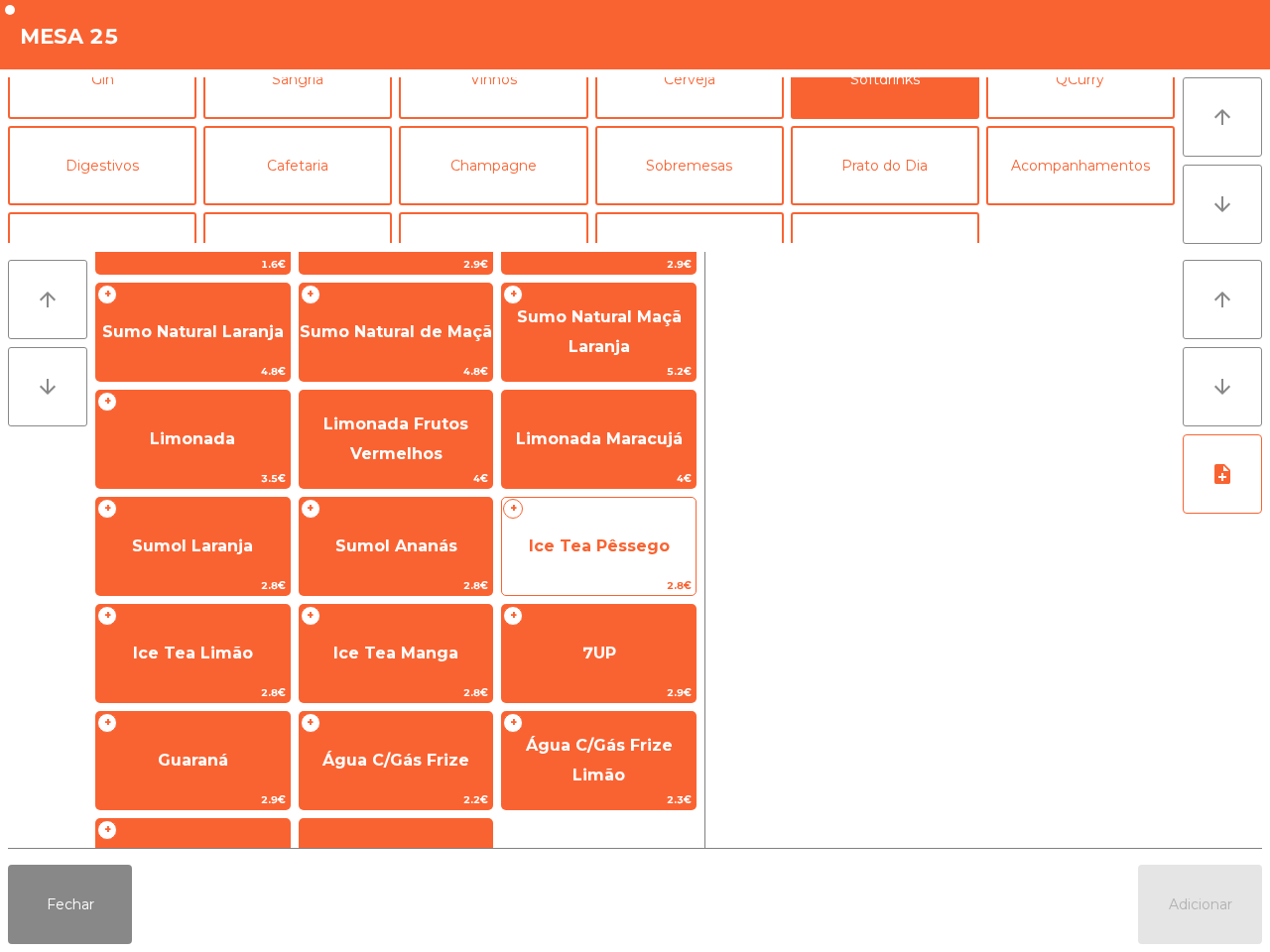 scroll, scrollTop: 162, scrollLeft: 0, axis: vertical 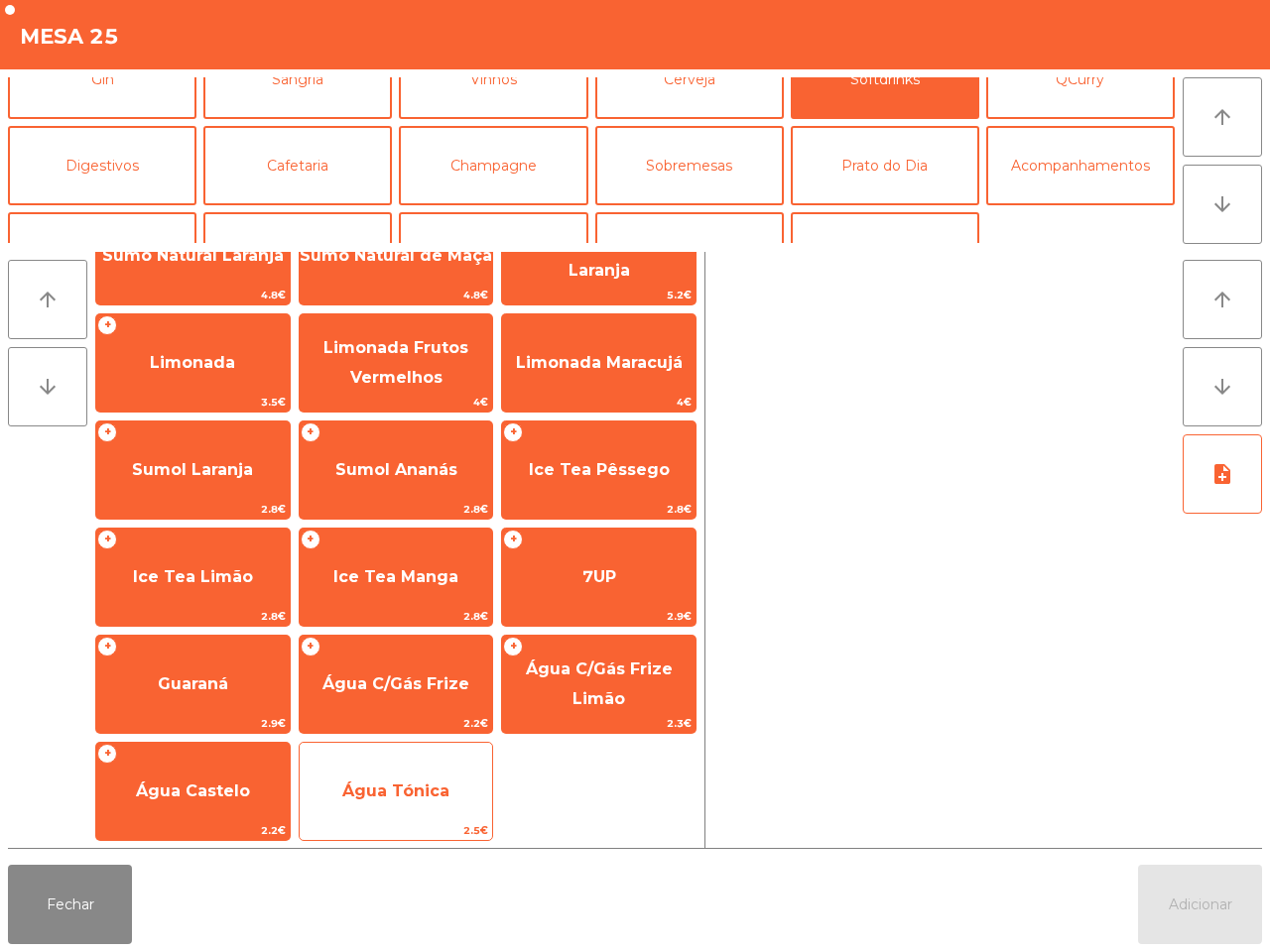 click on "Água Tónica" 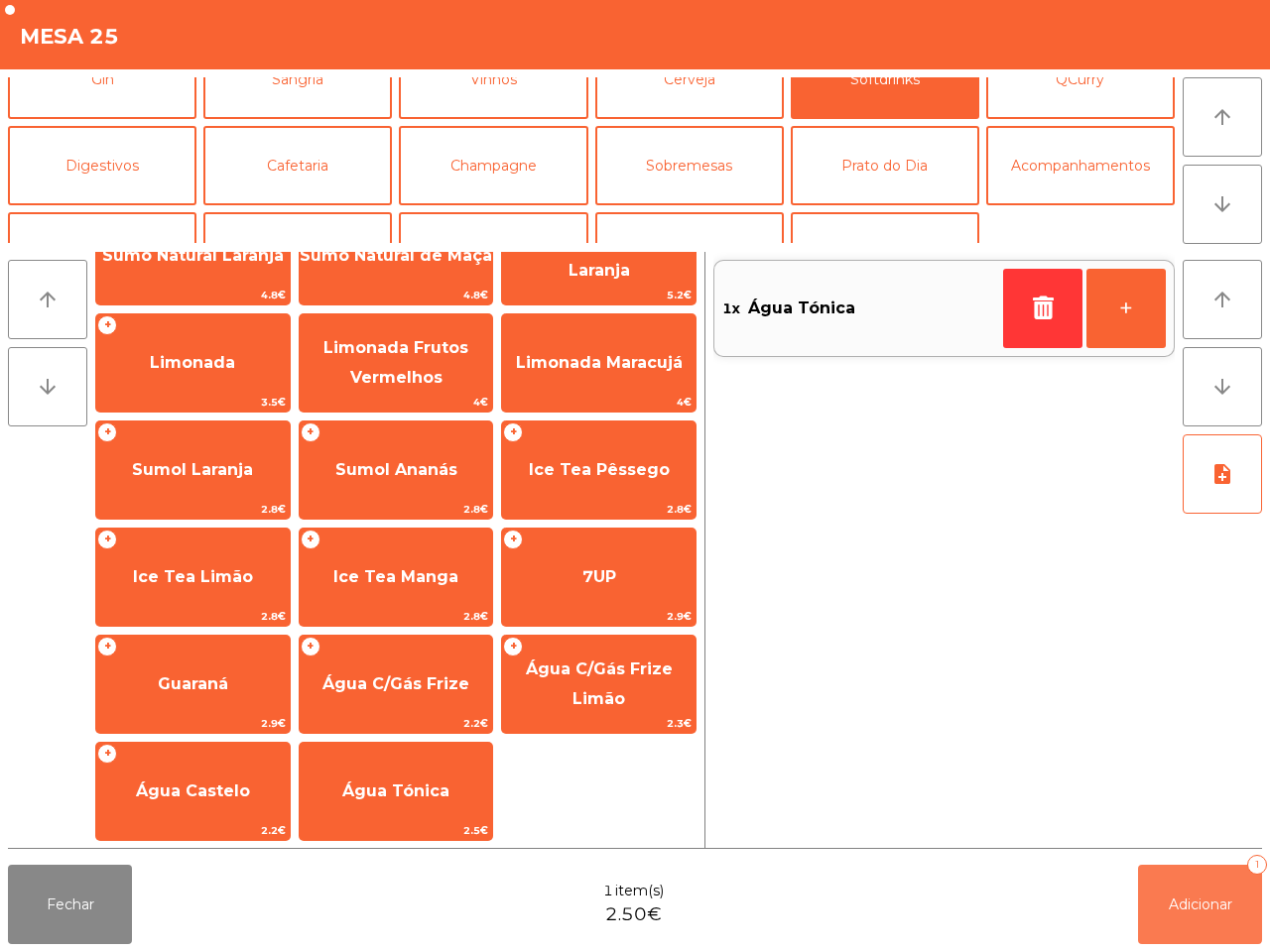 click on "Adicionar" 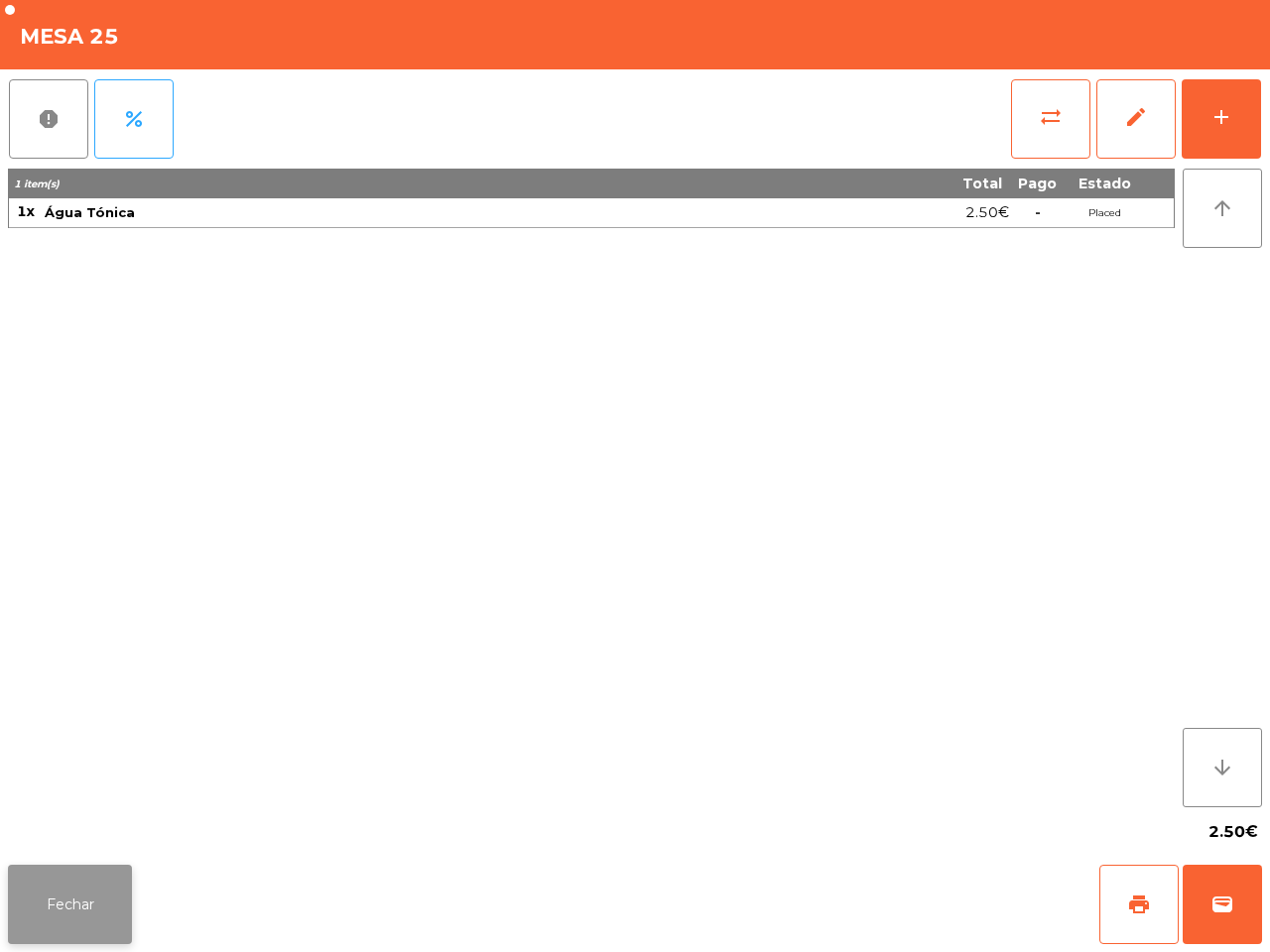 click on "Fechar" 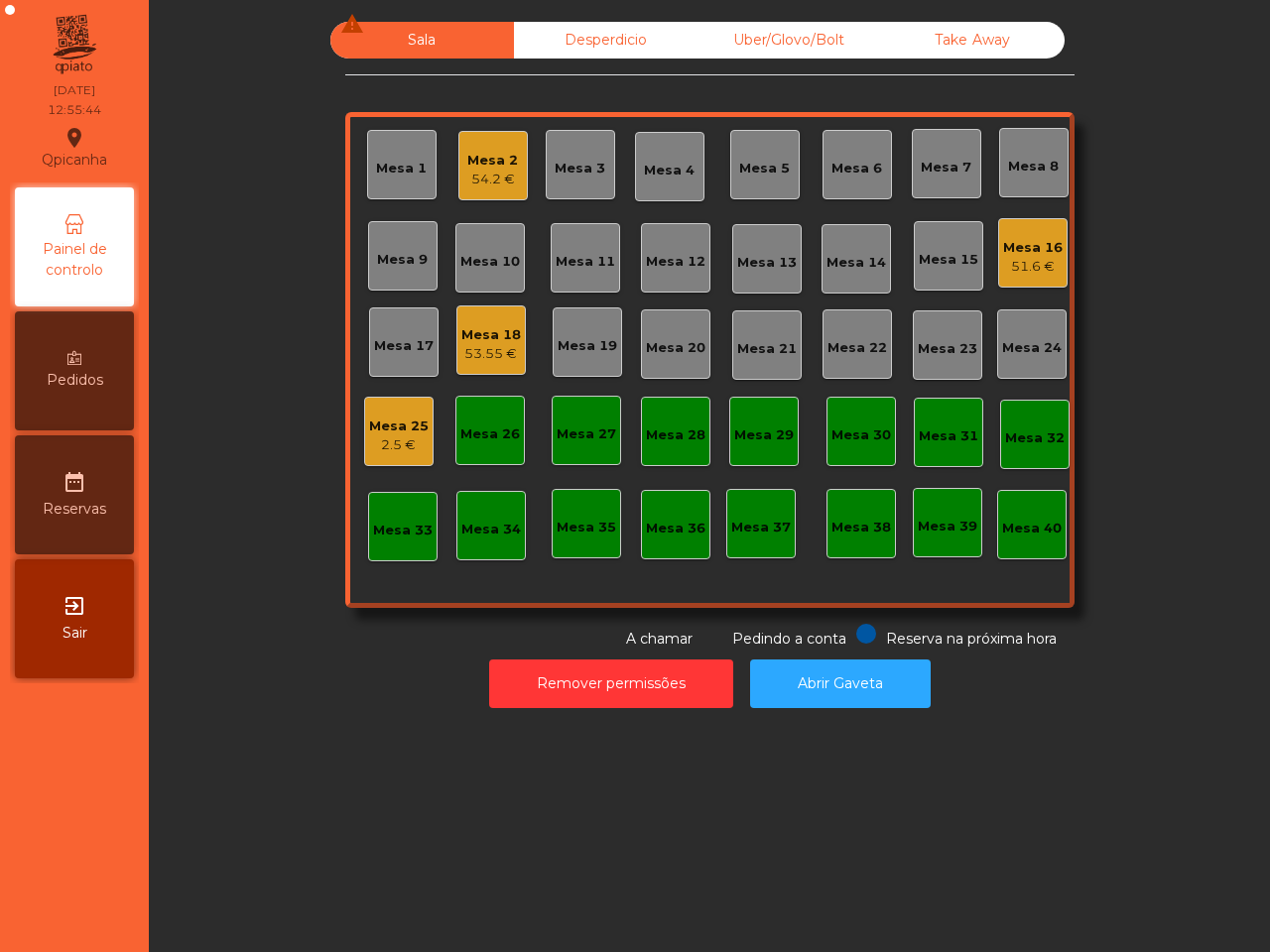click on "Mesa 16" 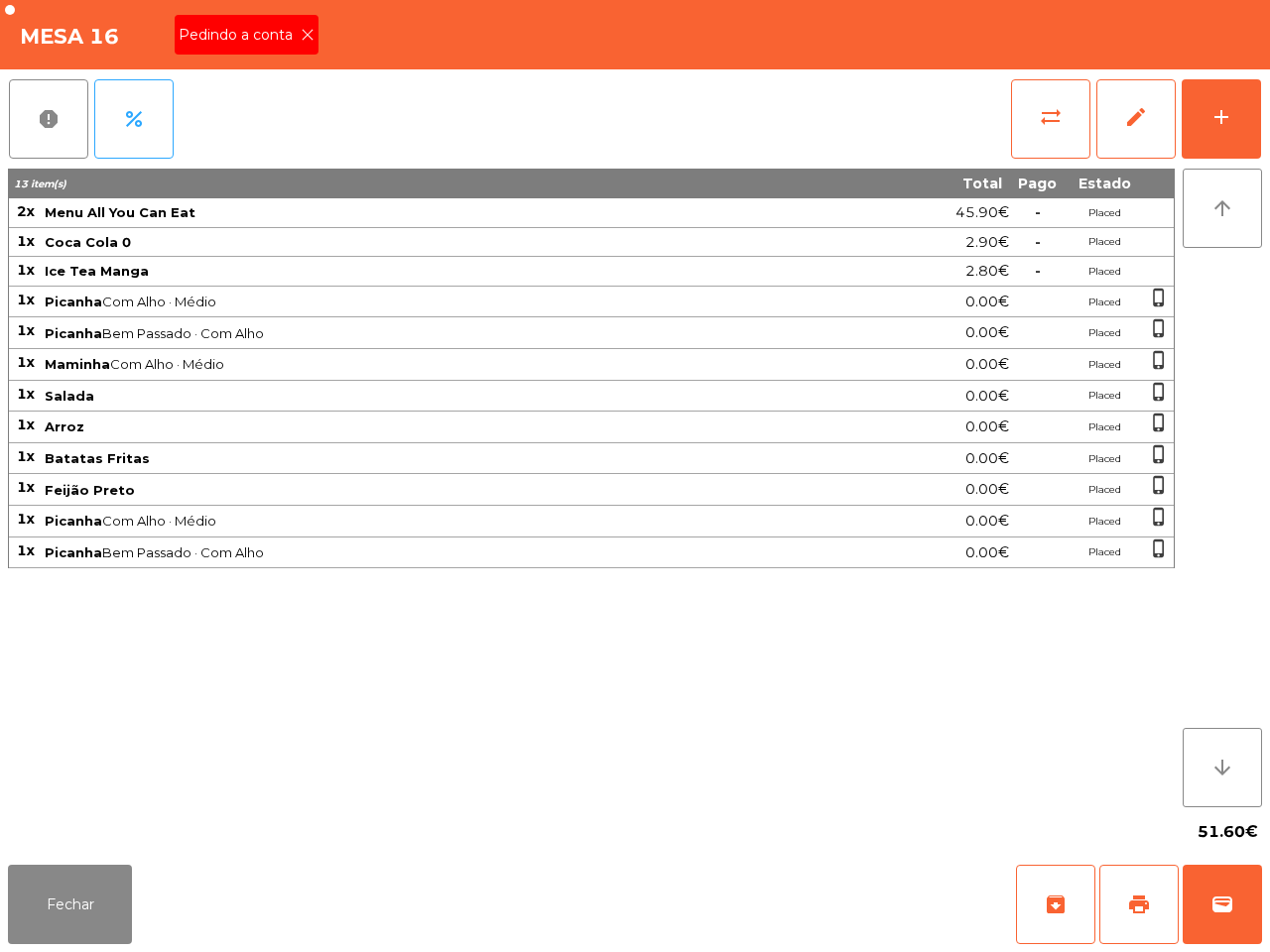 click 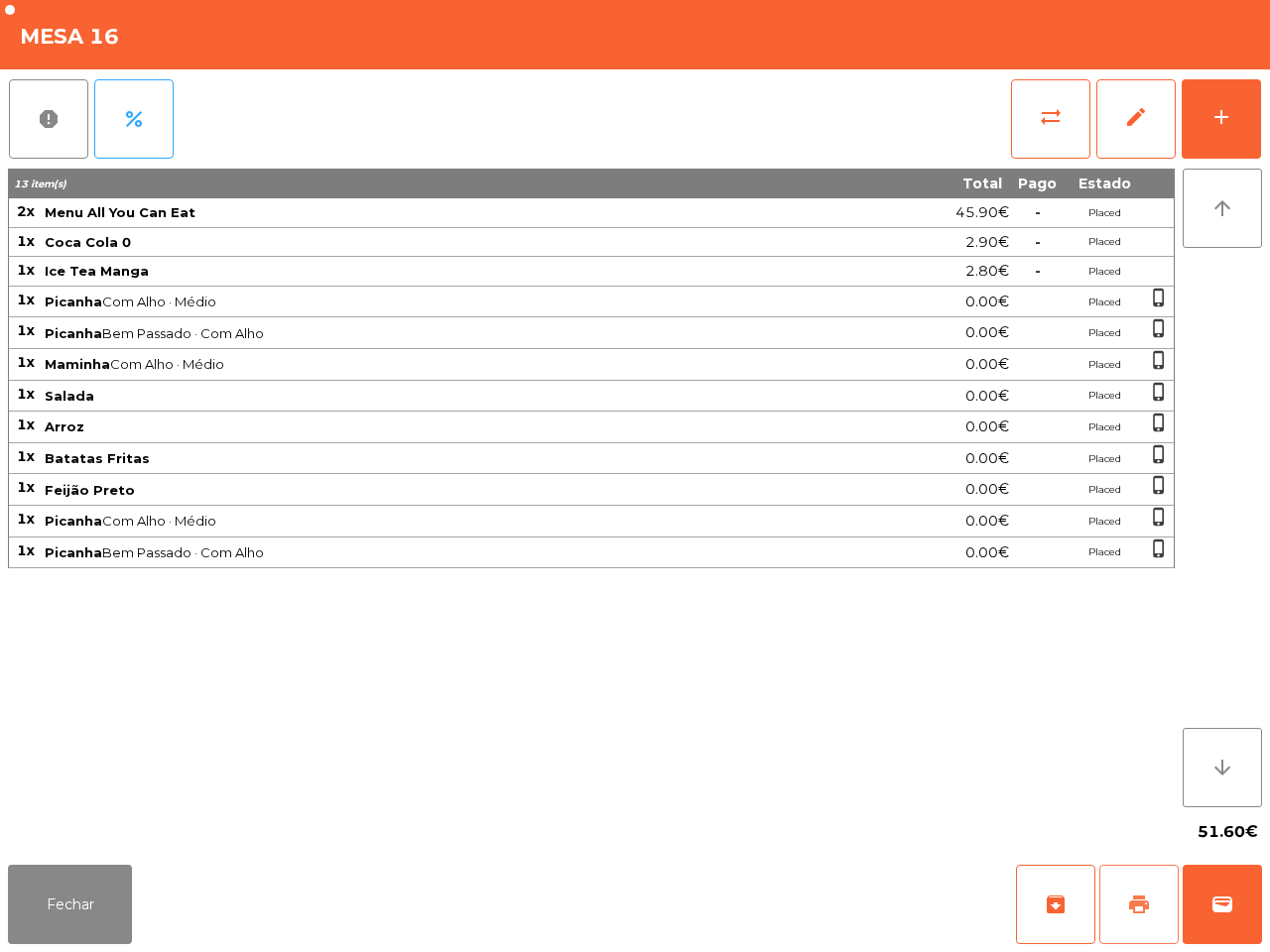 click on "print" 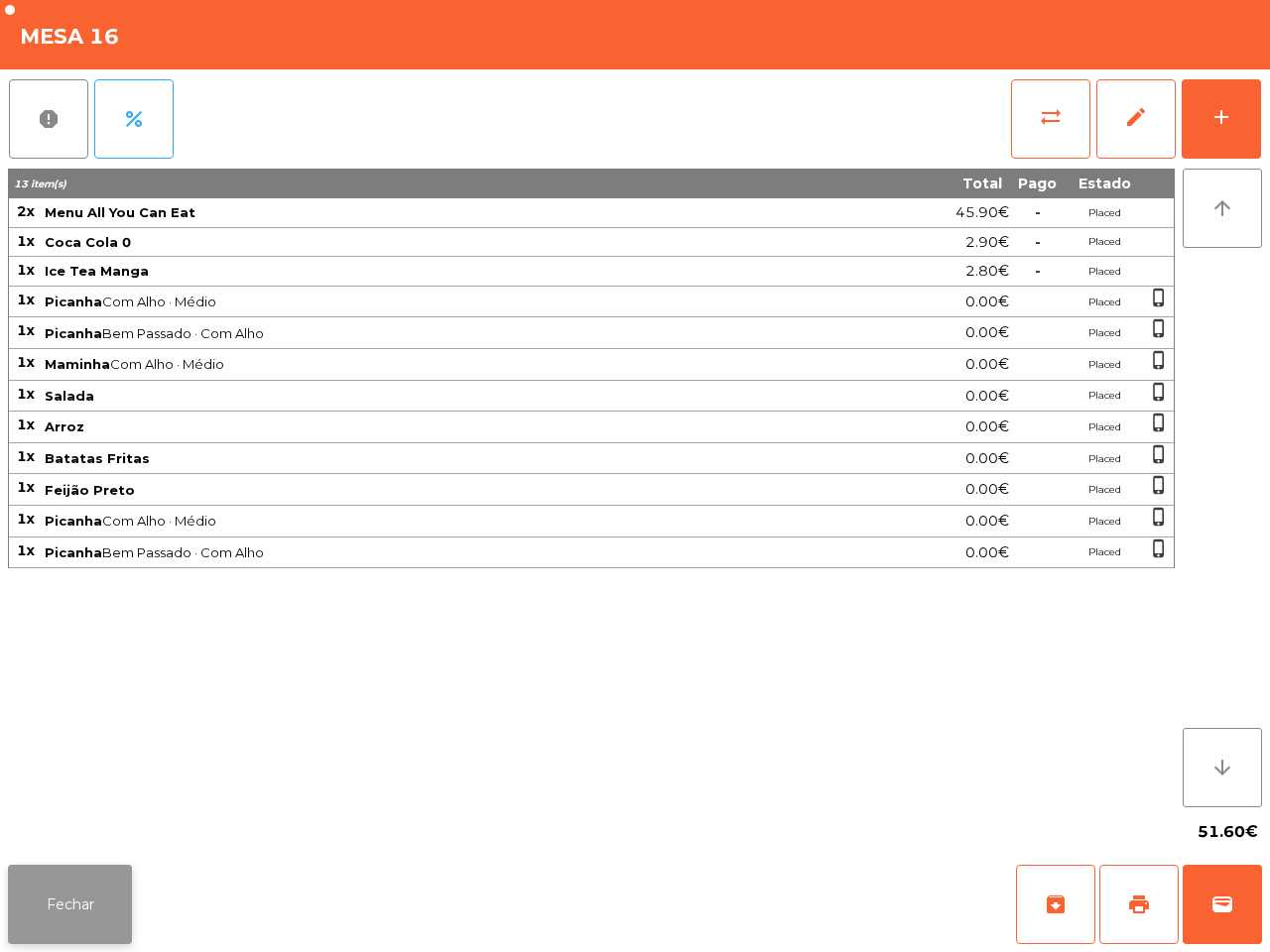 click on "Fechar" 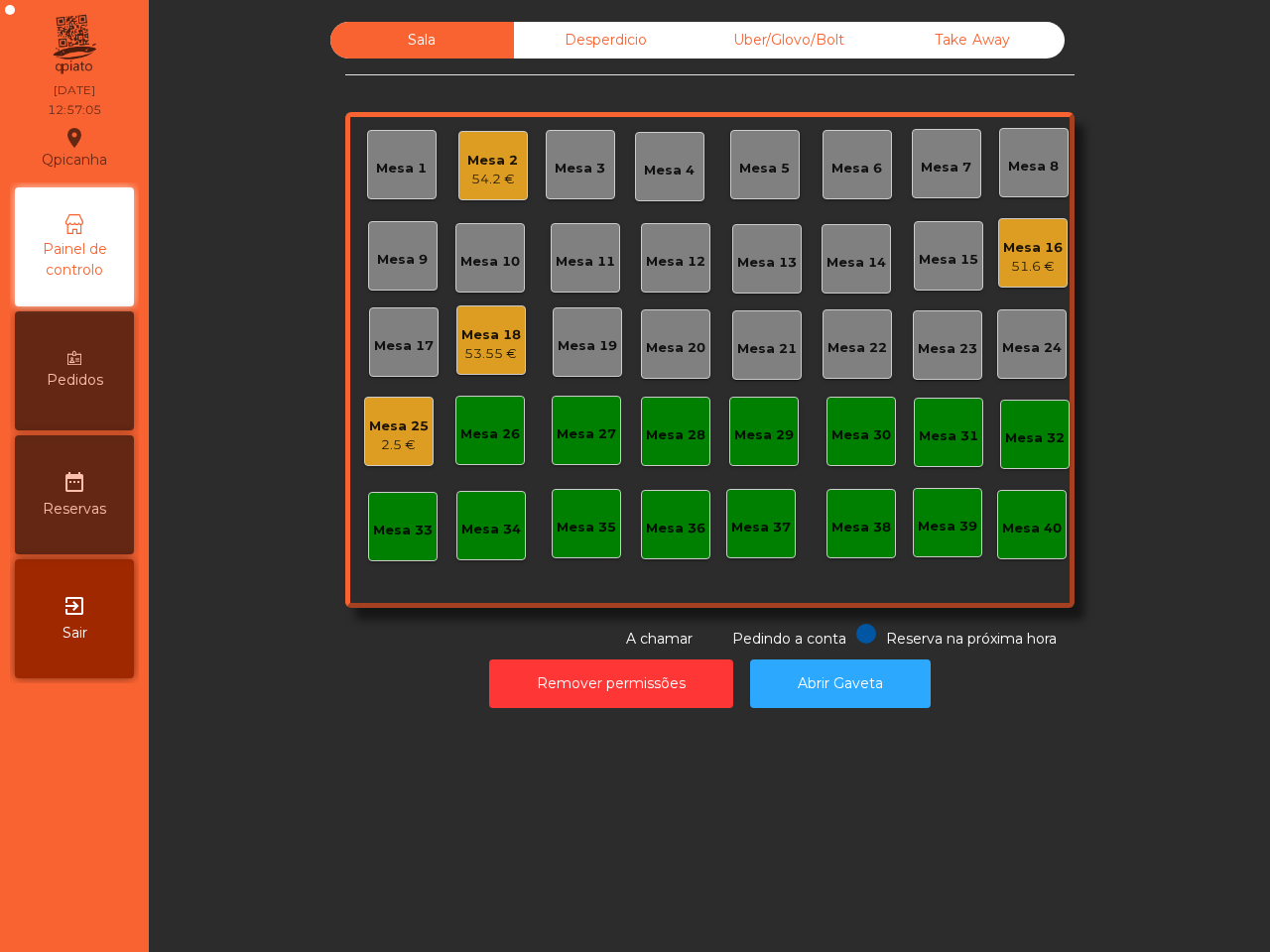 click on "Mesa 16" 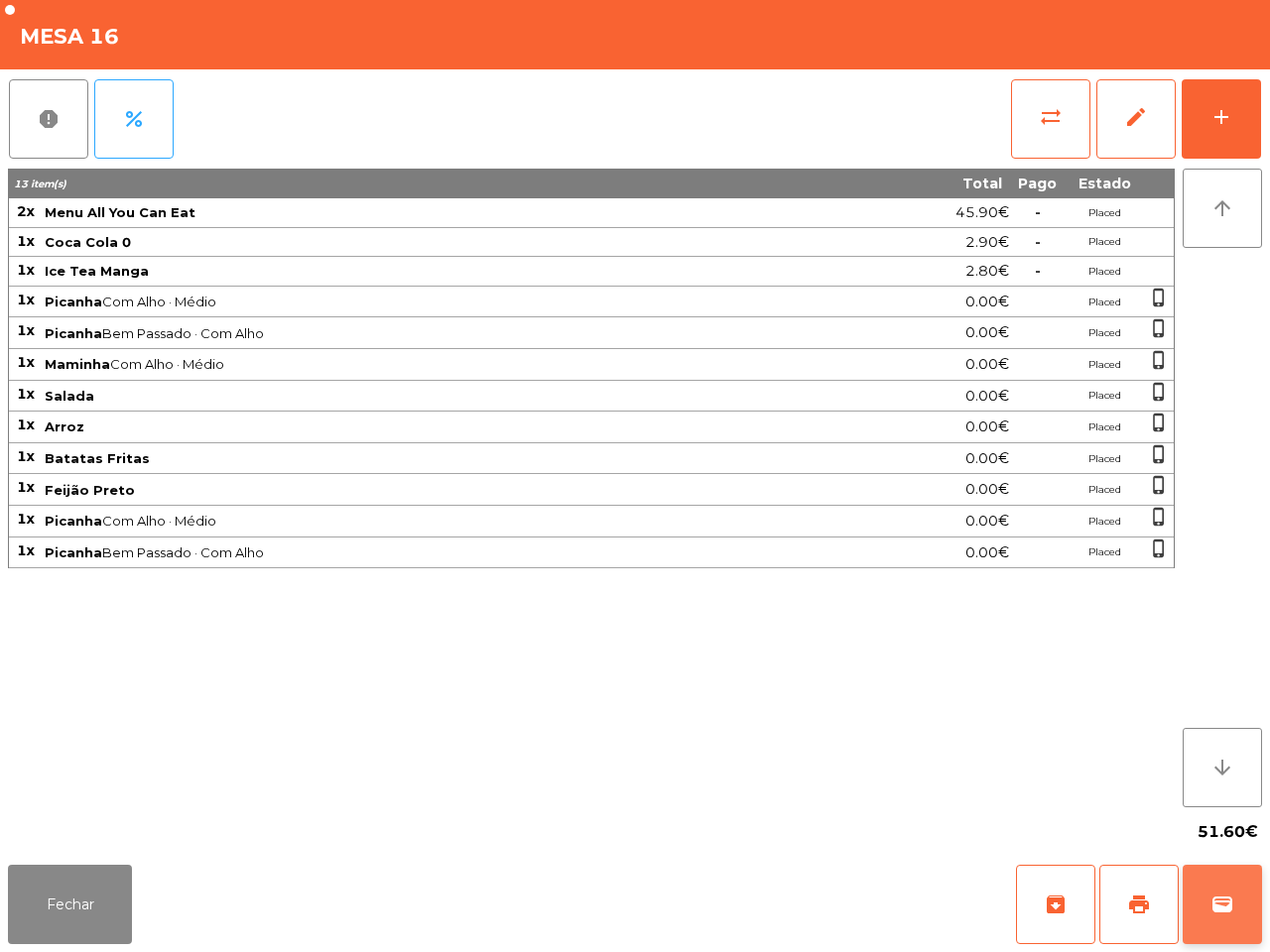 click on "wallet" 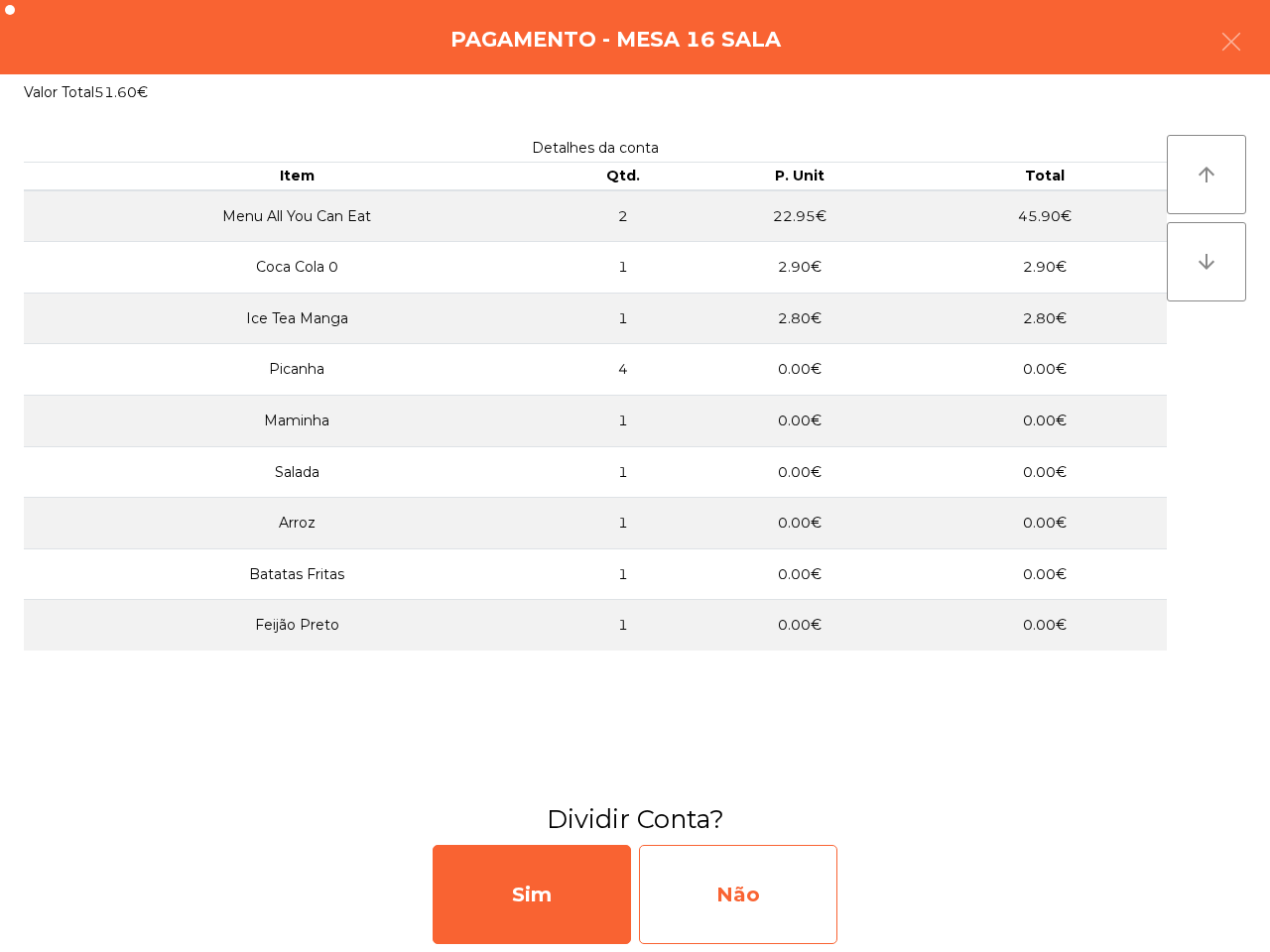 click on "Não" 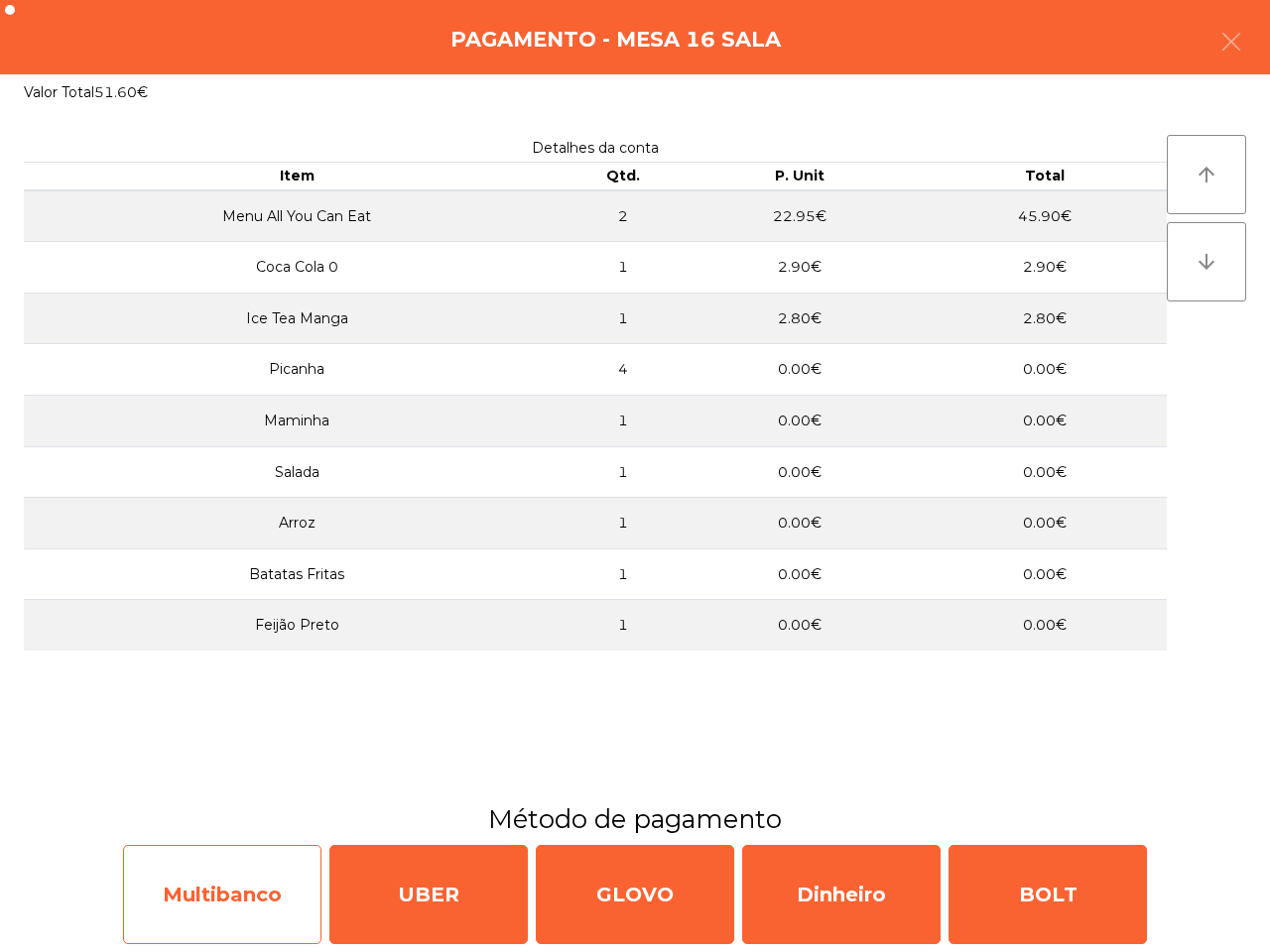 click on "Multibanco" 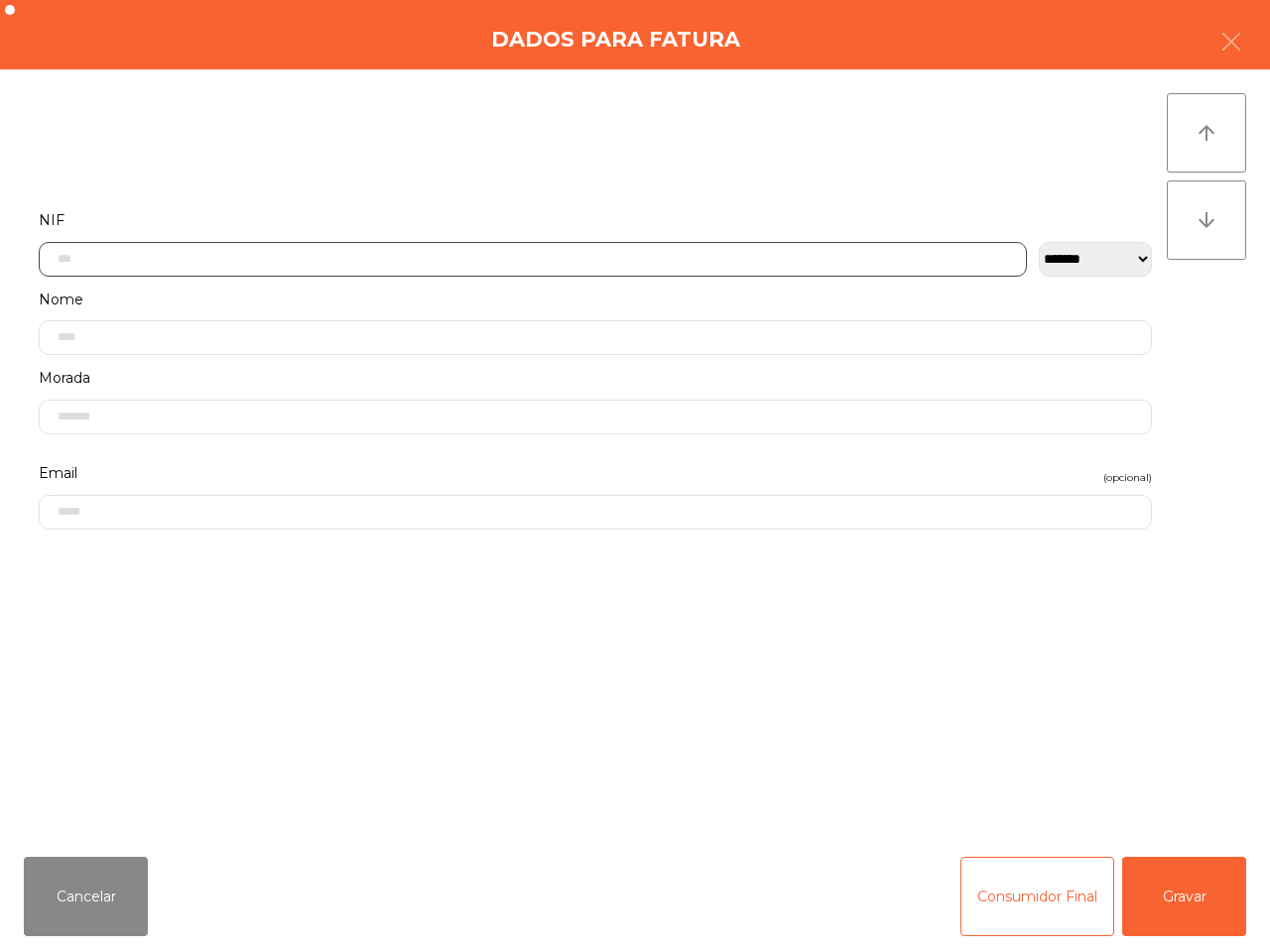 click 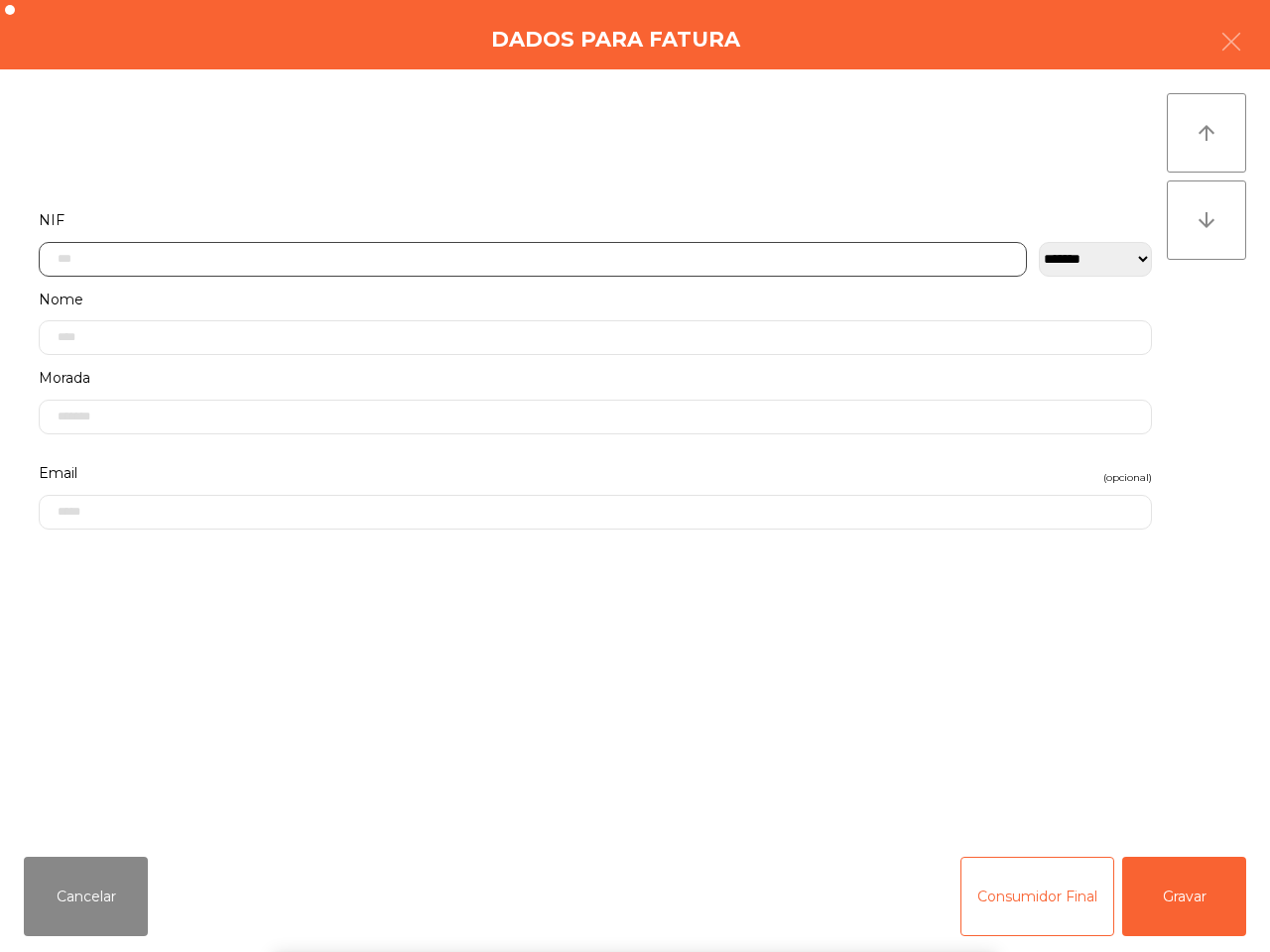 scroll, scrollTop: 111, scrollLeft: 0, axis: vertical 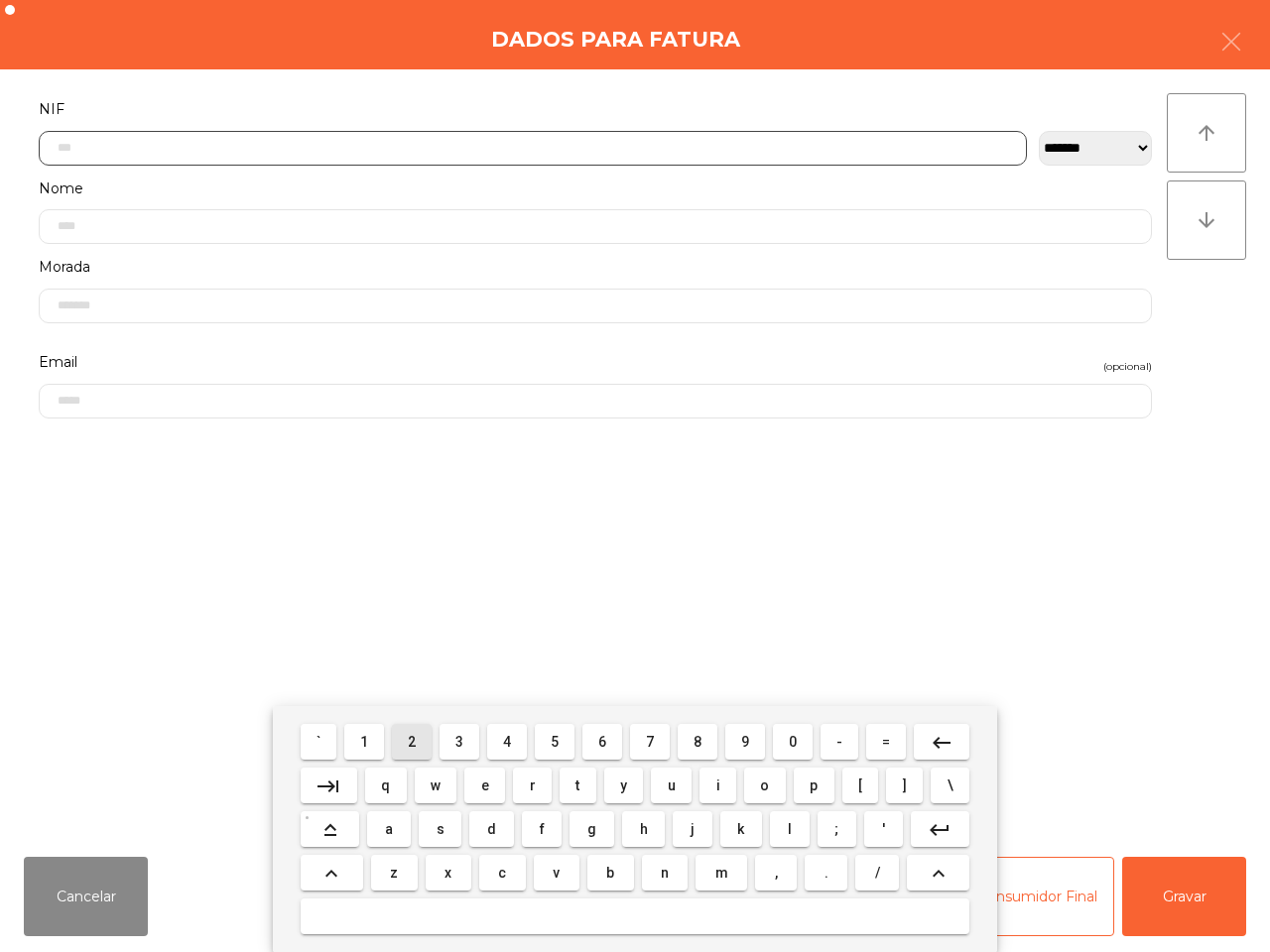 click on "2" at bounding box center [412, 742] 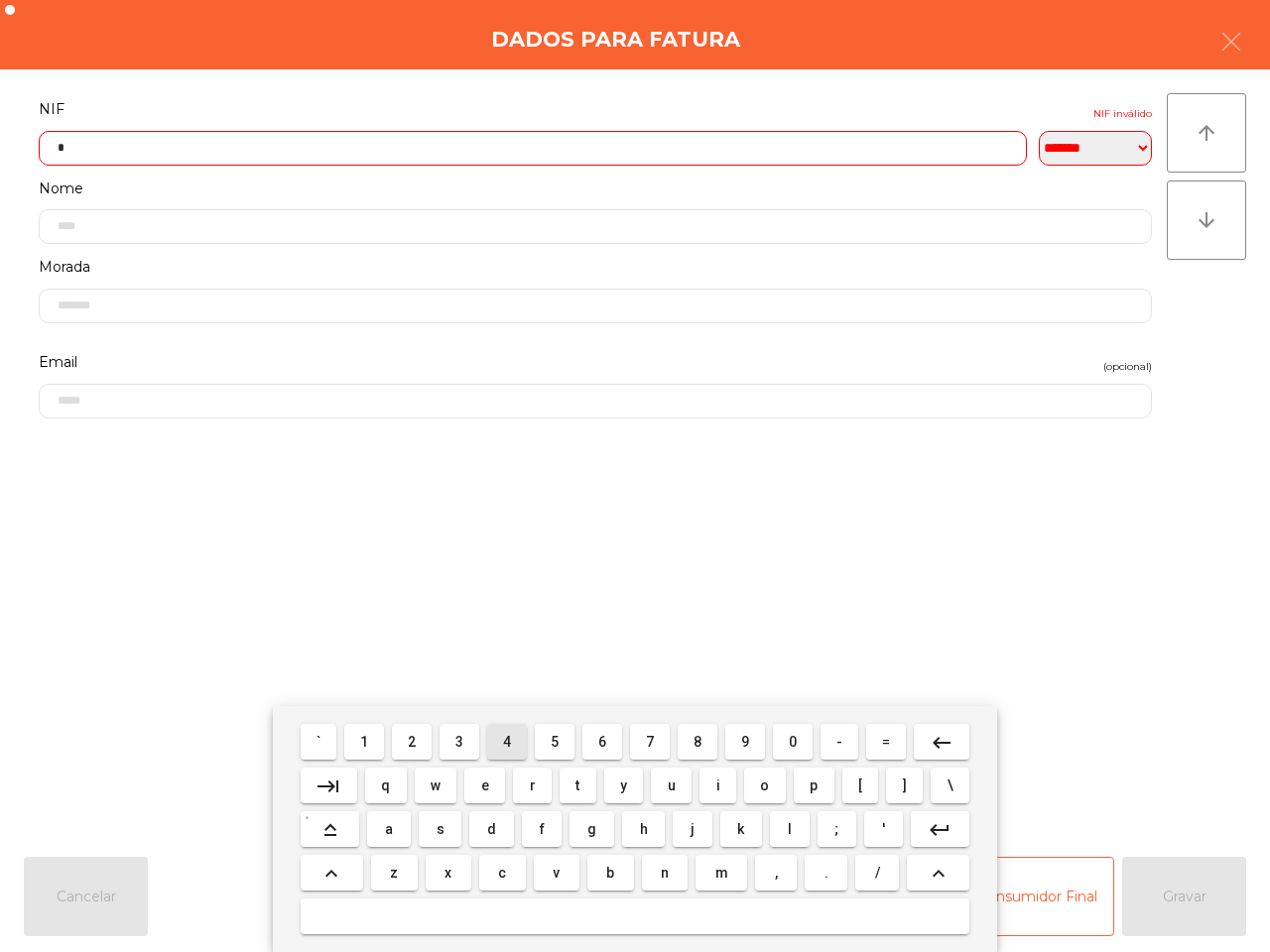 click on "4" at bounding box center (507, 742) 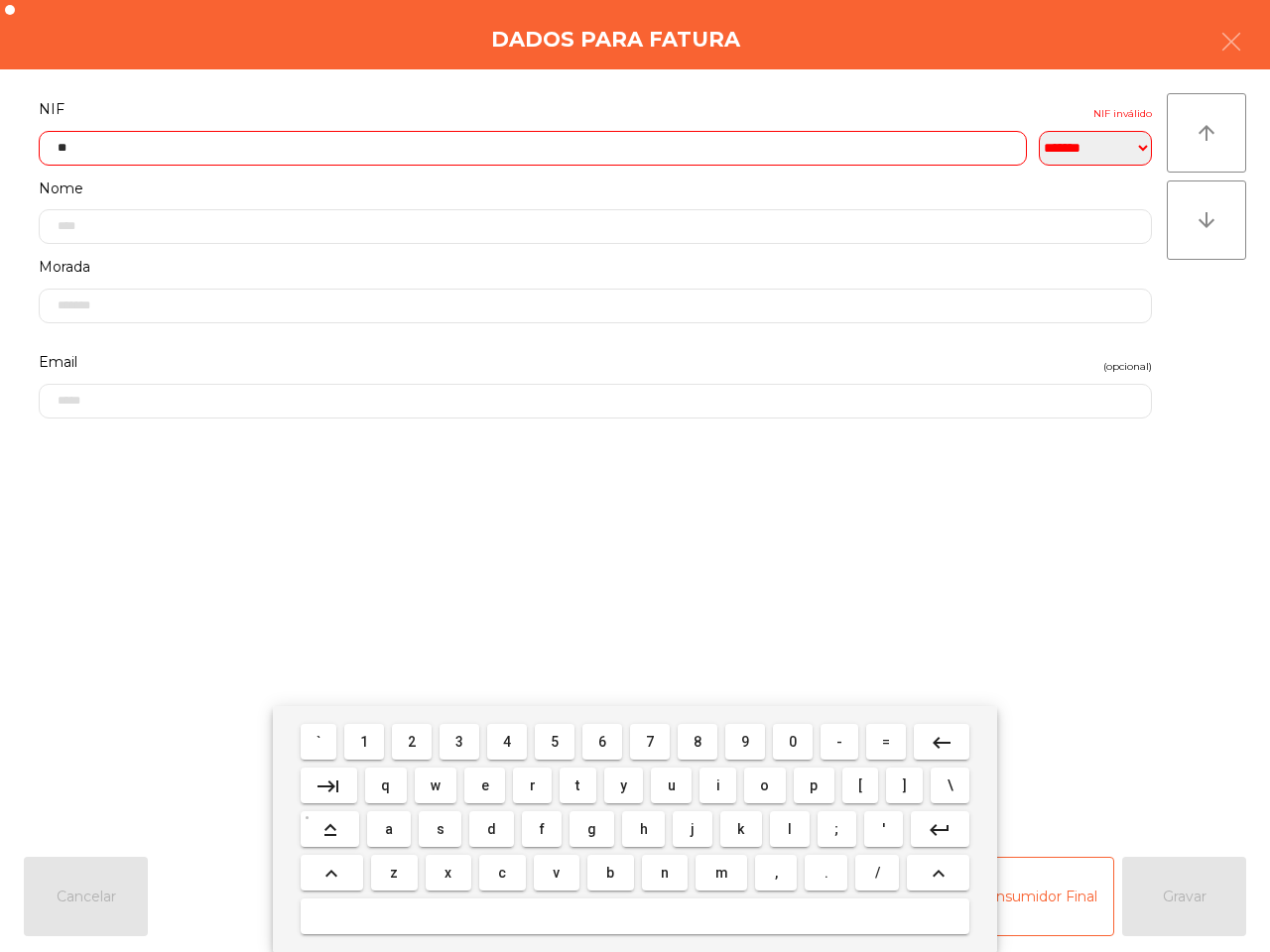 click on "9" at bounding box center [745, 742] 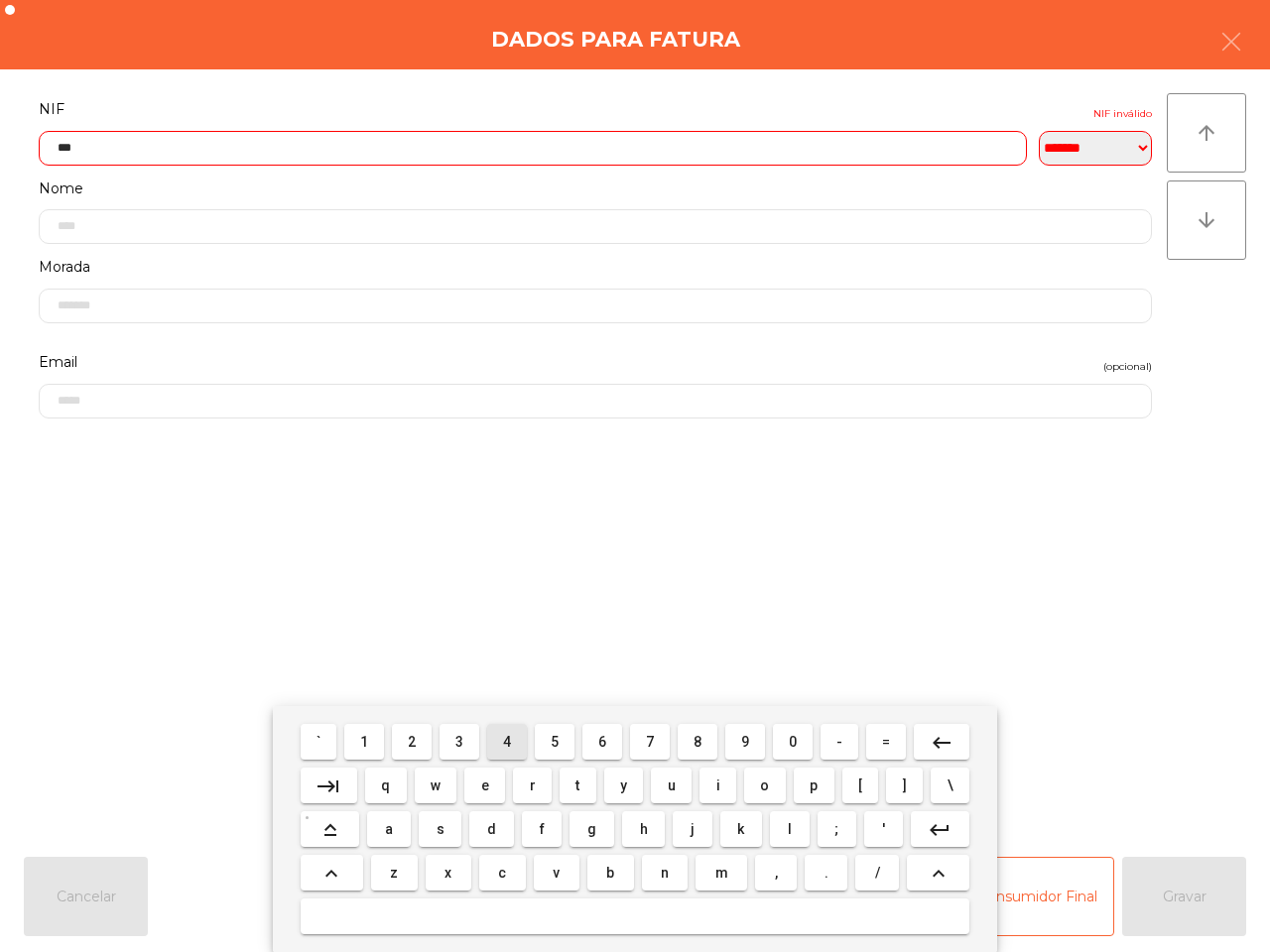 click on "4" at bounding box center [507, 742] 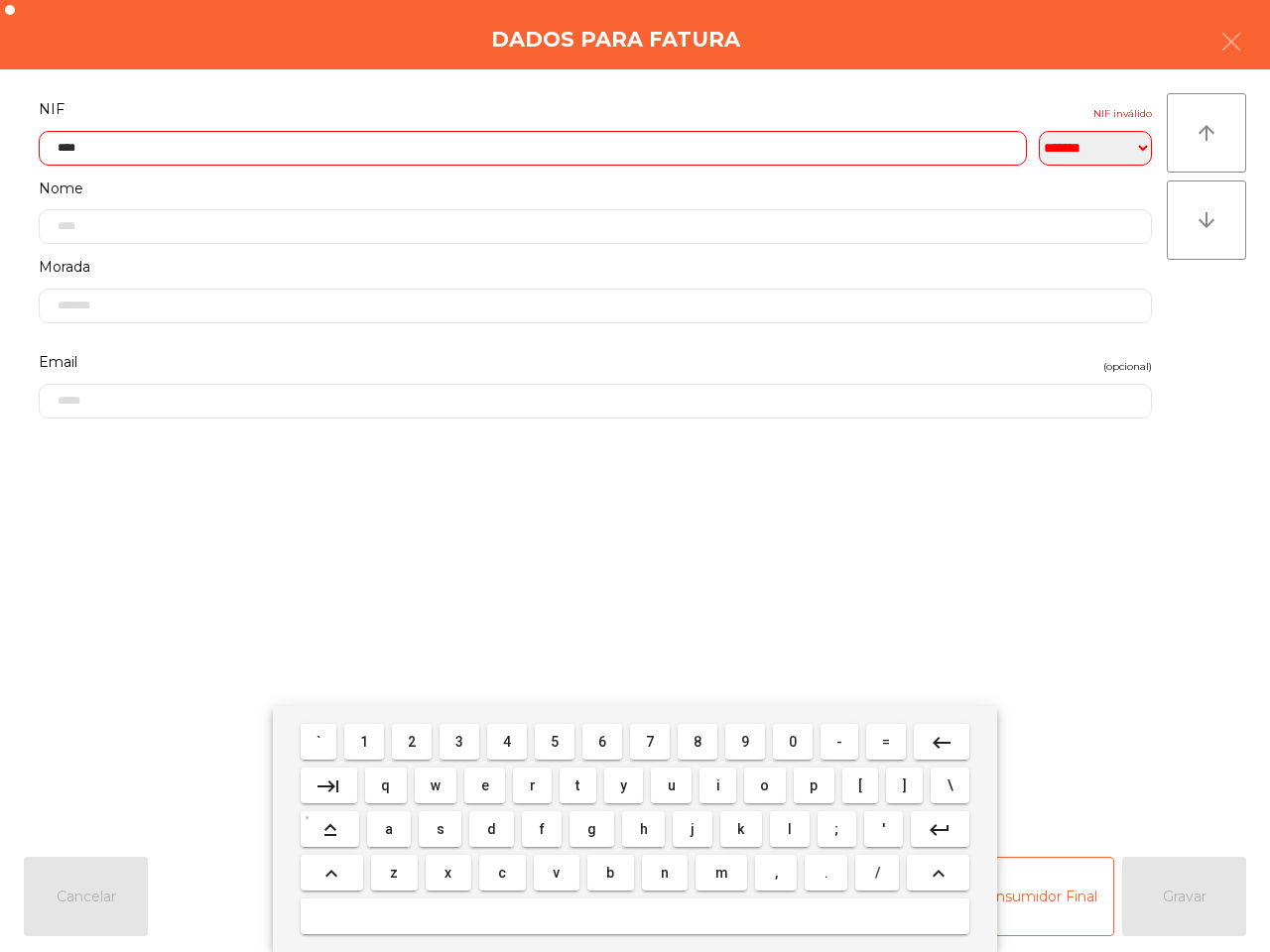 click on "1" at bounding box center [364, 742] 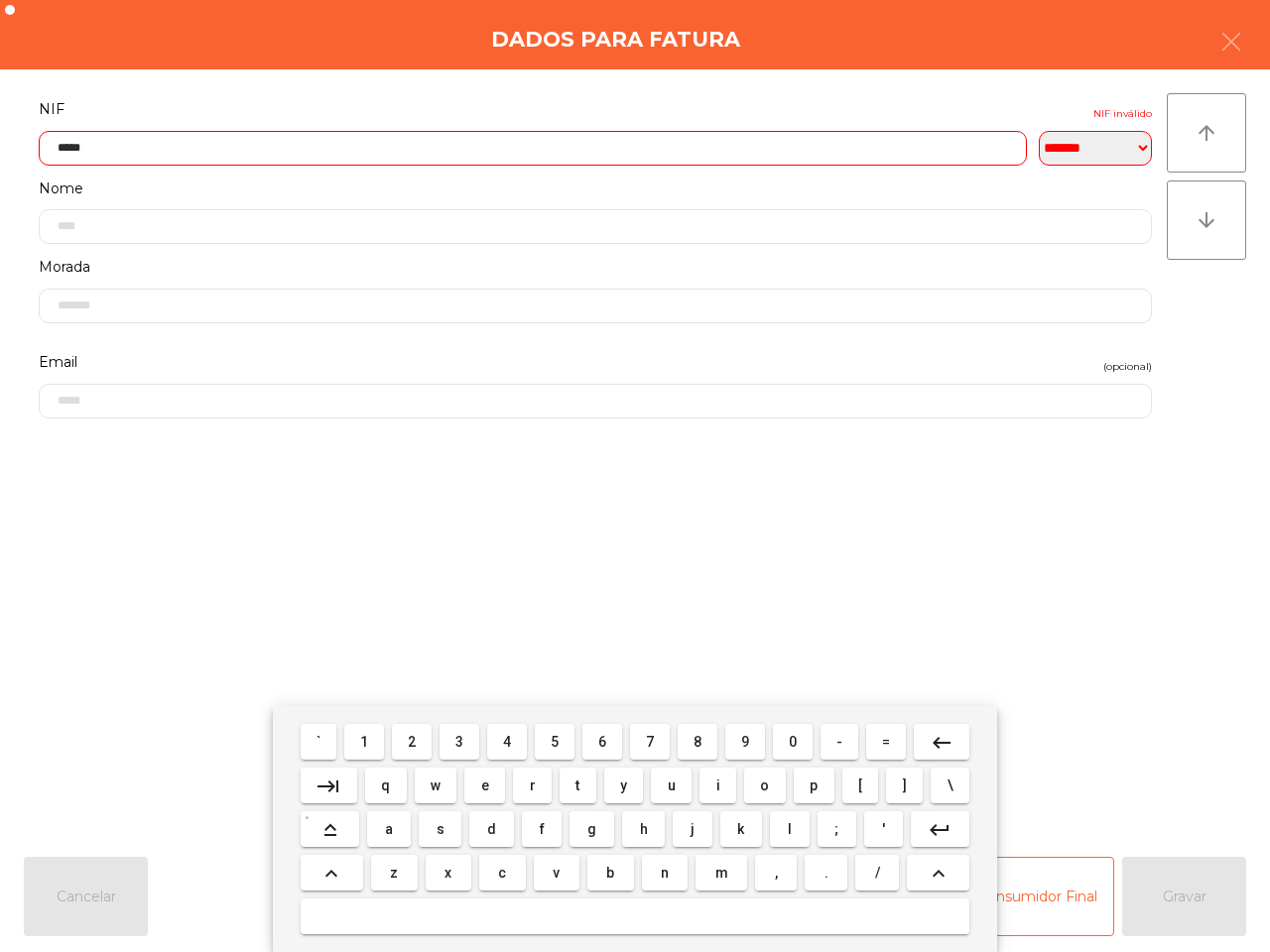 click on "8" at bounding box center (698, 742) 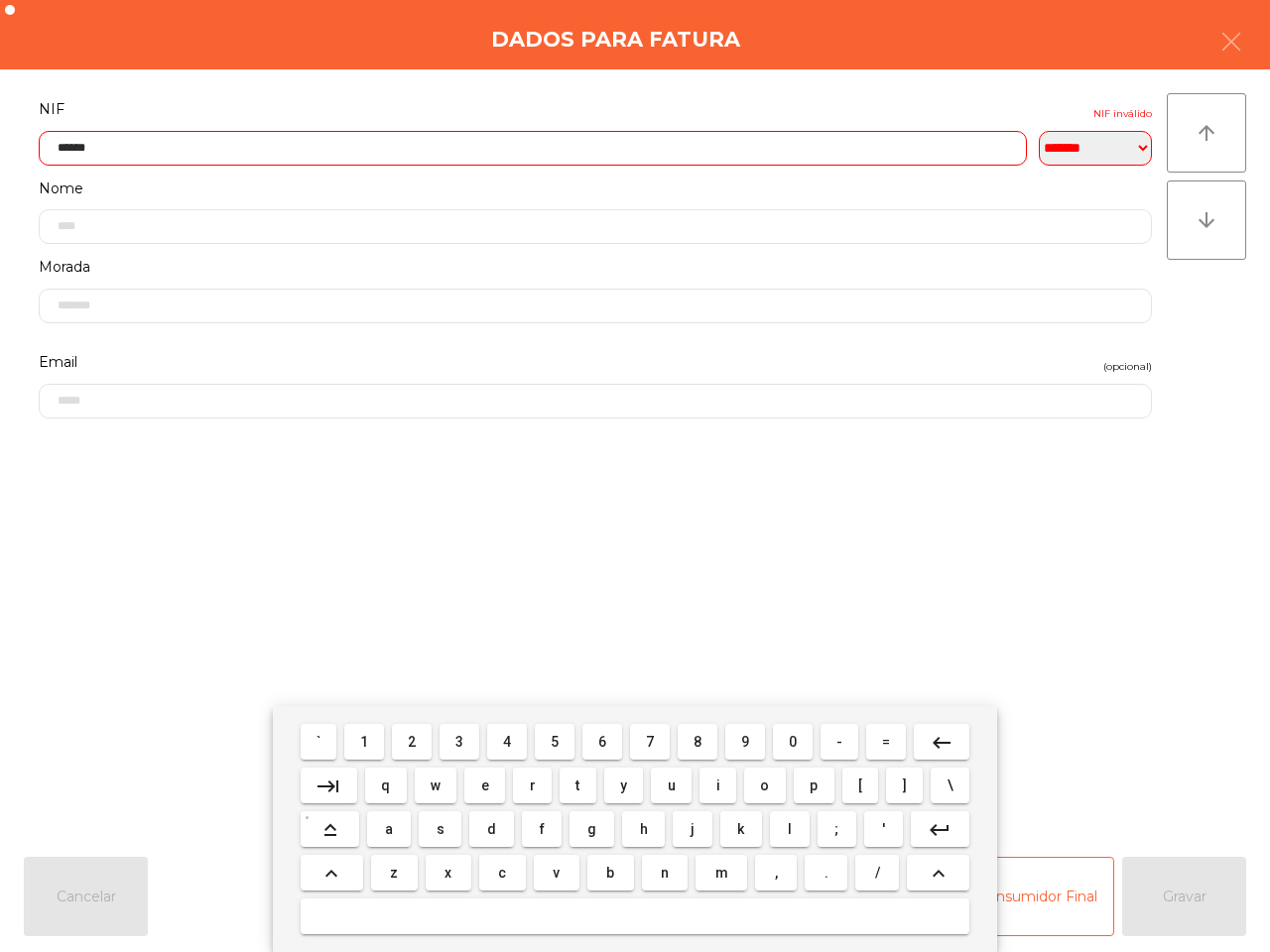 click on "6" at bounding box center (602, 742) 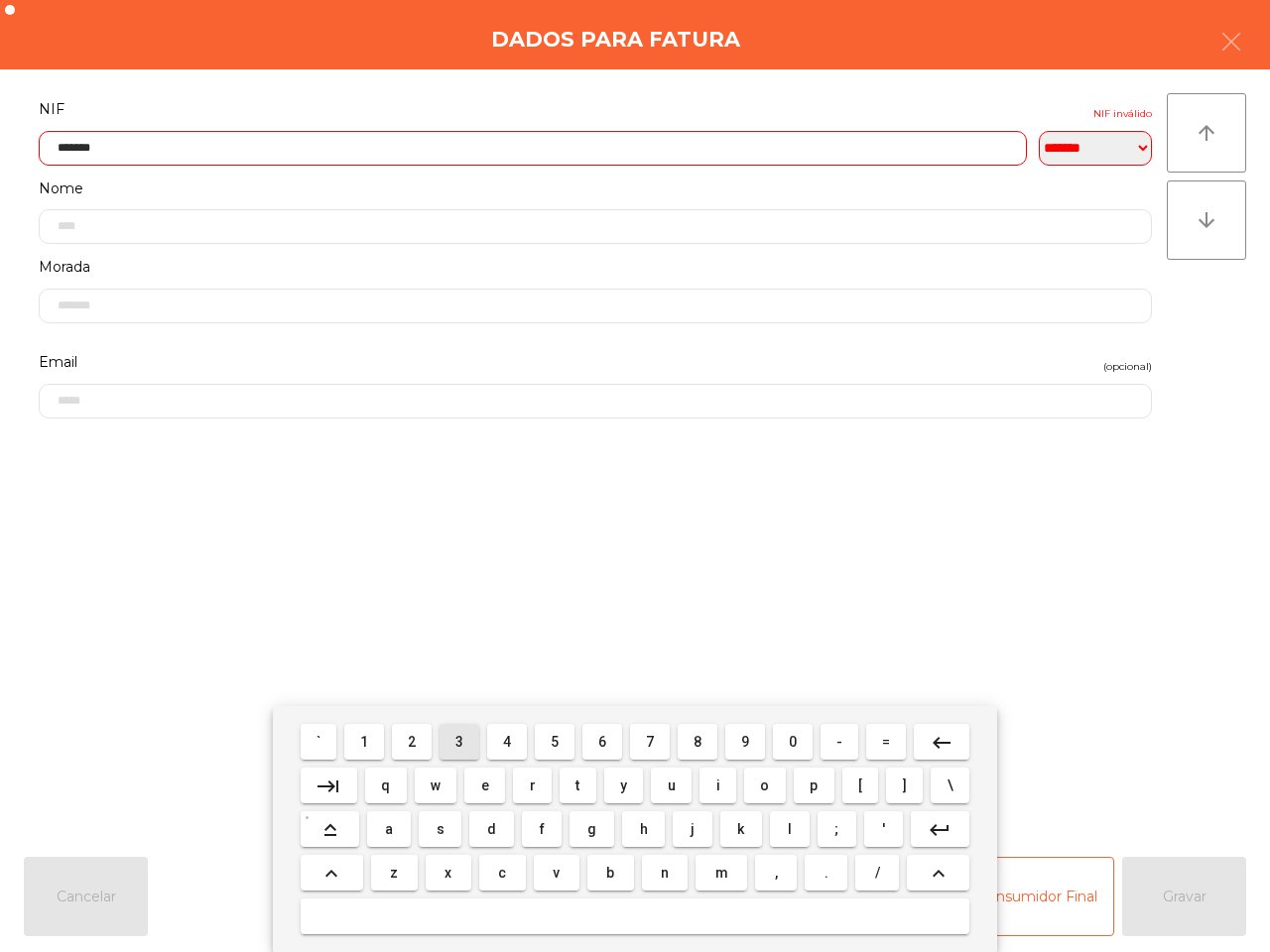 click on "3" at bounding box center [459, 742] 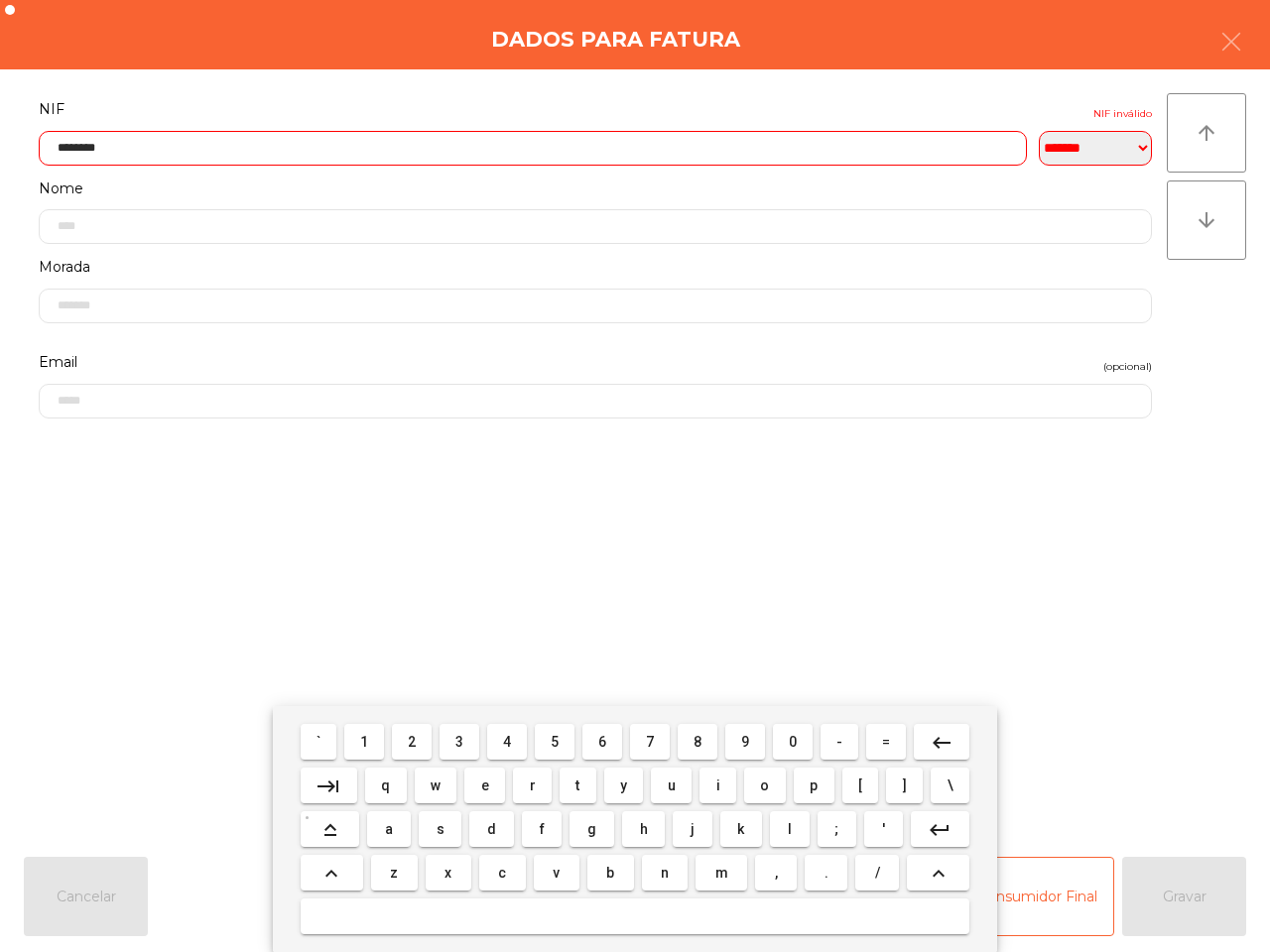 click on "0" at bounding box center [793, 742] 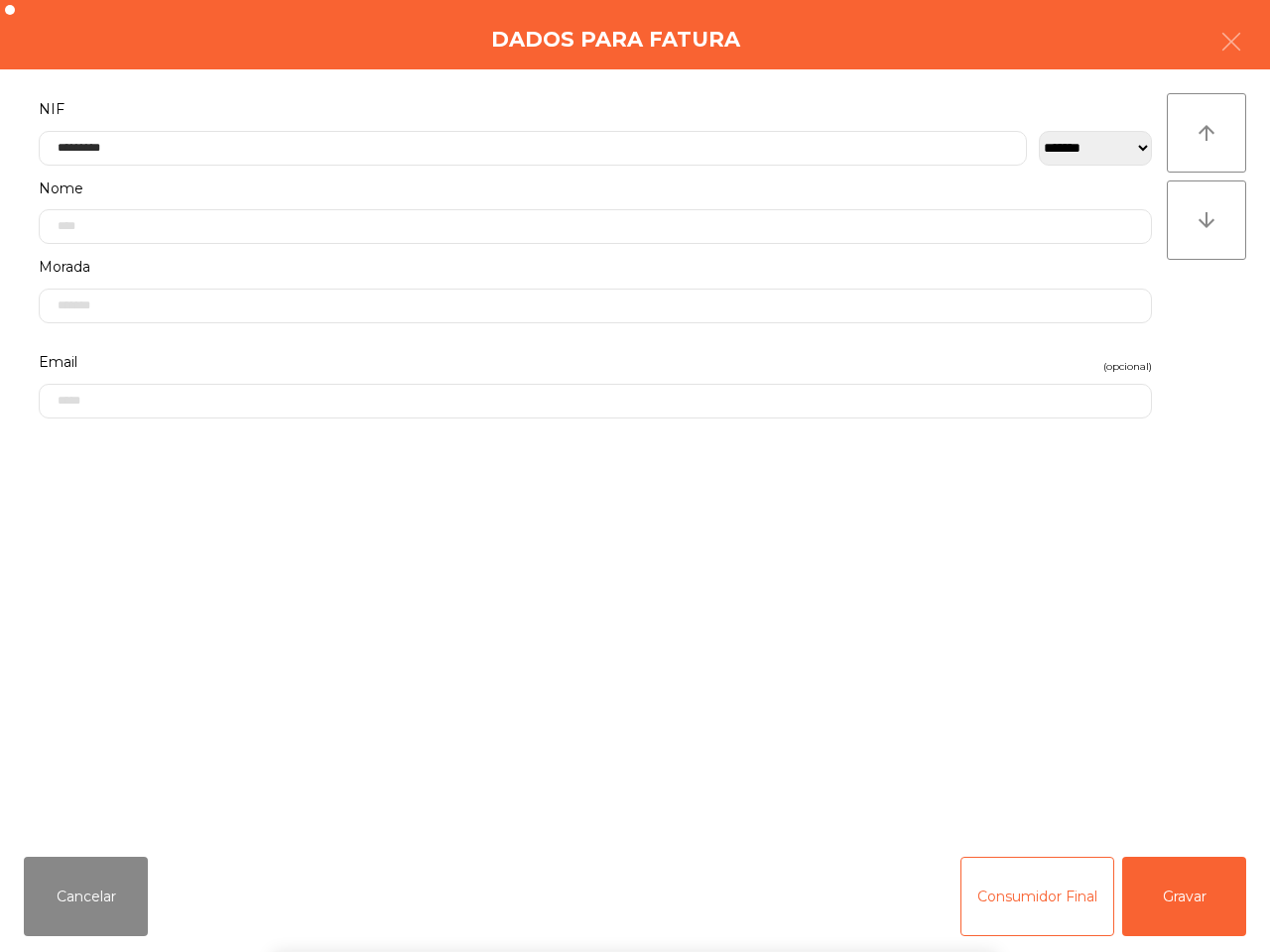 click on "**********" 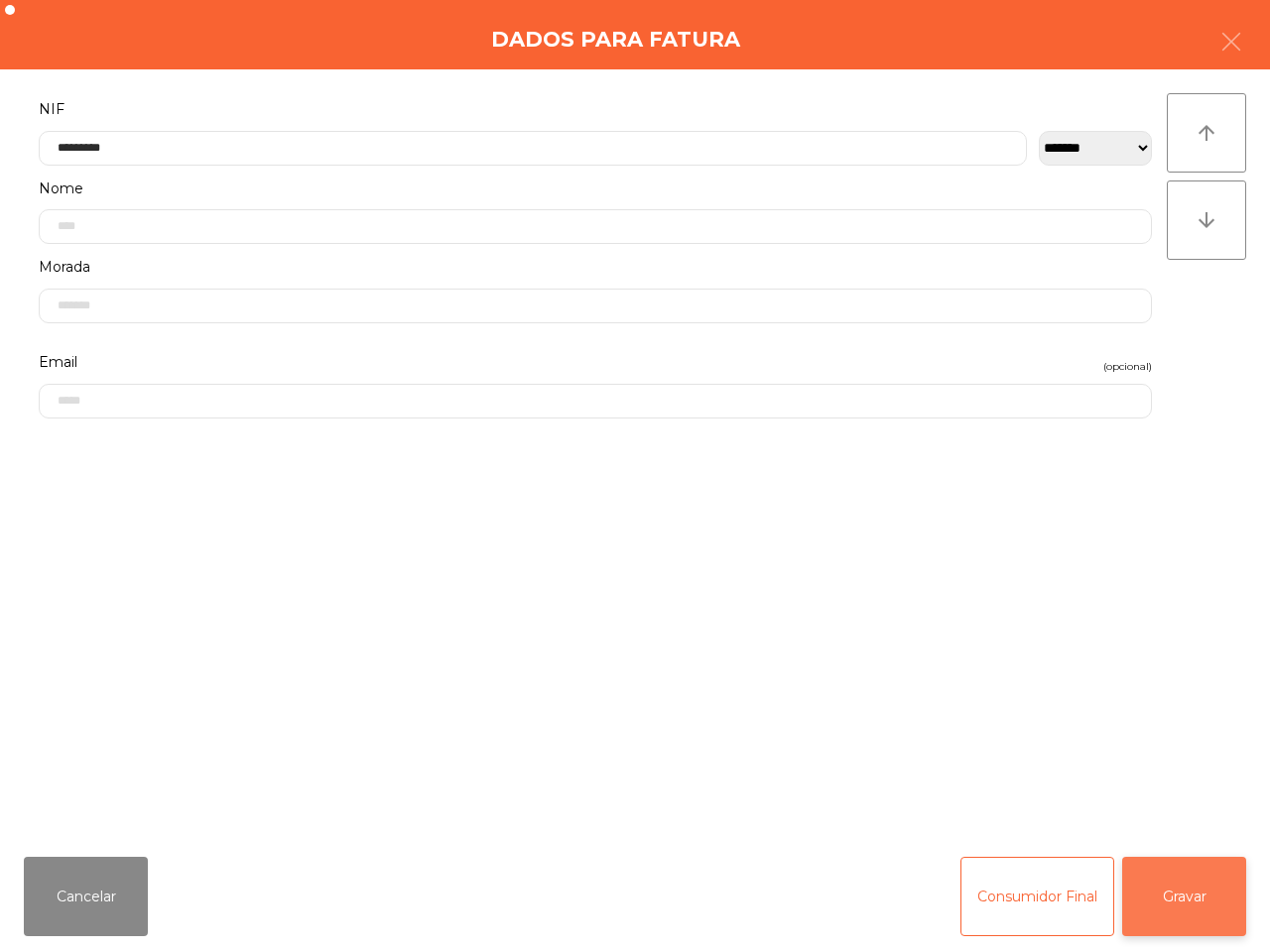 click on "Gravar" 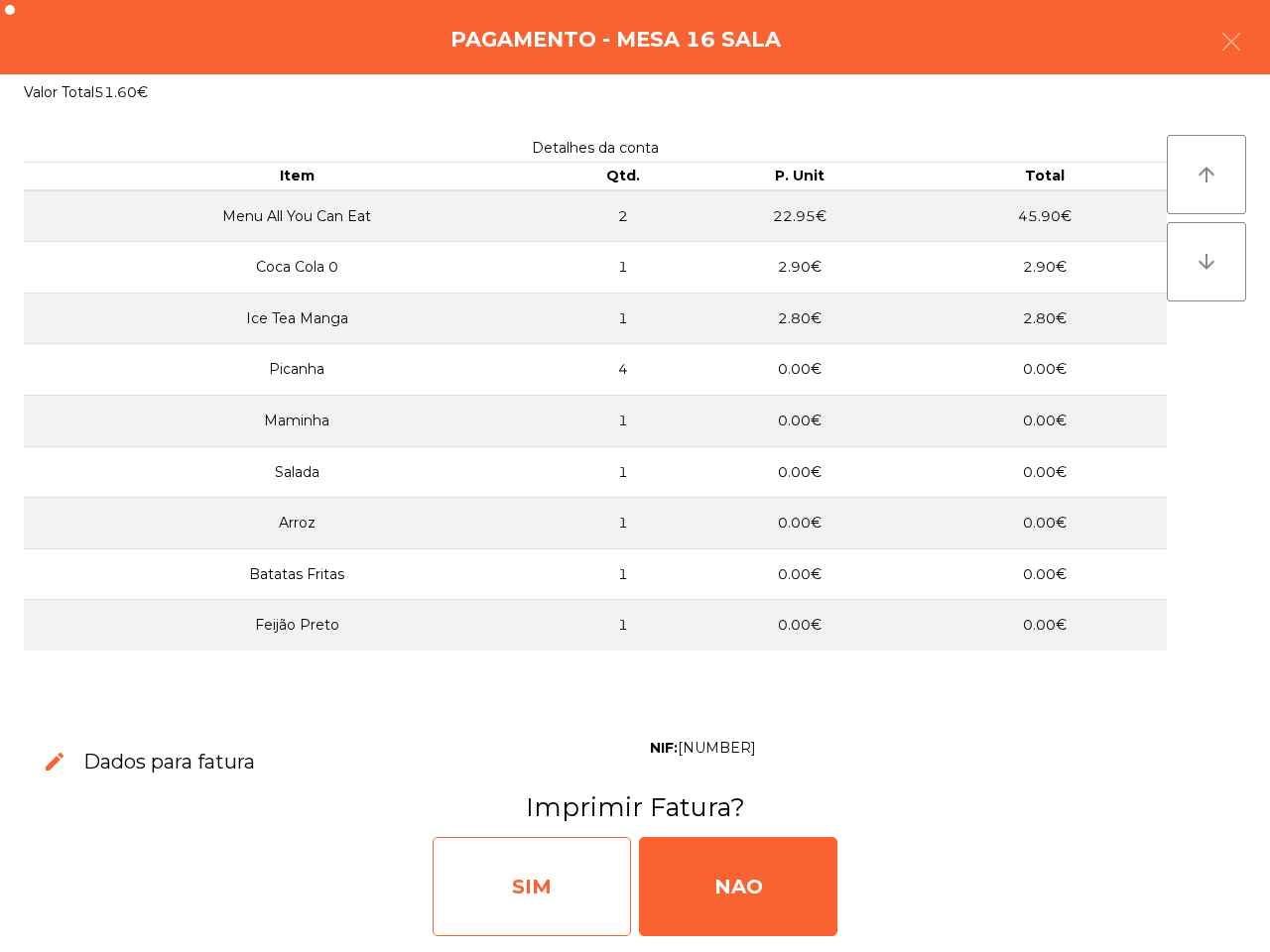 click on "SIM" 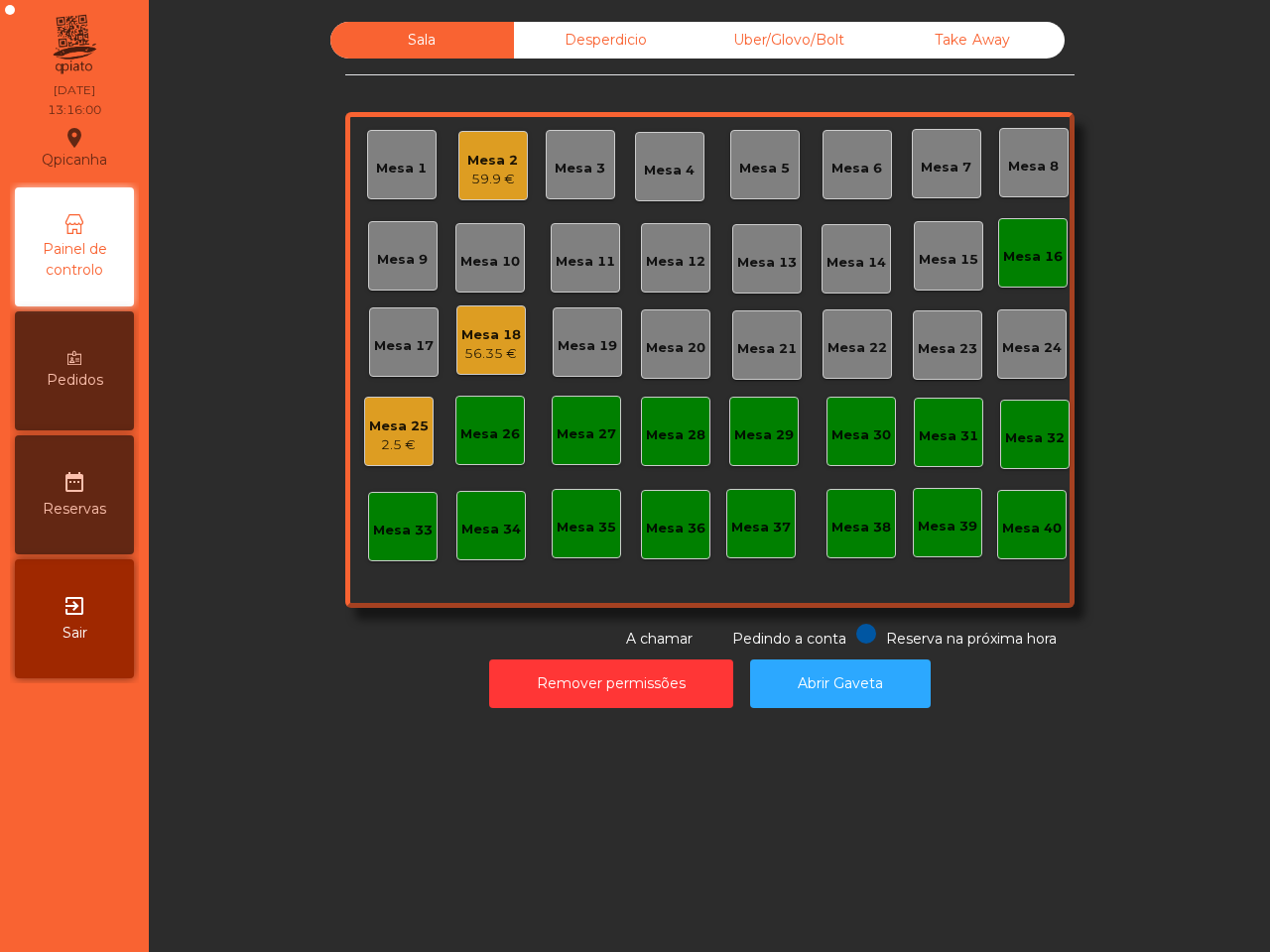 click on "Sala Desperdicio Uber/Glovo/Bolt Take Away Mesa 1 Mesa 2 Mesa 3 Mesa 4 Mesa 5 Mesa 6 Mesa 7 Mesa 8 Mesa 9 Mesa 10 Mesa 11 Mesa 12 Mesa 13 Mesa 14 Mesa 15 Mesa 16 Mesa 17 Mesa 18 Mesa 19 Mesa 20 Mesa 21 Mesa 22 Mesa 23 Mesa 24 Mesa 25 Mesa 26 Mesa 27 Mesa 28 Mesa 29 Mesa 30 Mesa 31 Mesa 32 Mesa 33 Mesa 34 Mesa 35 Mesa 36 Mesa 37 Mesa 38 Mesa 39 Mesa 40 Reserva na próxima hora Pedindo a conta A chamar Remover permissões Abrir Gaveta" 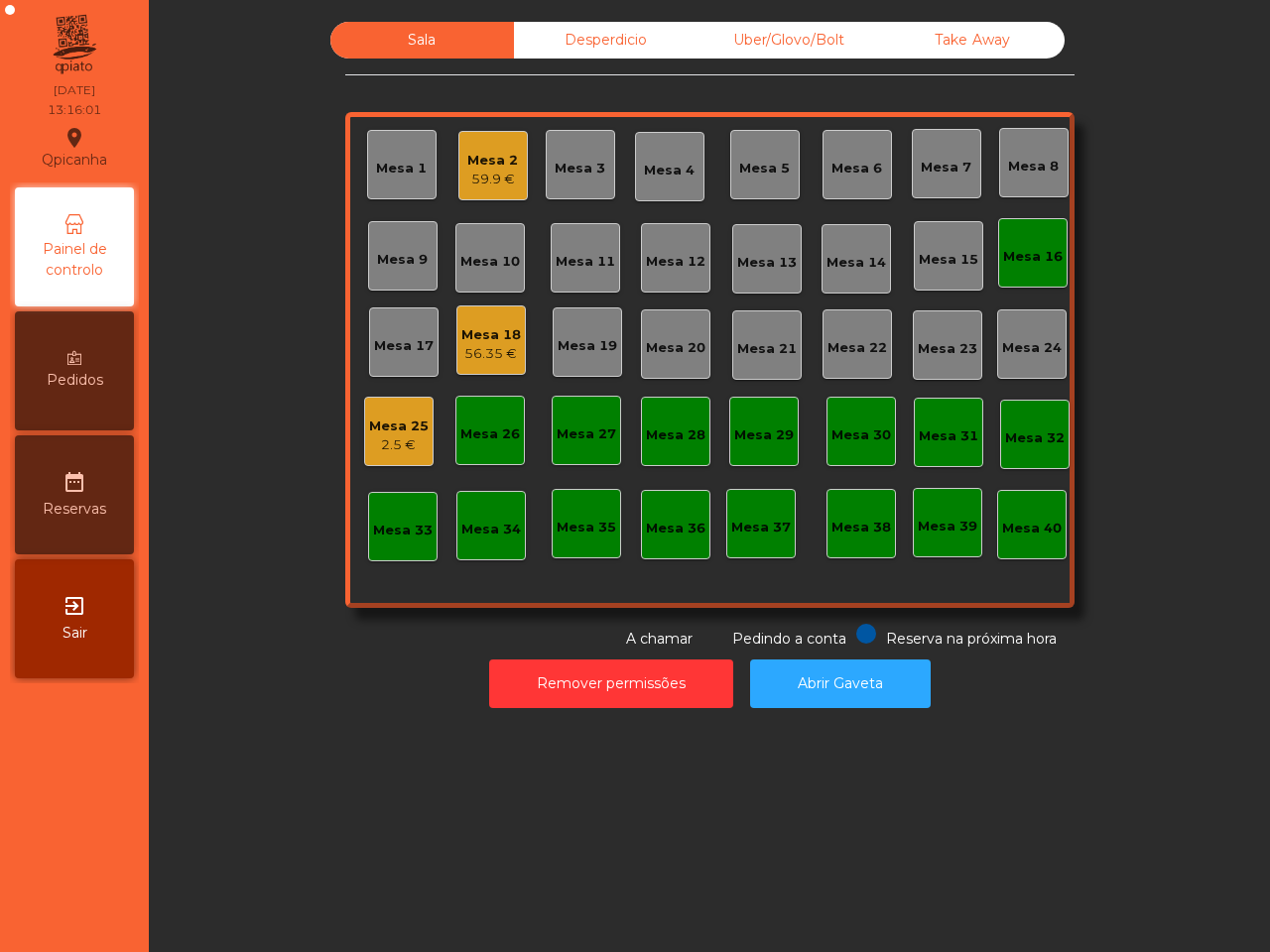 click on "Mesa 2" 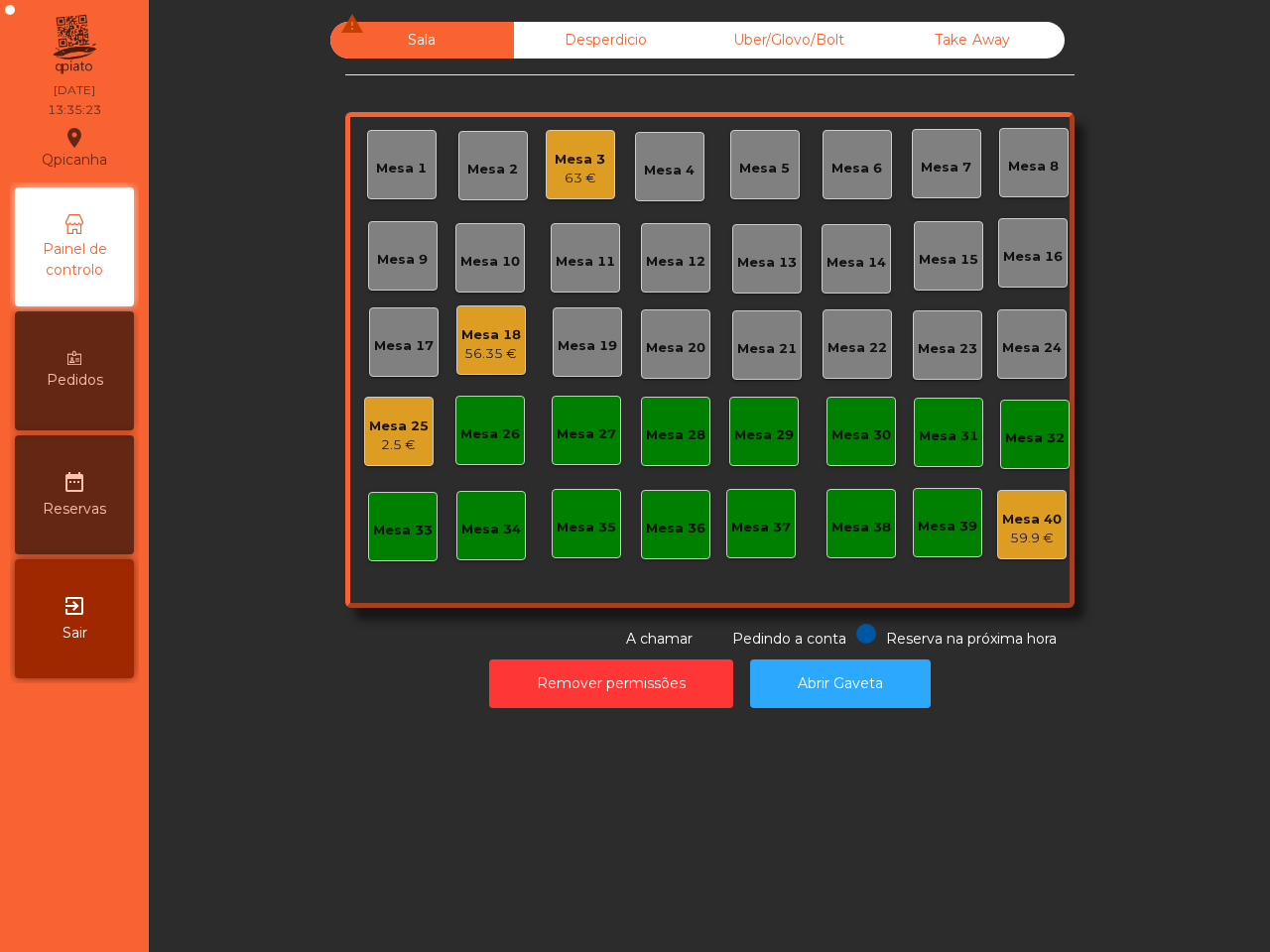 click on "56.35 €" 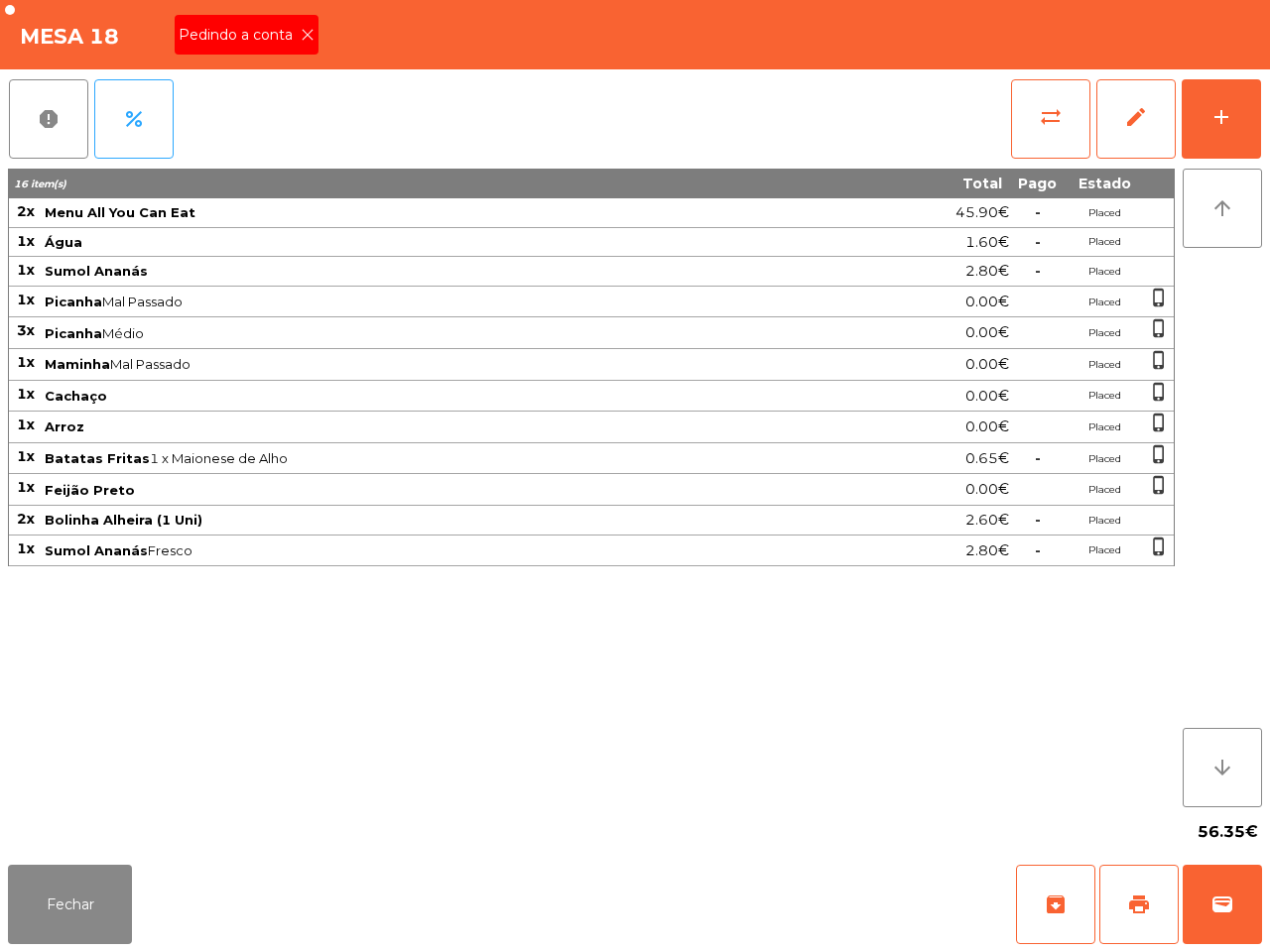 click on "Pedindo a conta" 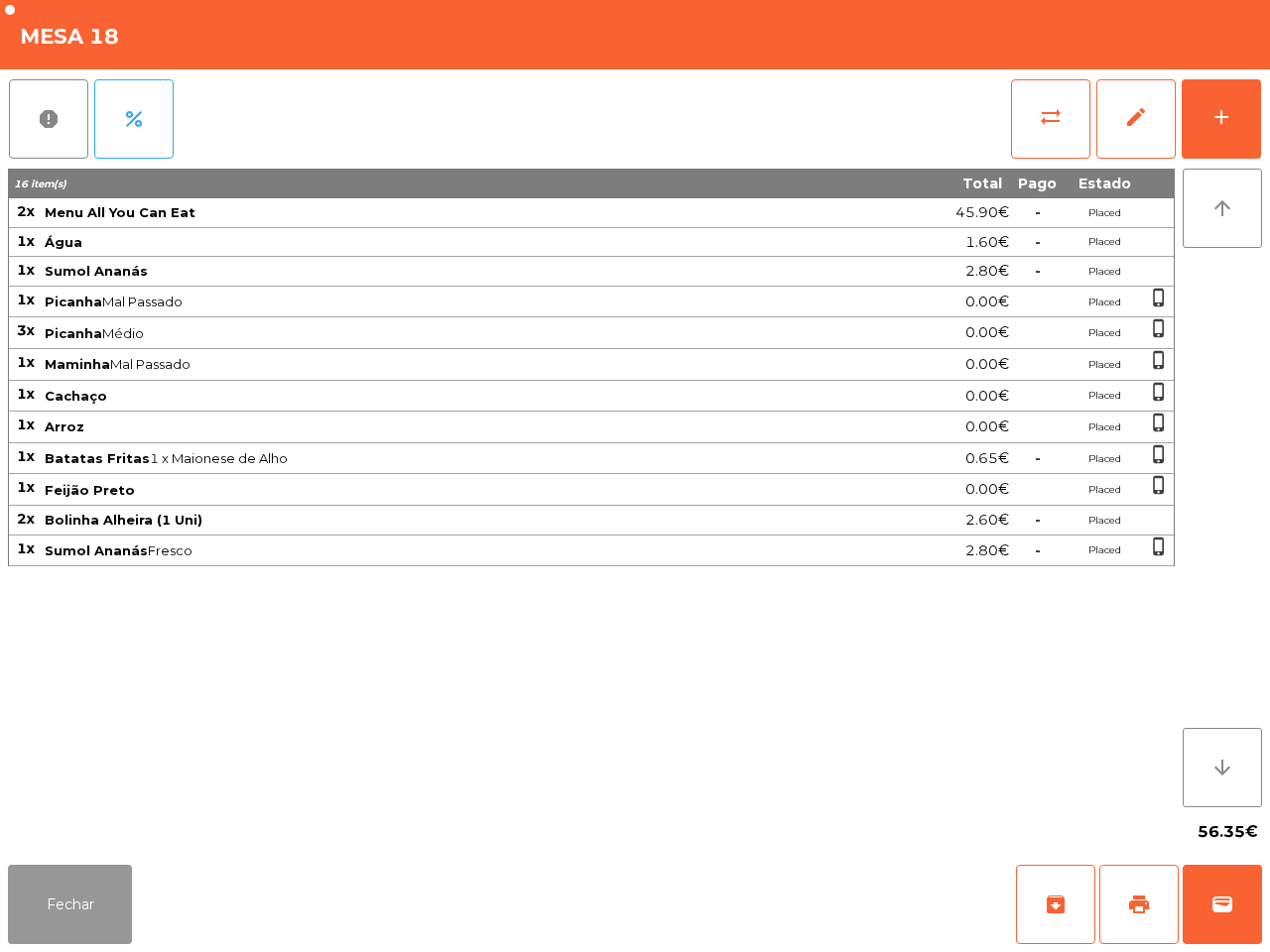 drag, startPoint x: 86, startPoint y: 891, endPoint x: 101, endPoint y: 873, distance: 23.43075 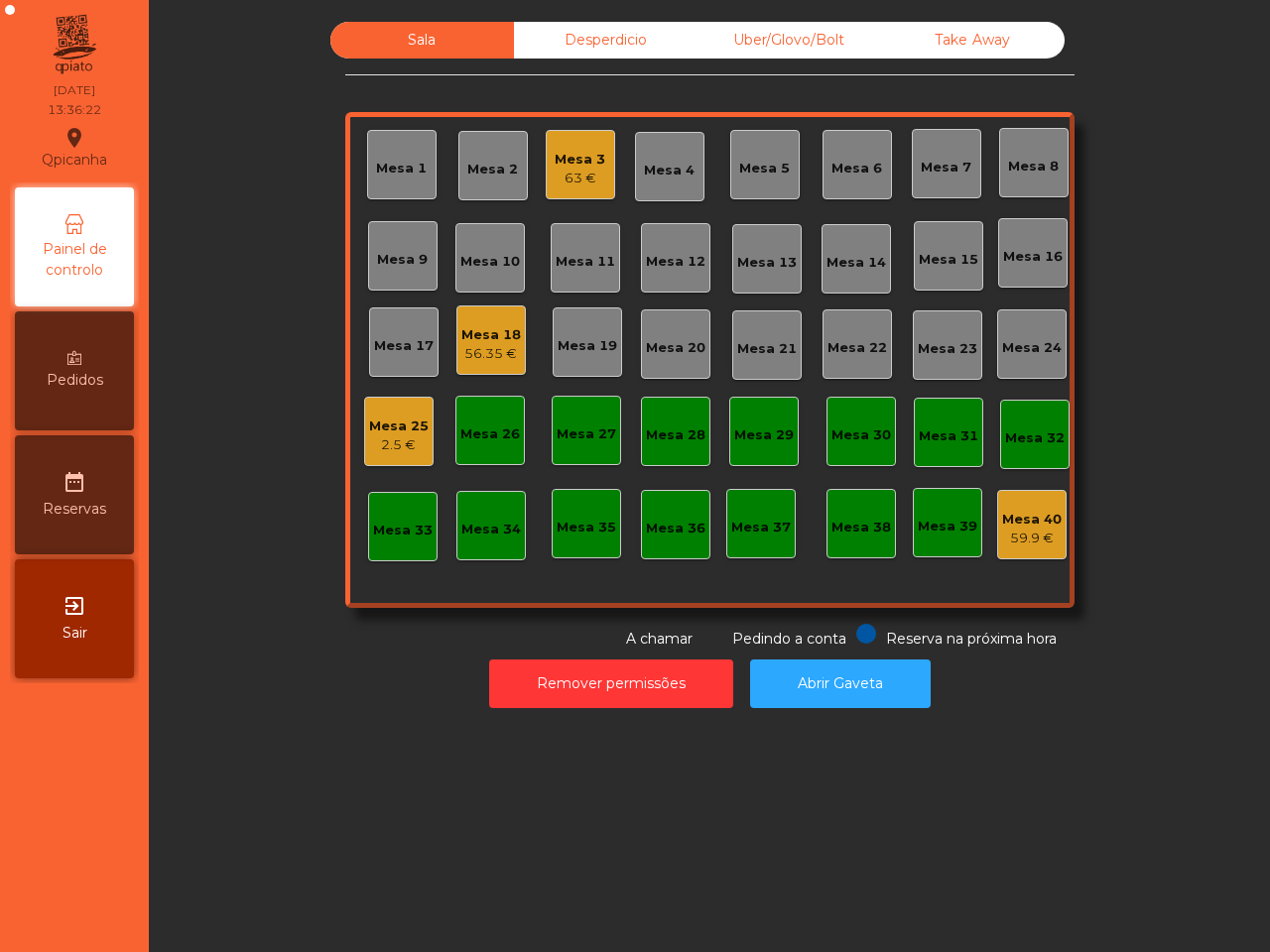 click on "Sala Desperdicio Uber/Glovo/Bolt Take Away Mesa 1 Mesa 2 Mesa 3 Mesa 4 Mesa 5 Mesa 6 Mesa 7 Mesa 8 Mesa 9 Mesa 10 Mesa 11 Mesa 12 Mesa 13 Mesa 14 Mesa 15 Mesa 16 Mesa 17 Mesa 18 Mesa 19 Mesa 20 Mesa 21 Mesa 22 Mesa 23 Mesa 24 Mesa 25 Mesa 26 Mesa 27 Mesa 28 Mesa 29 Mesa 30 Mesa 31 Mesa 32 Mesa 33 Mesa 34 Mesa 35 Mesa 36 Mesa 37 Mesa 38 Mesa 39 Mesa 40 Reserva na próxima hora Pedindo a conta A chamar Remover permissões Abrir Gaveta" 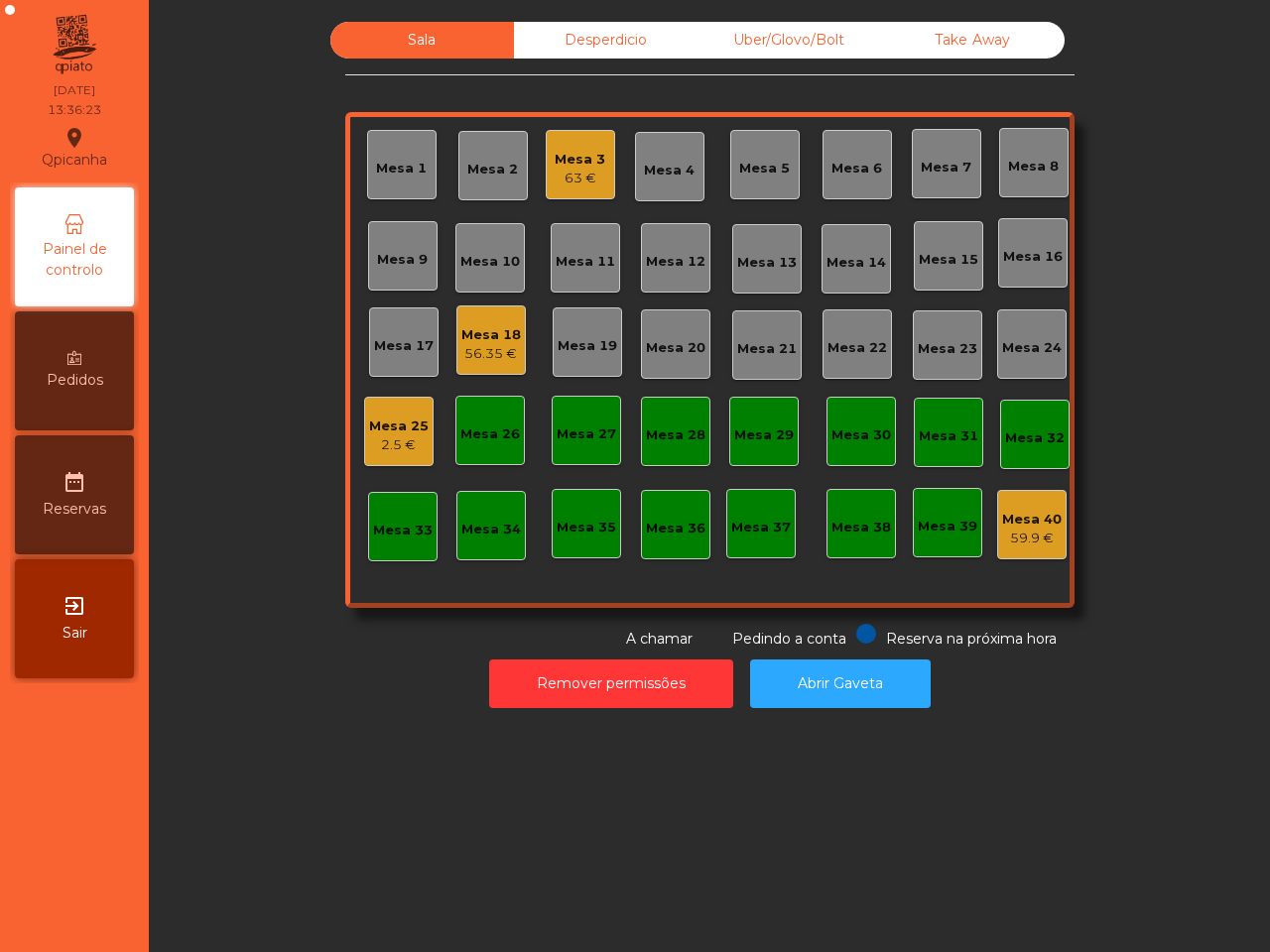 click on "56.35 €" 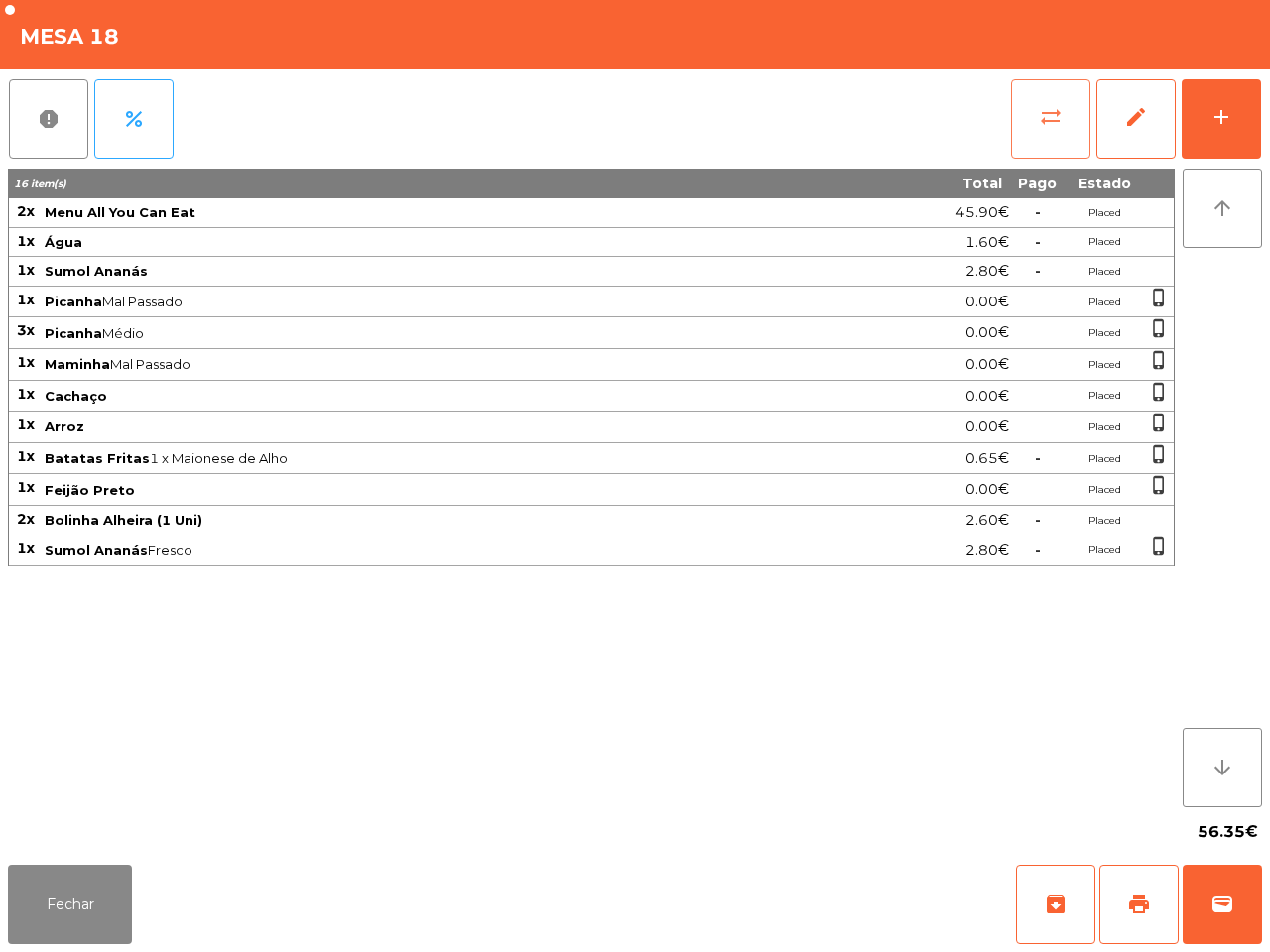 click on "sync_alt" 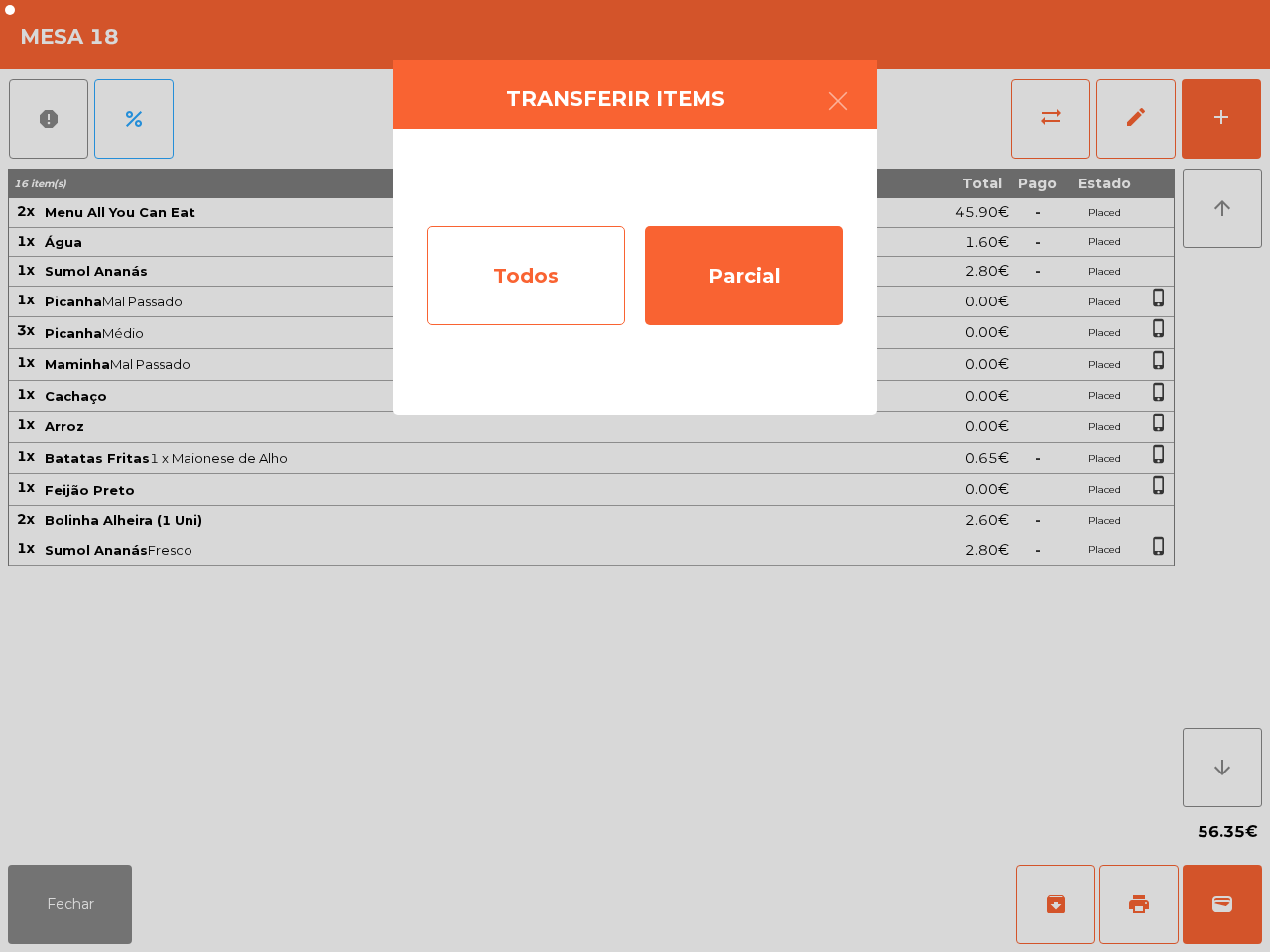 click on "Todos" 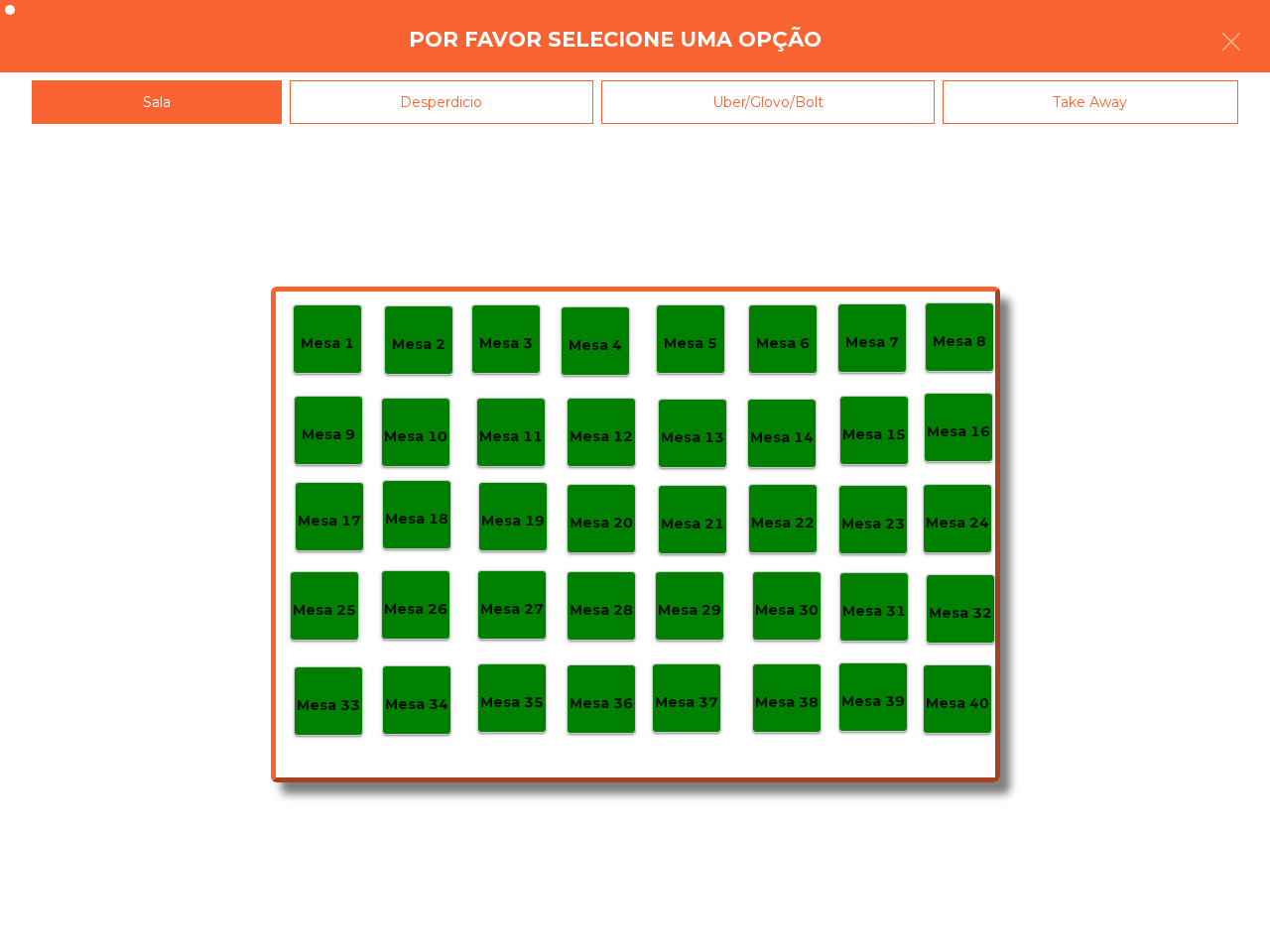 click on "Mesa 40" 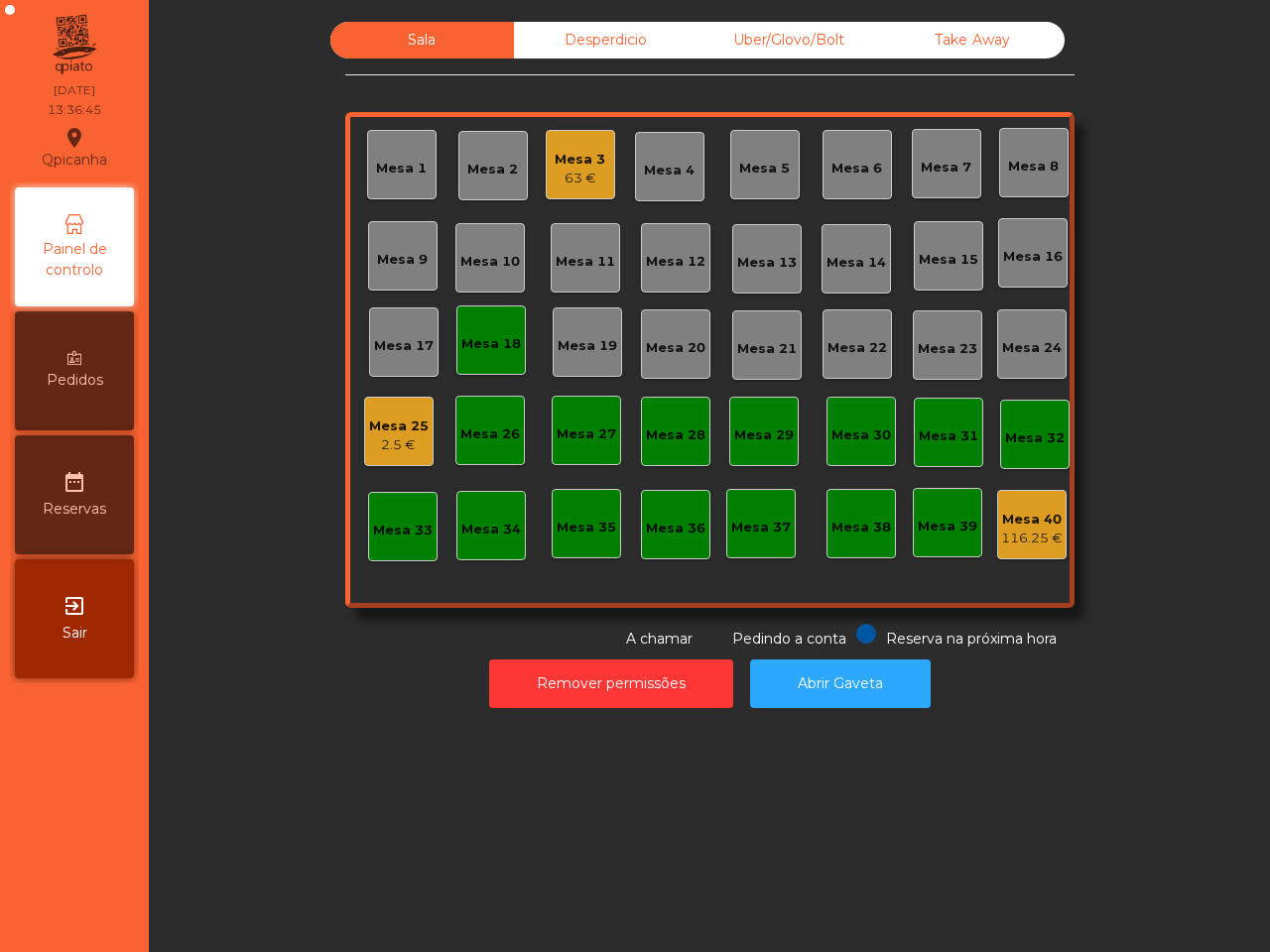 click on "Mesa 18" 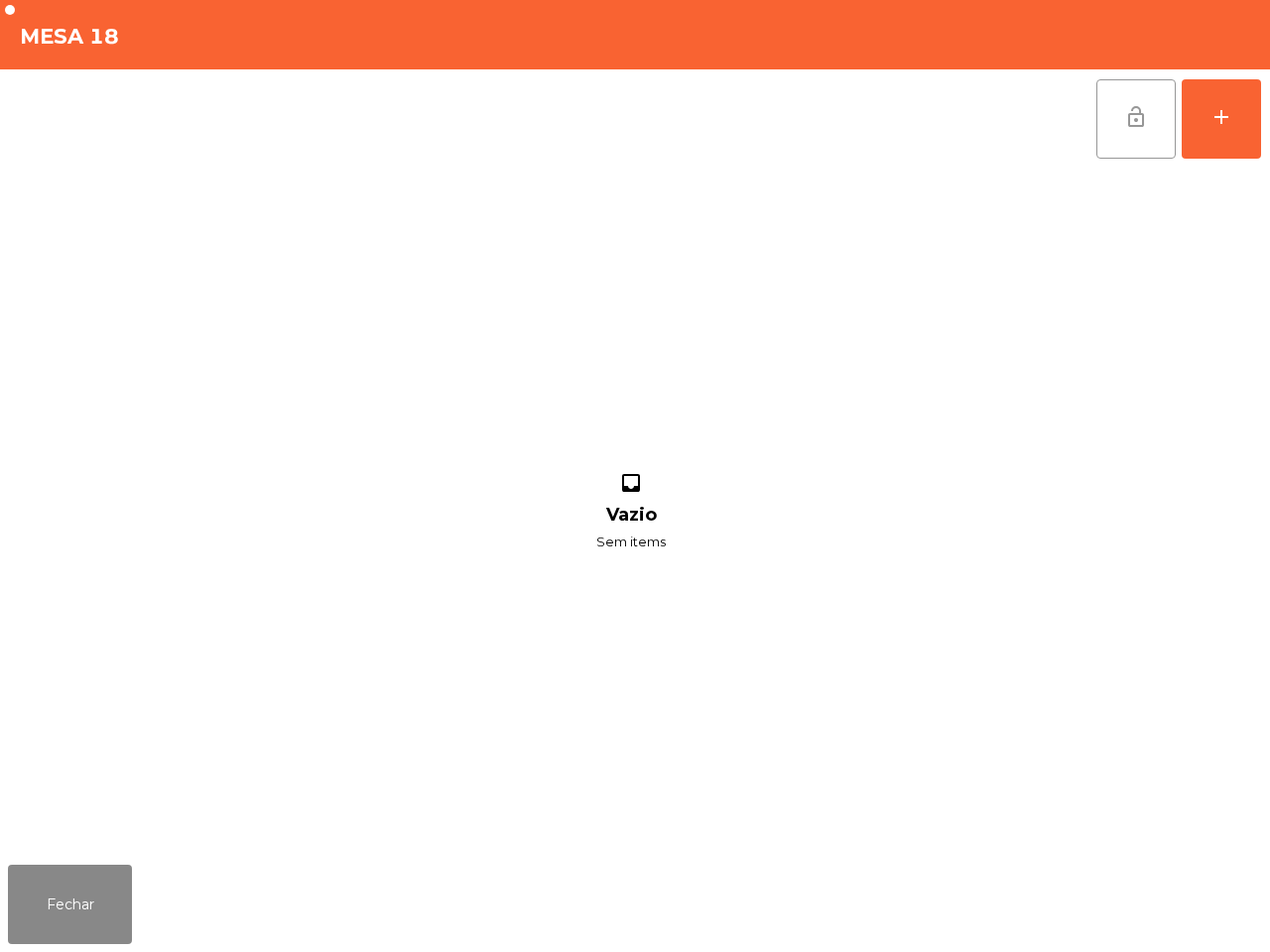 click on "lock_open" 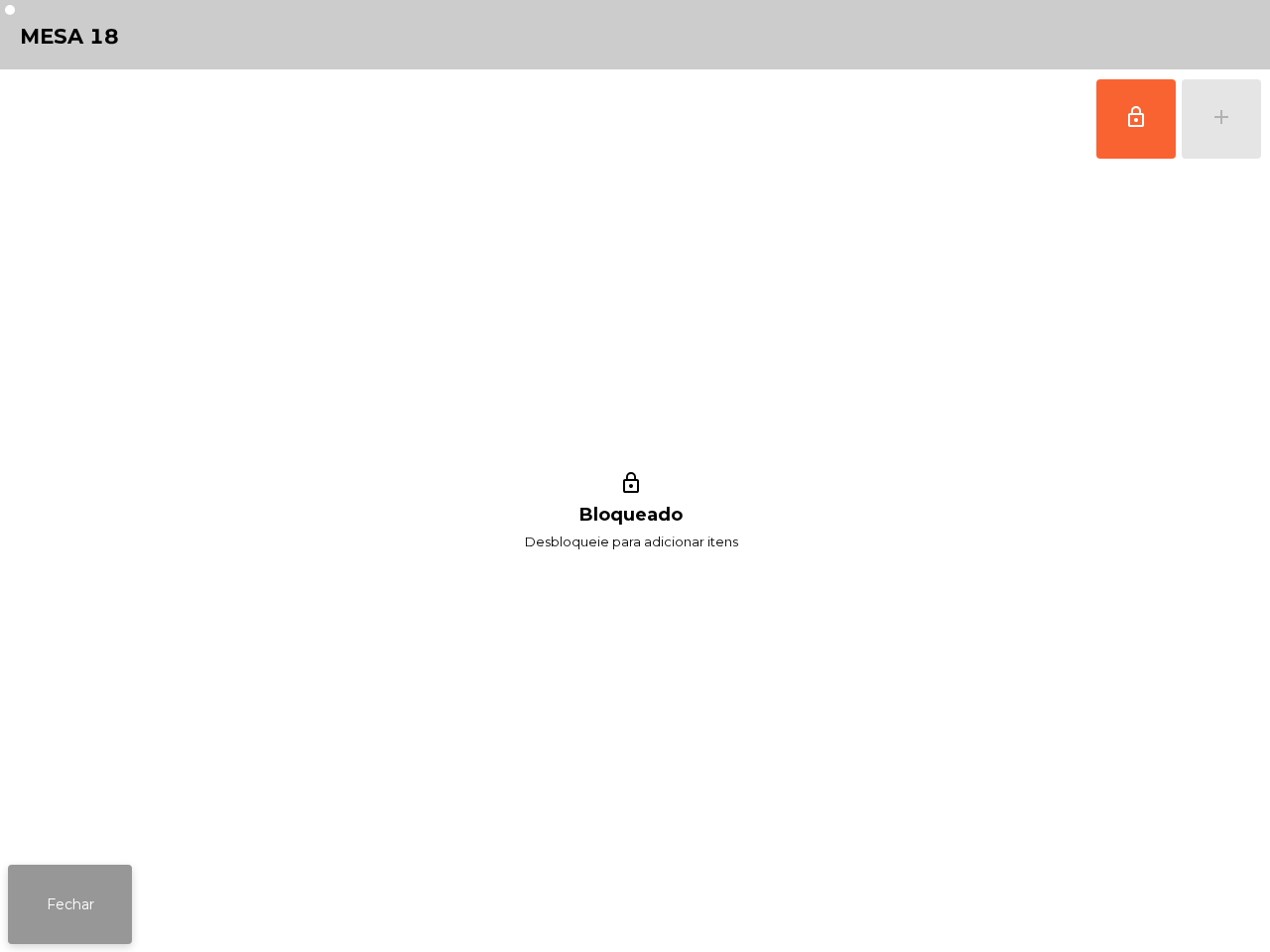 click on "Fechar" 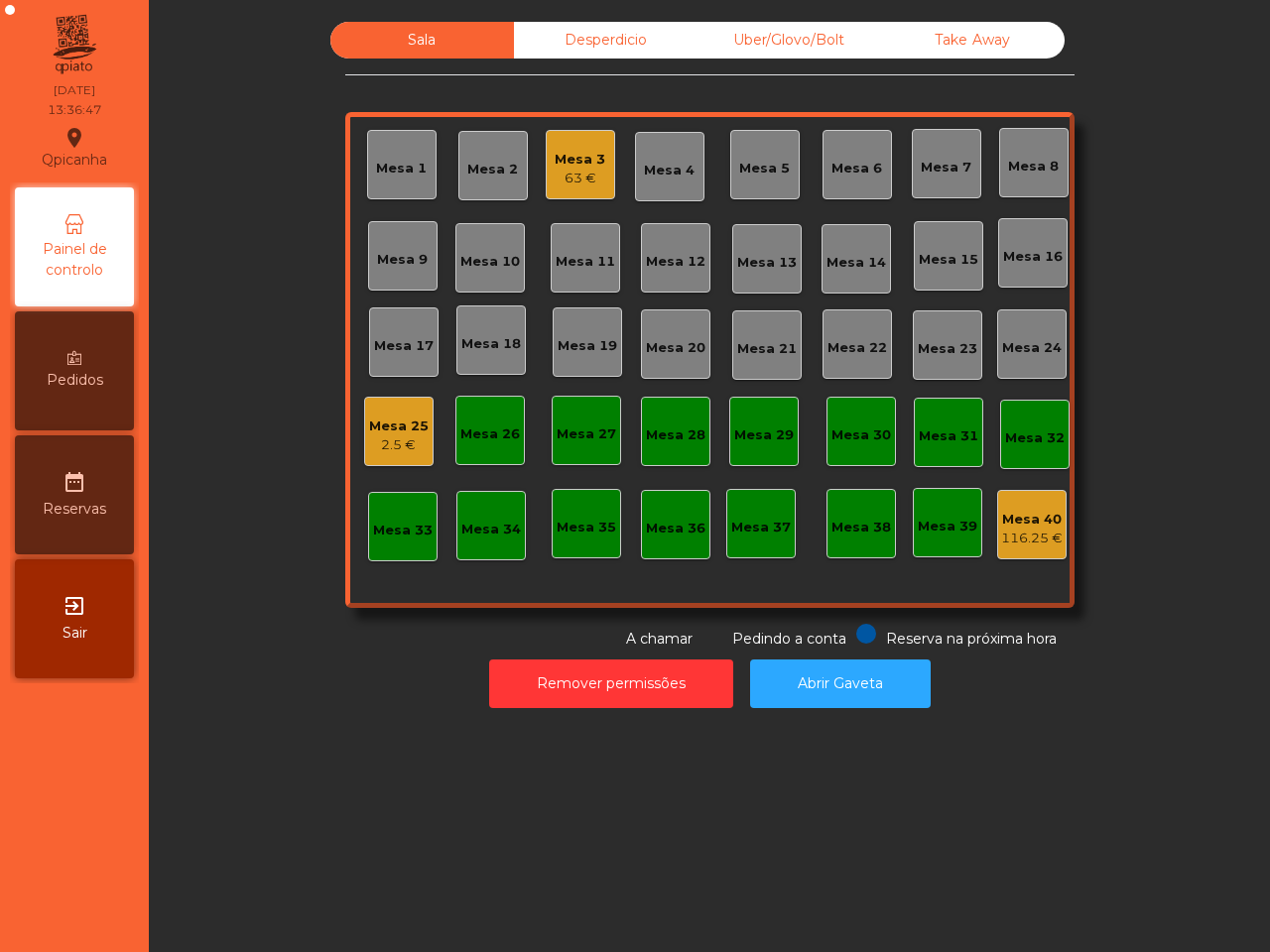 click on "Mesa 25" 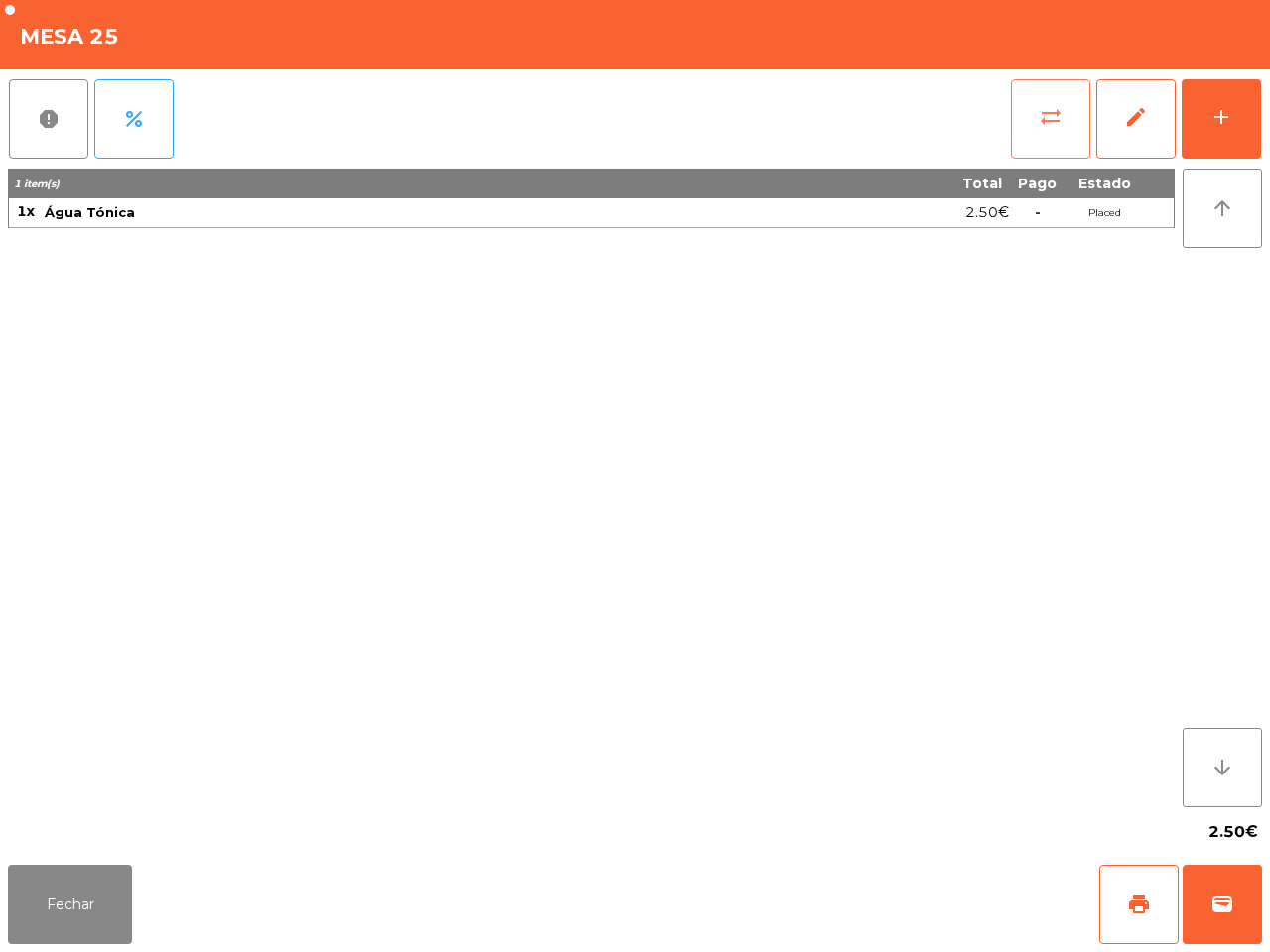 click on "sync_alt" 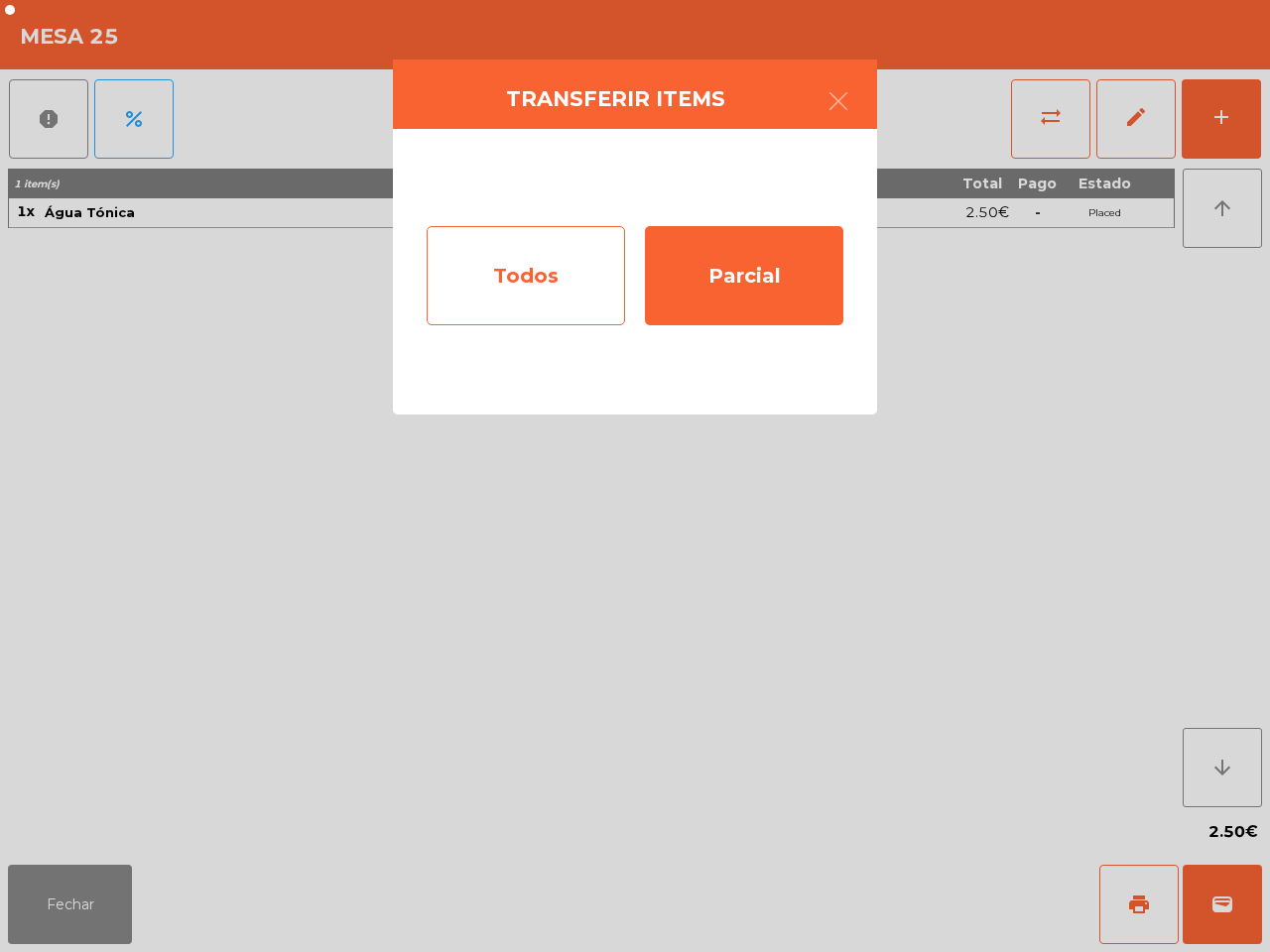 click on "Todos" 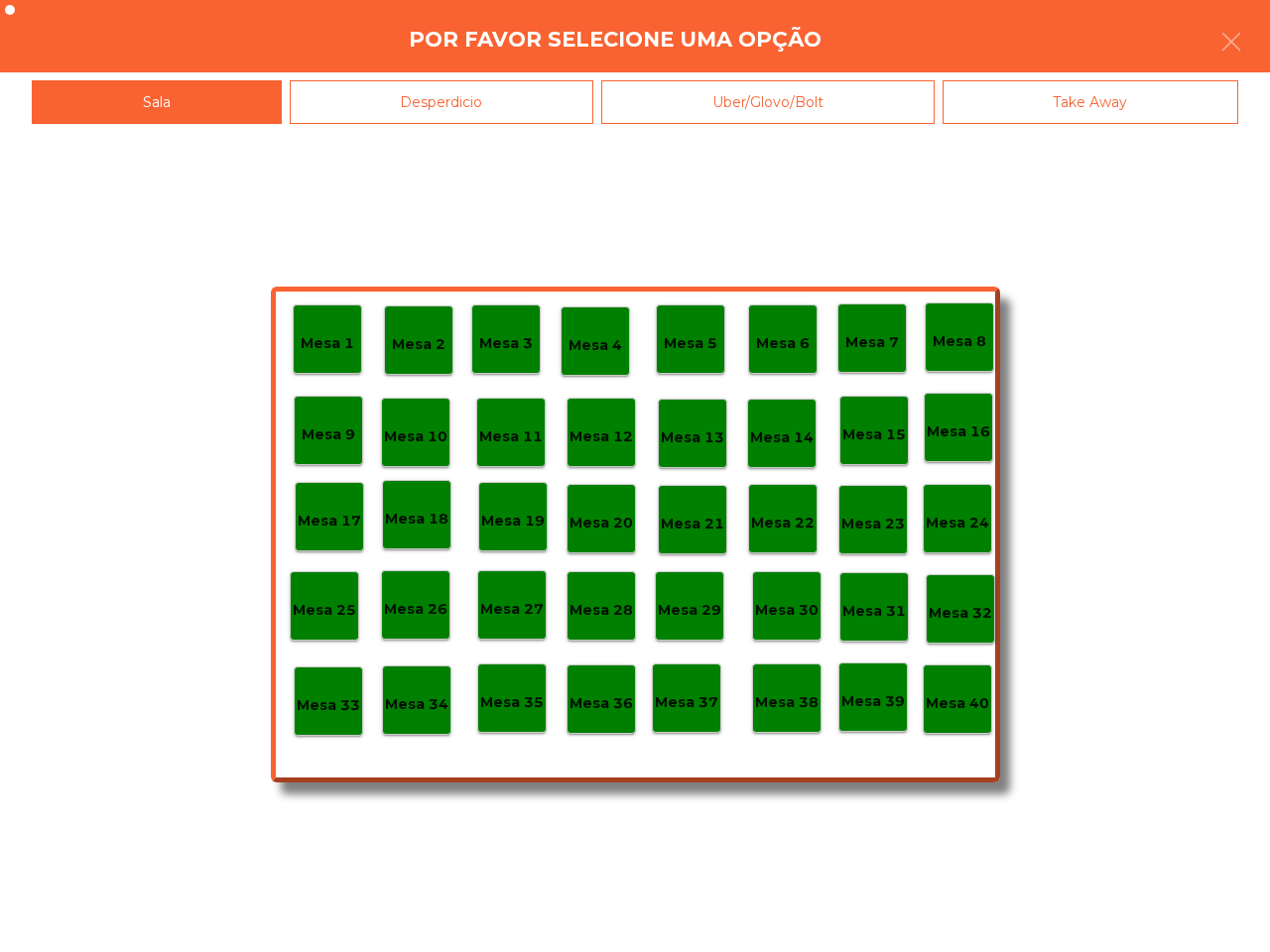 click on "Mesa 40" 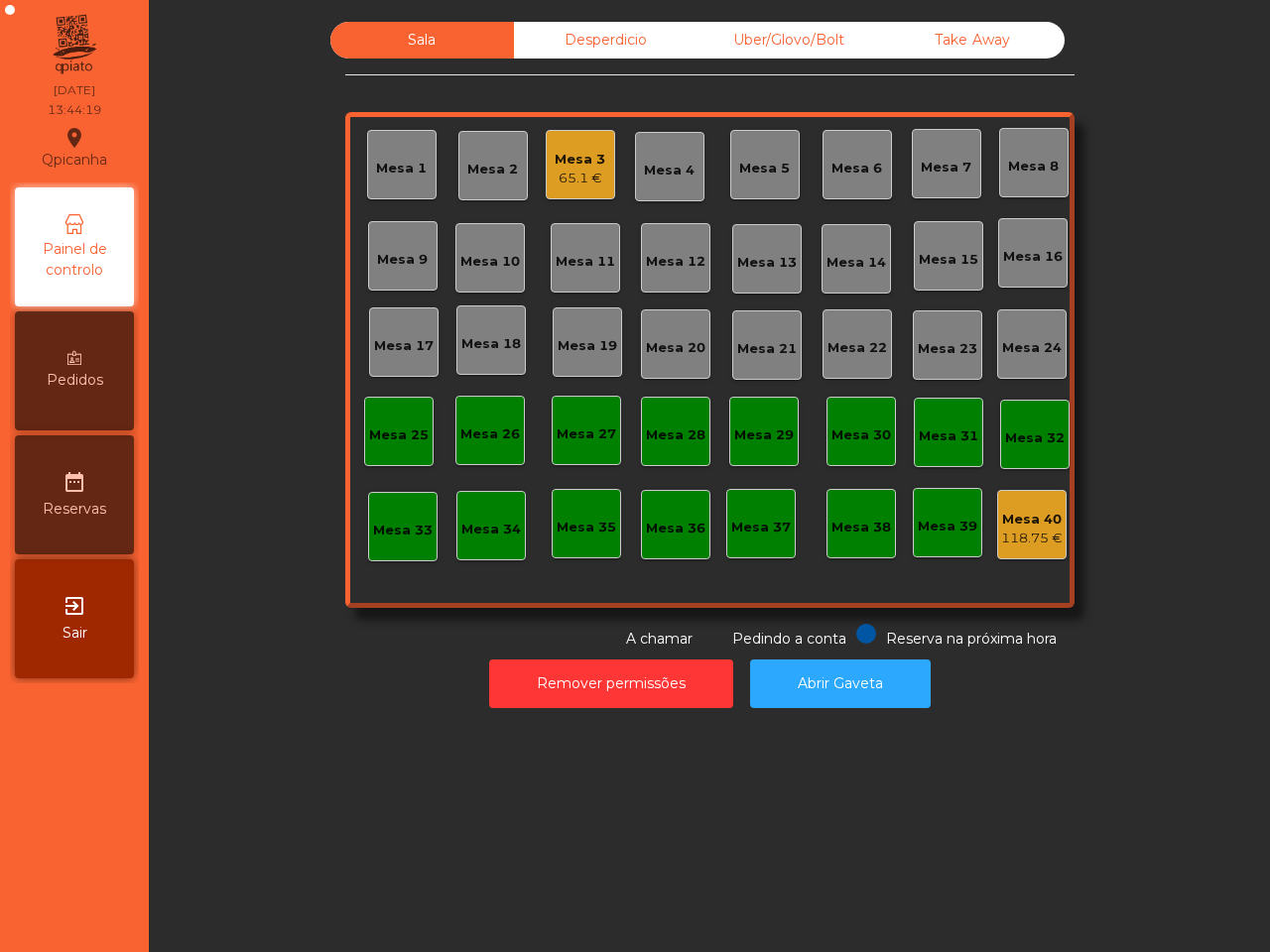 click on "65.1 €" 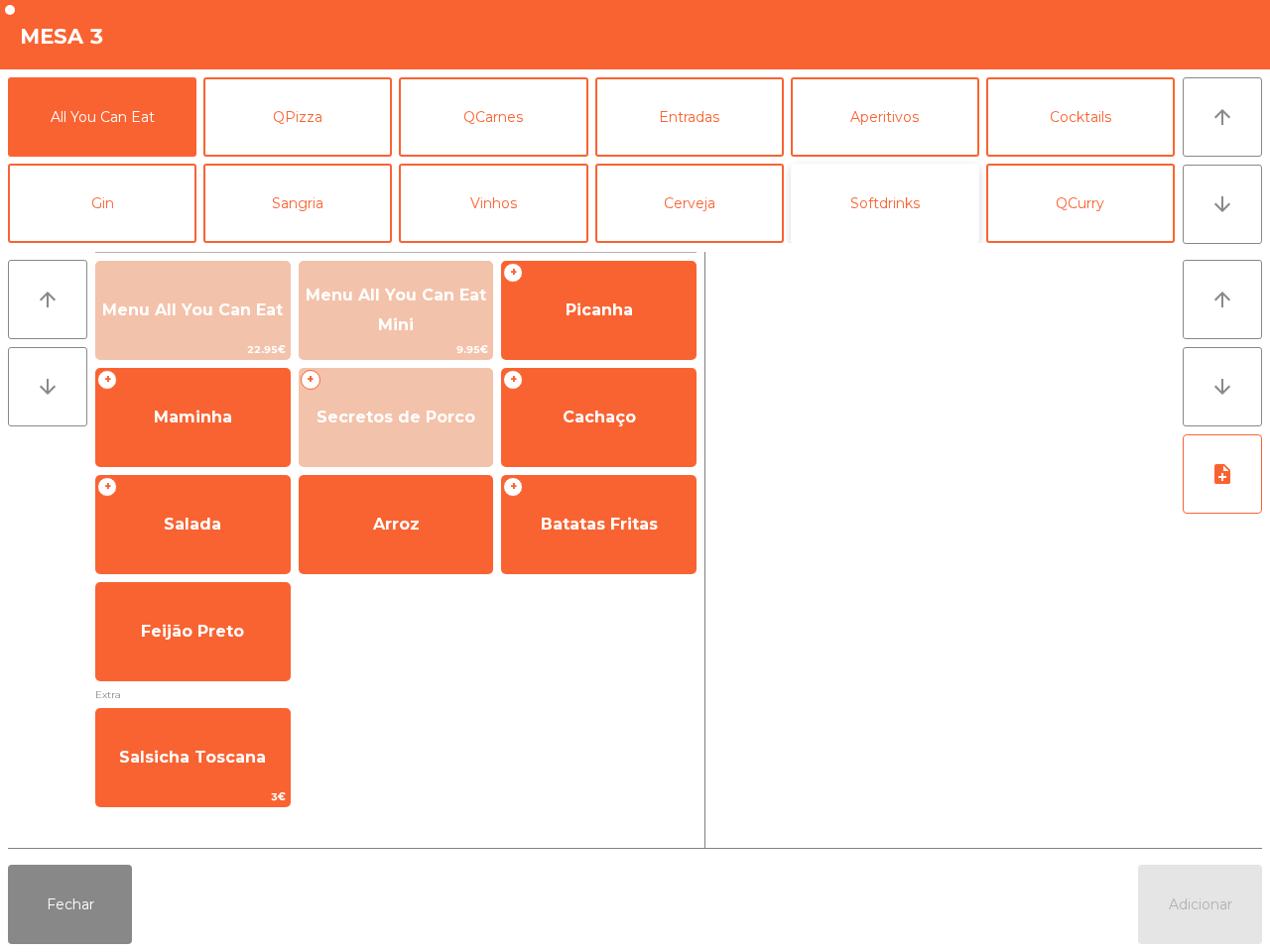 click on "Softdrinks" 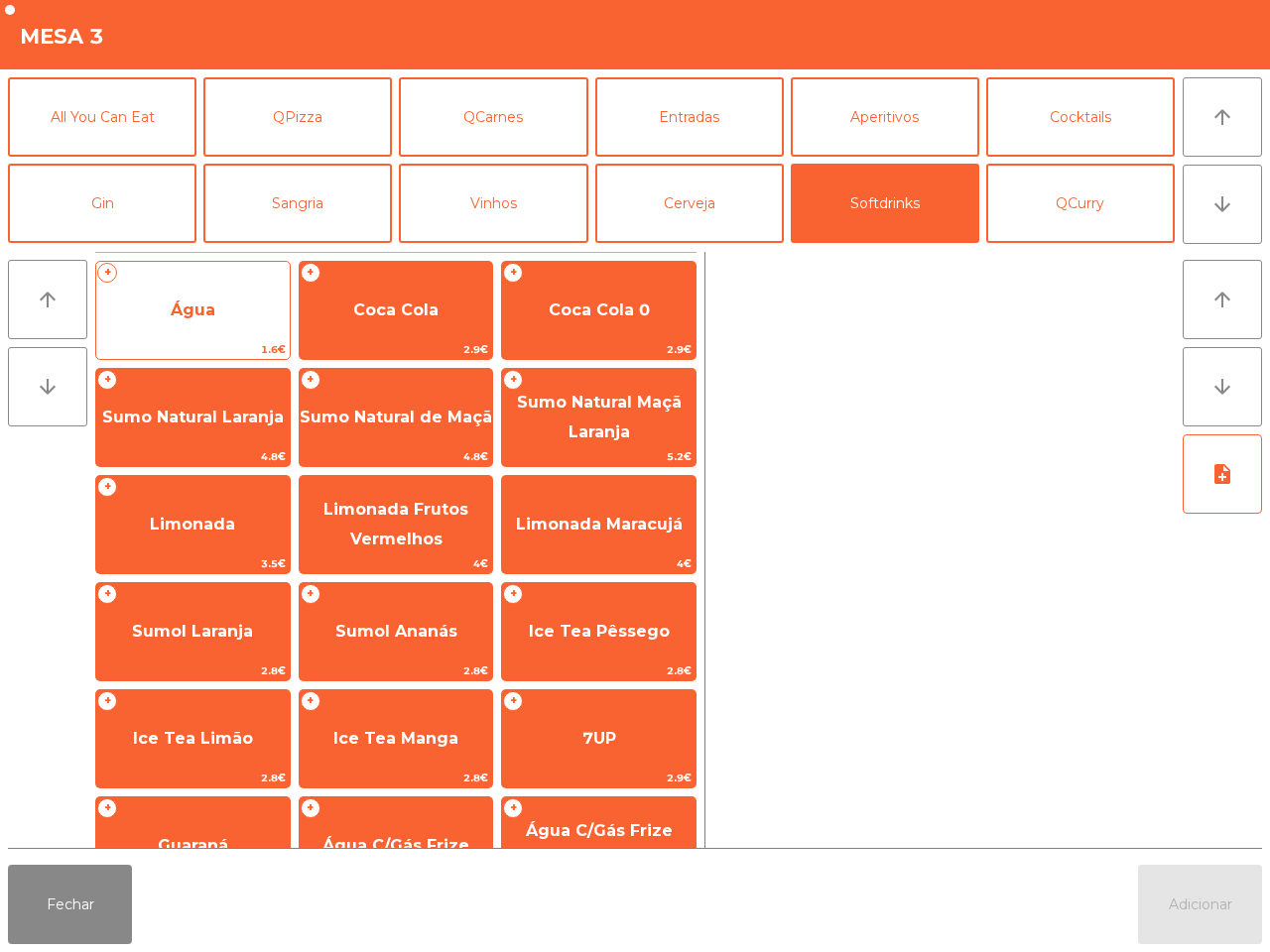 click on "Água" 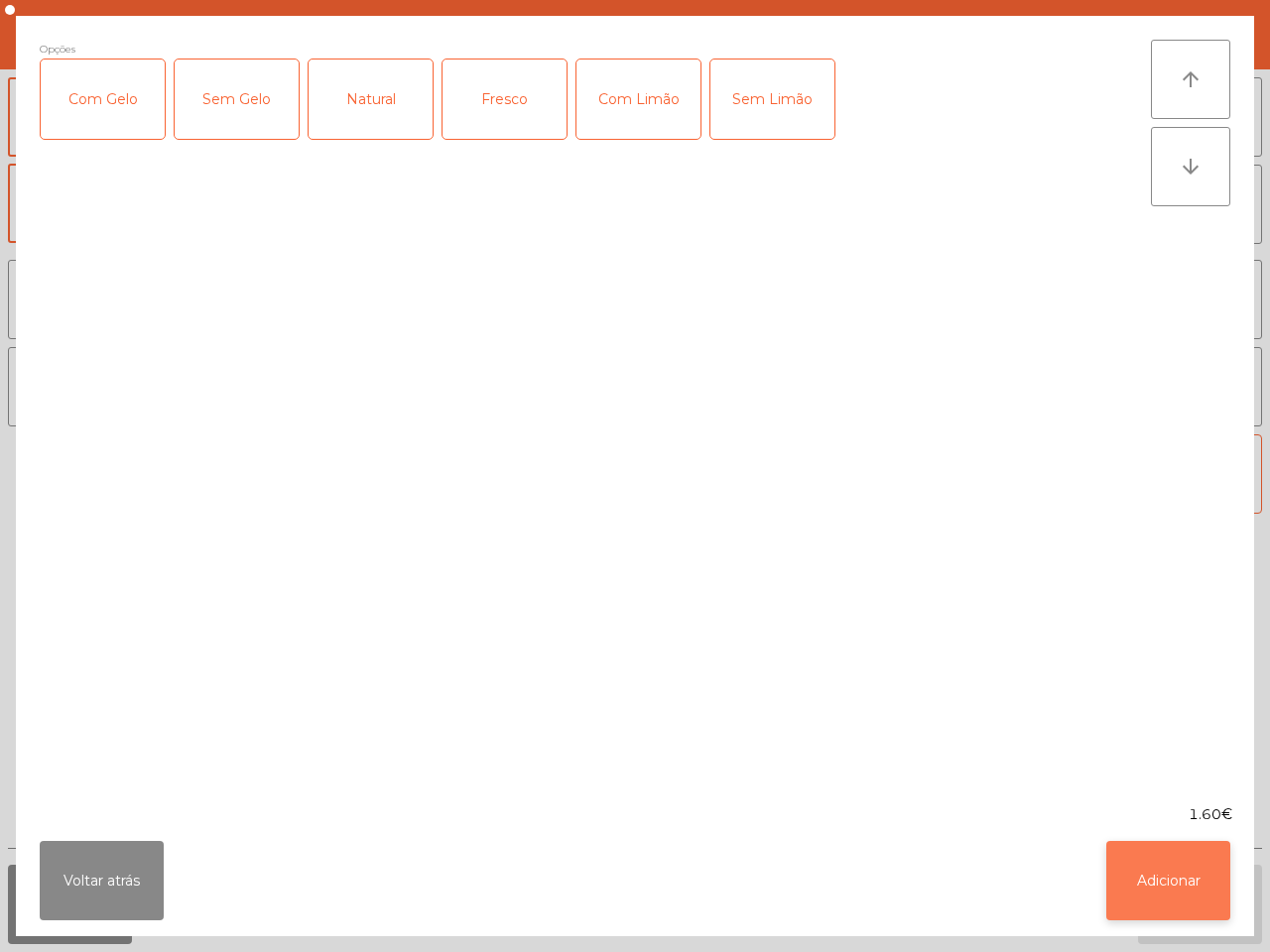click on "Adicionar" 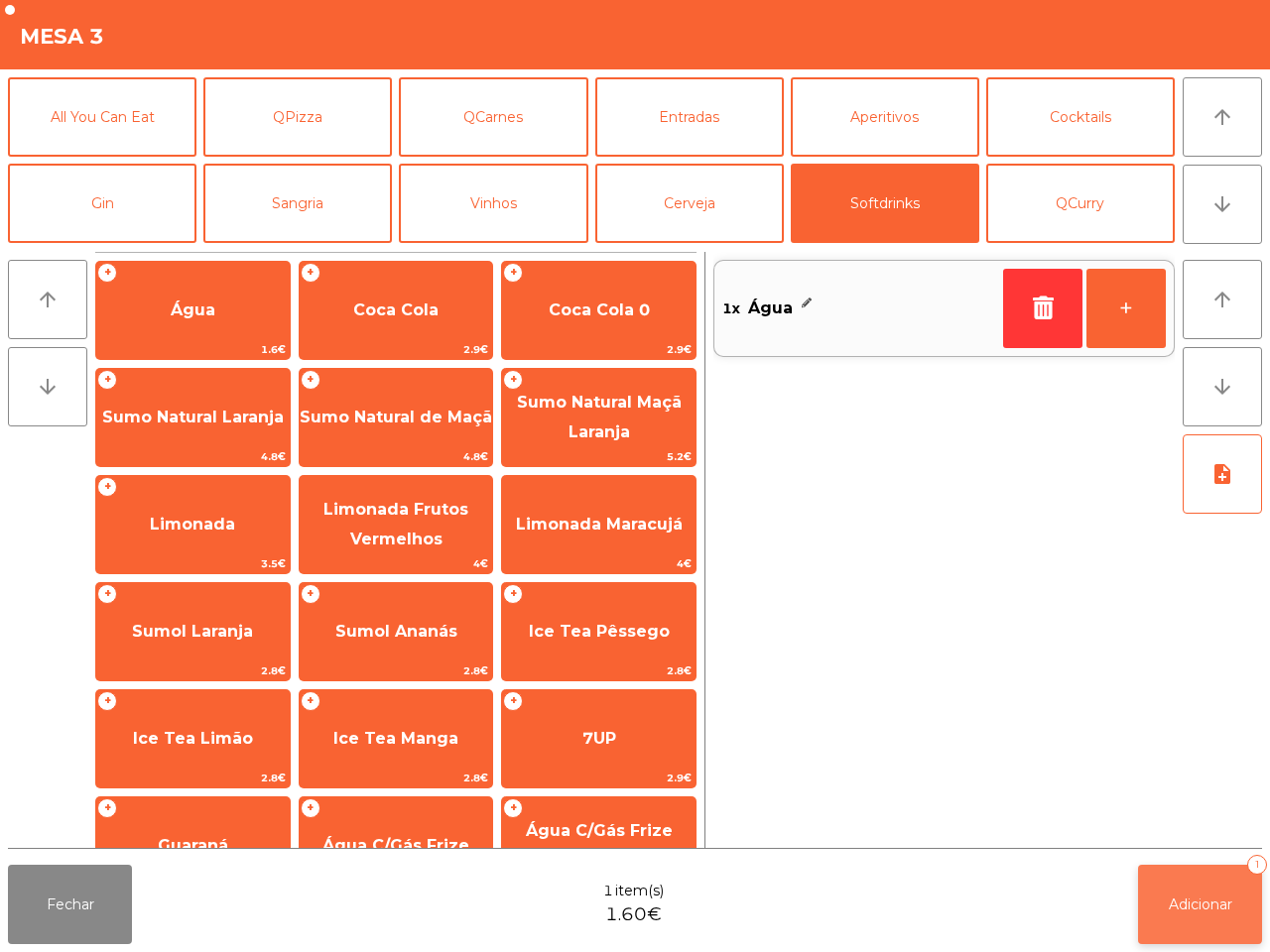 click on "Adicionar   1" 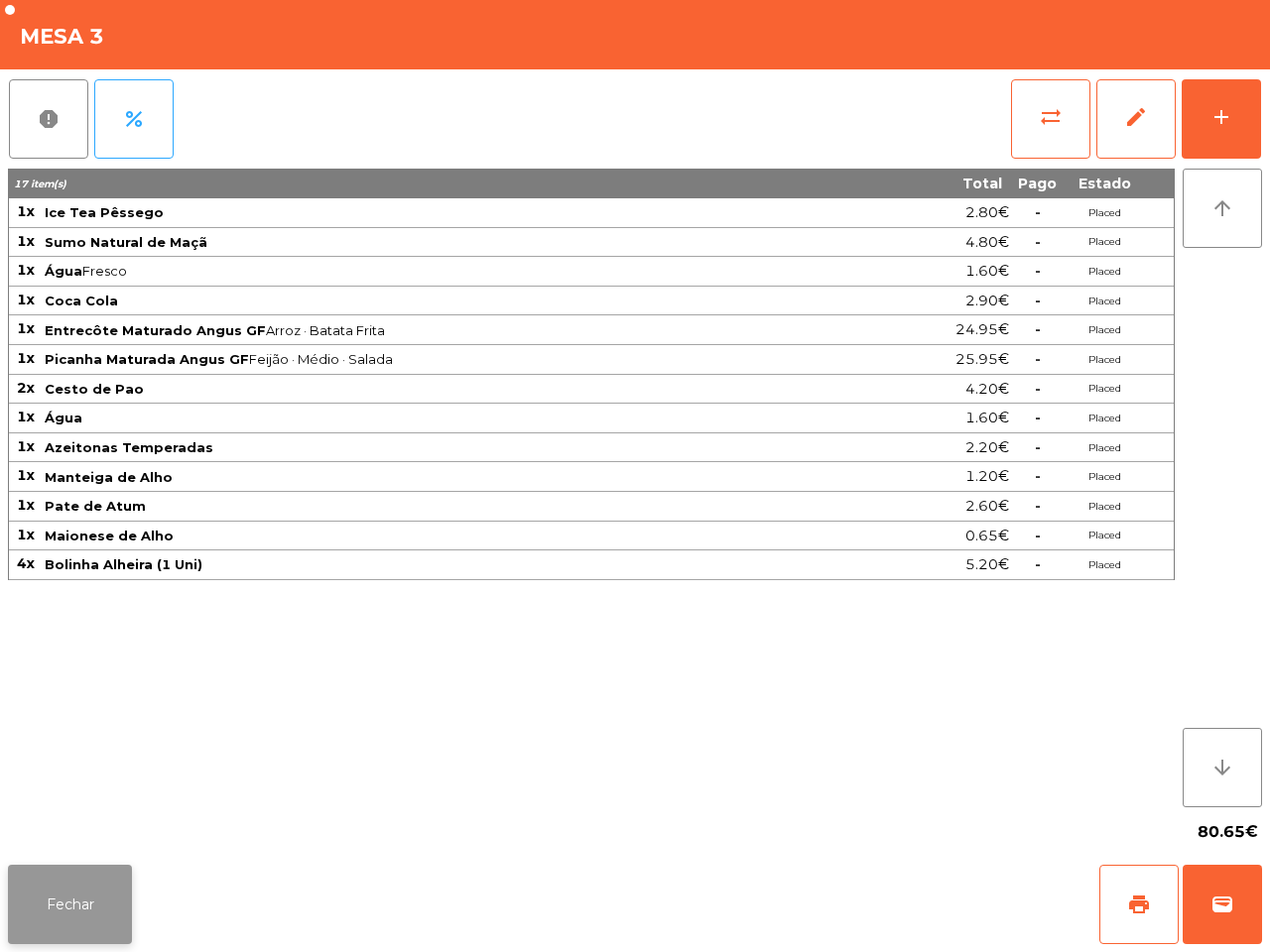 click on "Fechar" 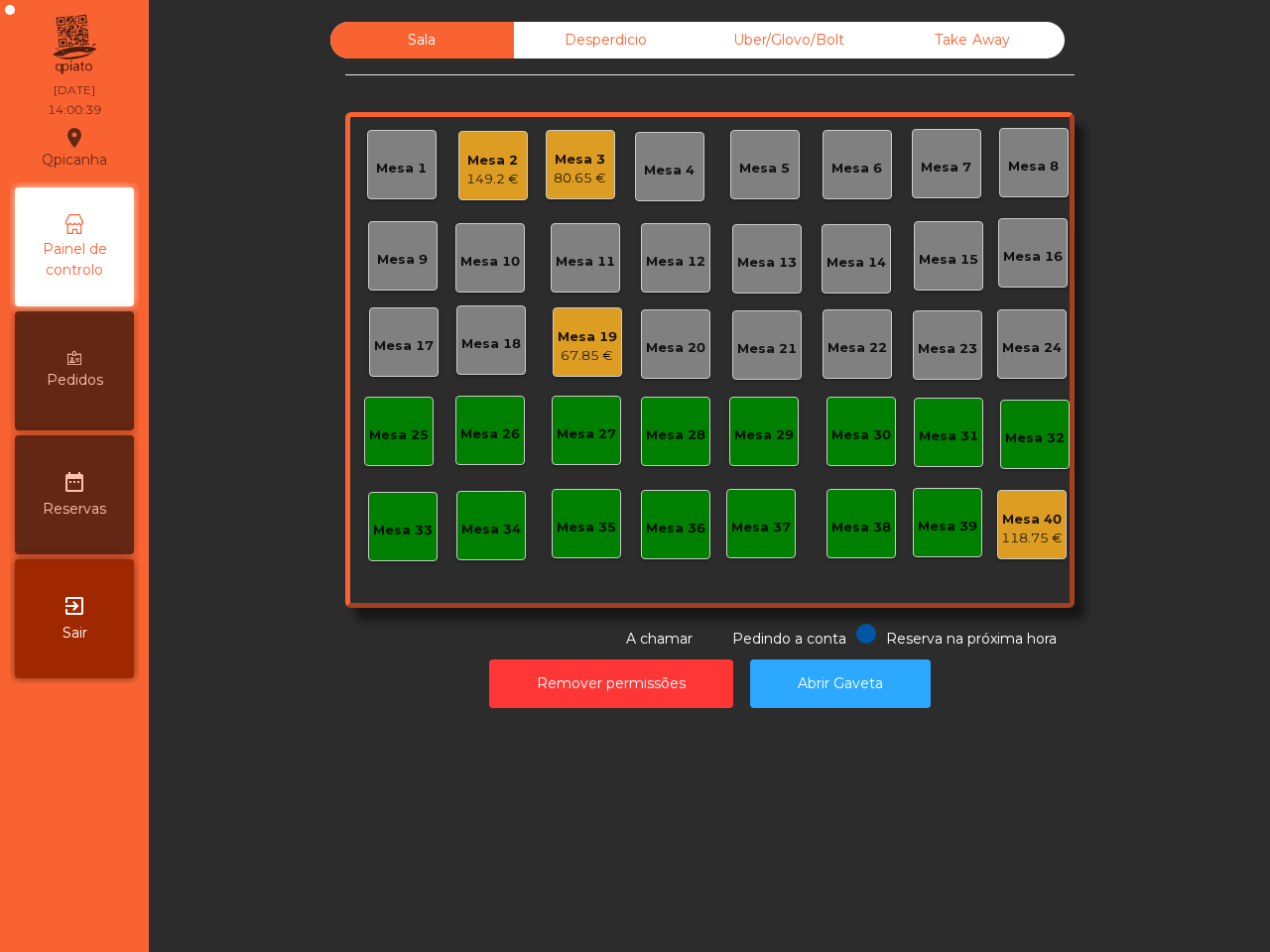 click on "67.85 €" 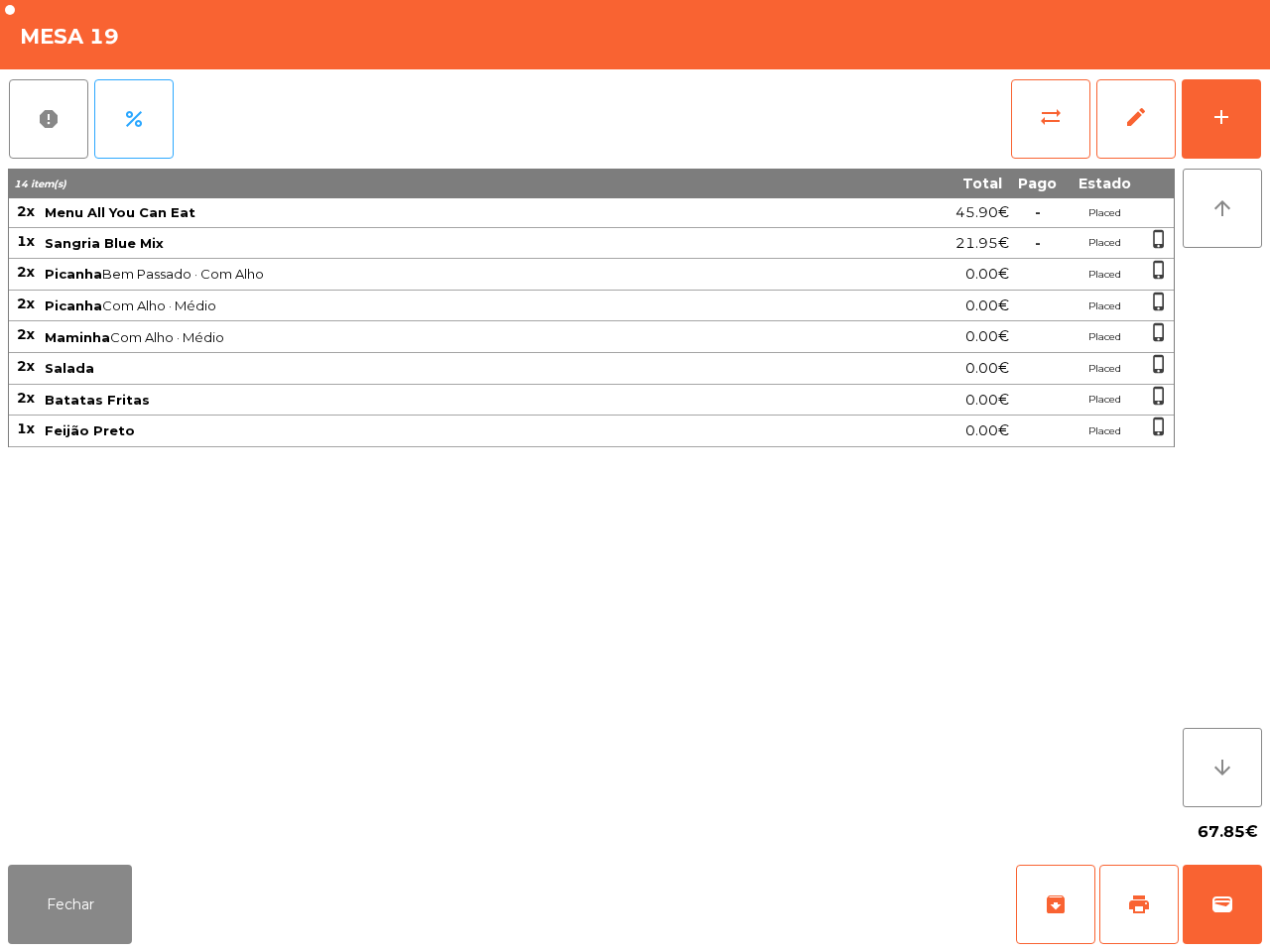 scroll, scrollTop: 0, scrollLeft: 0, axis: both 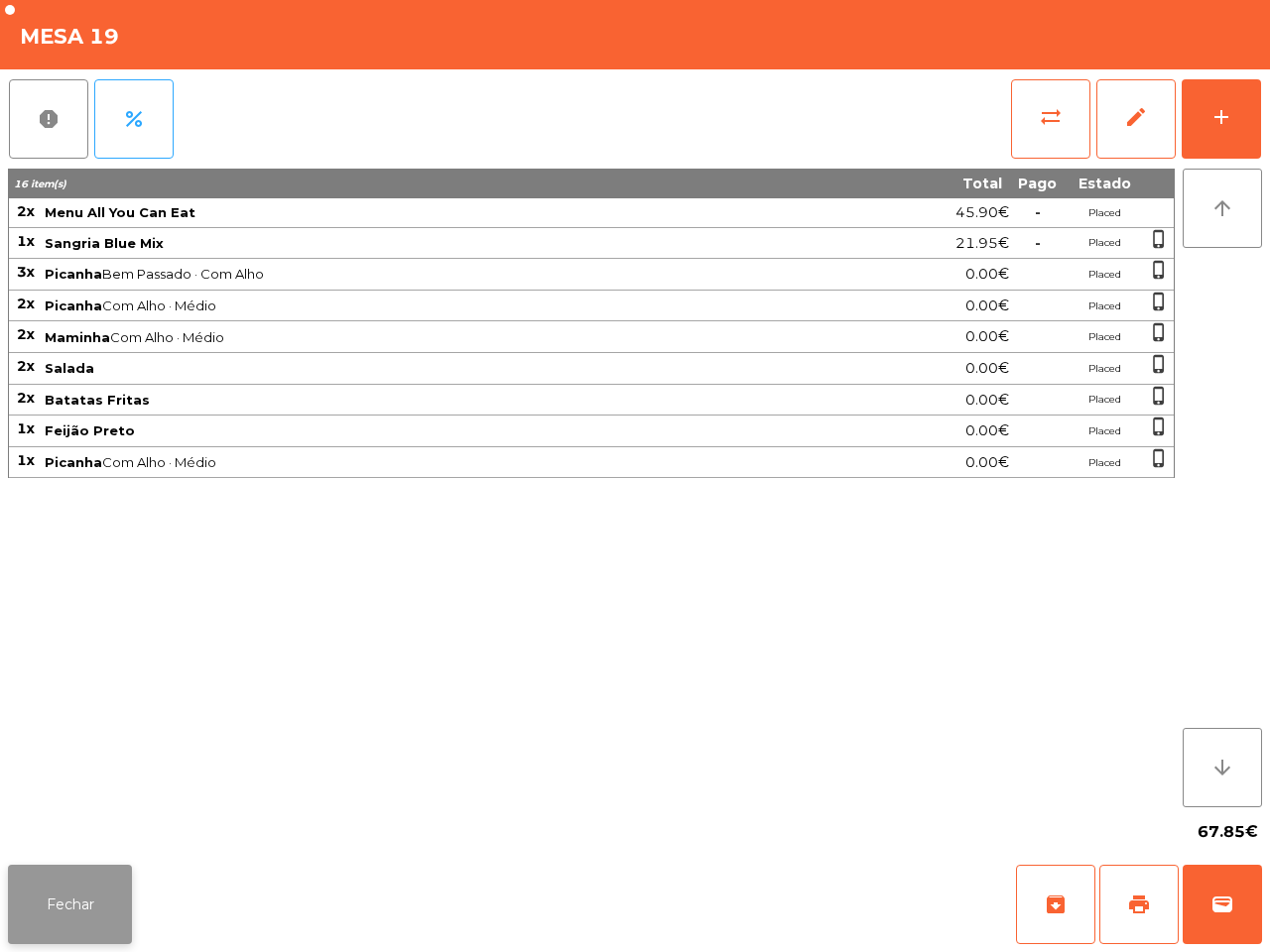 click on "Fechar" 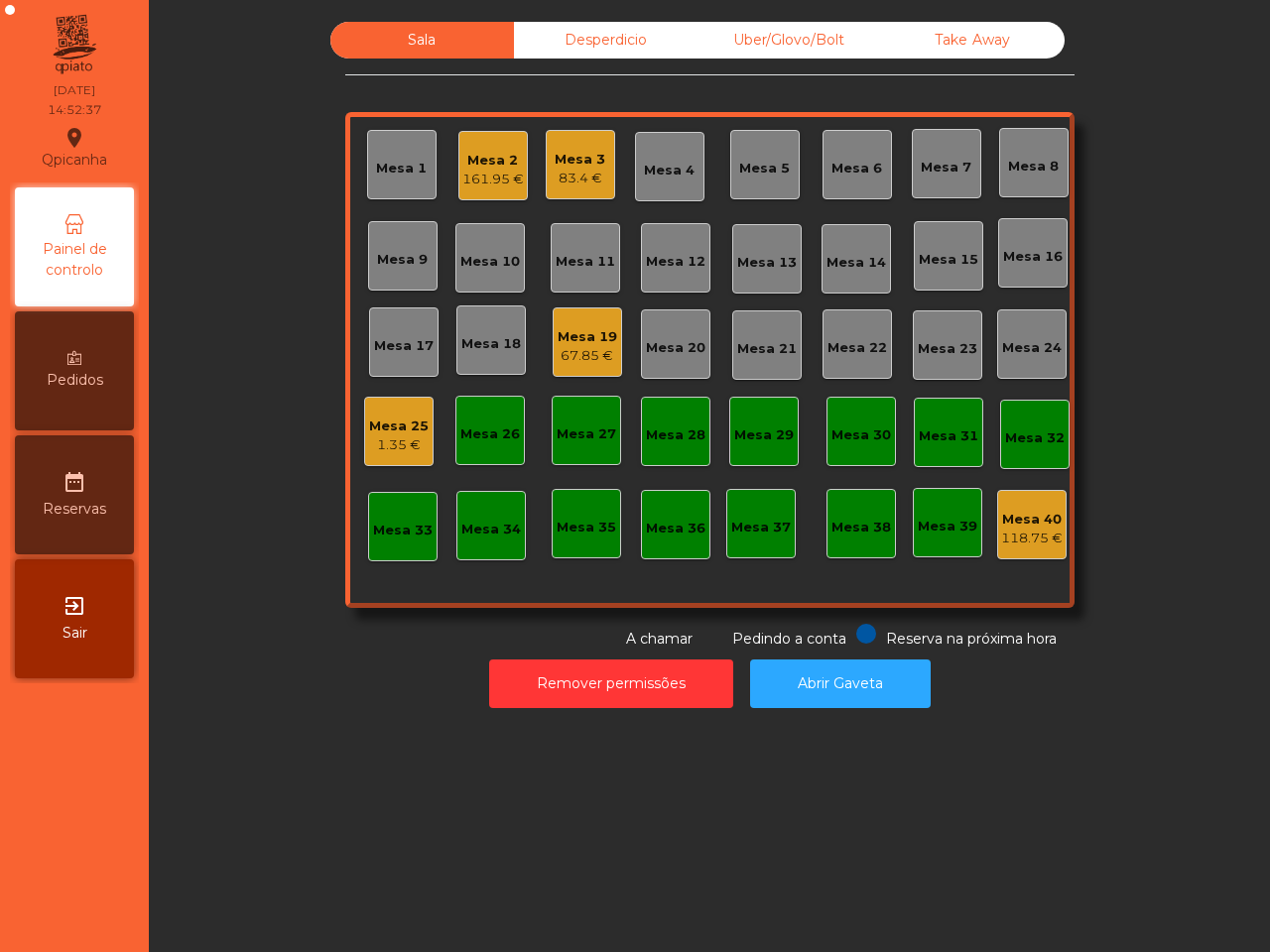 click on "Sala   Desperdicio   Uber/Glovo/Bolt   Take Away   Mesa 1   Mesa 2   161.95 €   Mesa 3   83.4 €   Mesa 4   Mesa 5   Mesa 6   Mesa 7   Mesa 8   Mesa 9   Mesa 10   Mesa 11   Mesa 12   Mesa 13   Mesa 14   Mesa 15   Mesa 16   Mesa 17   Mesa 18   Mesa 19   67.85 €   Mesa 20   Mesa 21   Mesa 22   Mesa 23   Mesa 24   Mesa 25   1.35 €   Mesa 26   Mesa 27   Mesa 28   Mesa 29   Mesa 30   Mesa 31   Mesa 32   Mesa 33   Mesa 34   Mesa 35   Mesa 36   Mesa 37   Mesa 38   Mesa 39   Mesa 40   118.75 €  Reserva na próxima hora Pedindo a conta A chamar  Remover permissões   Abrir Gaveta" 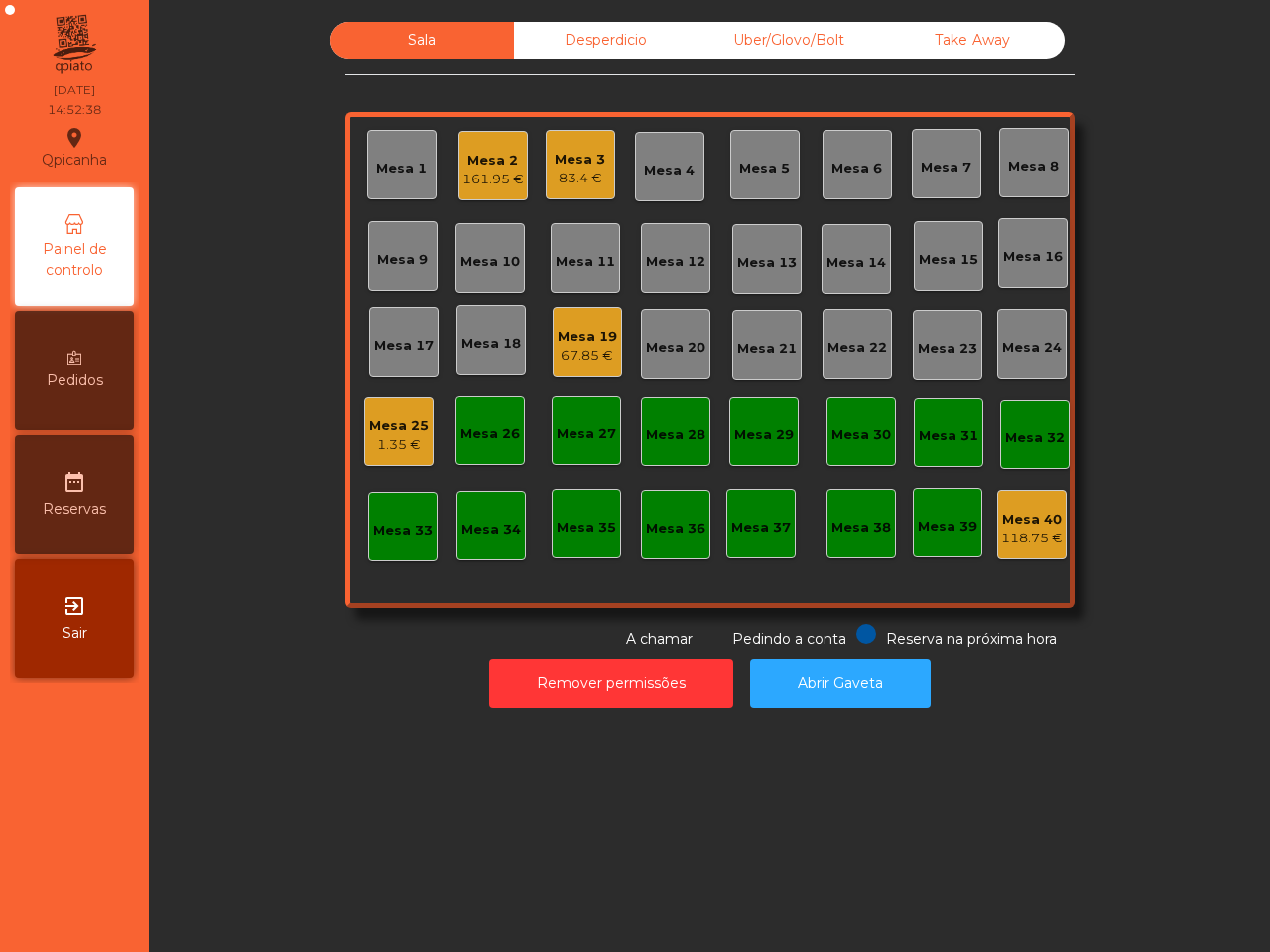 click on "Mesa 2" 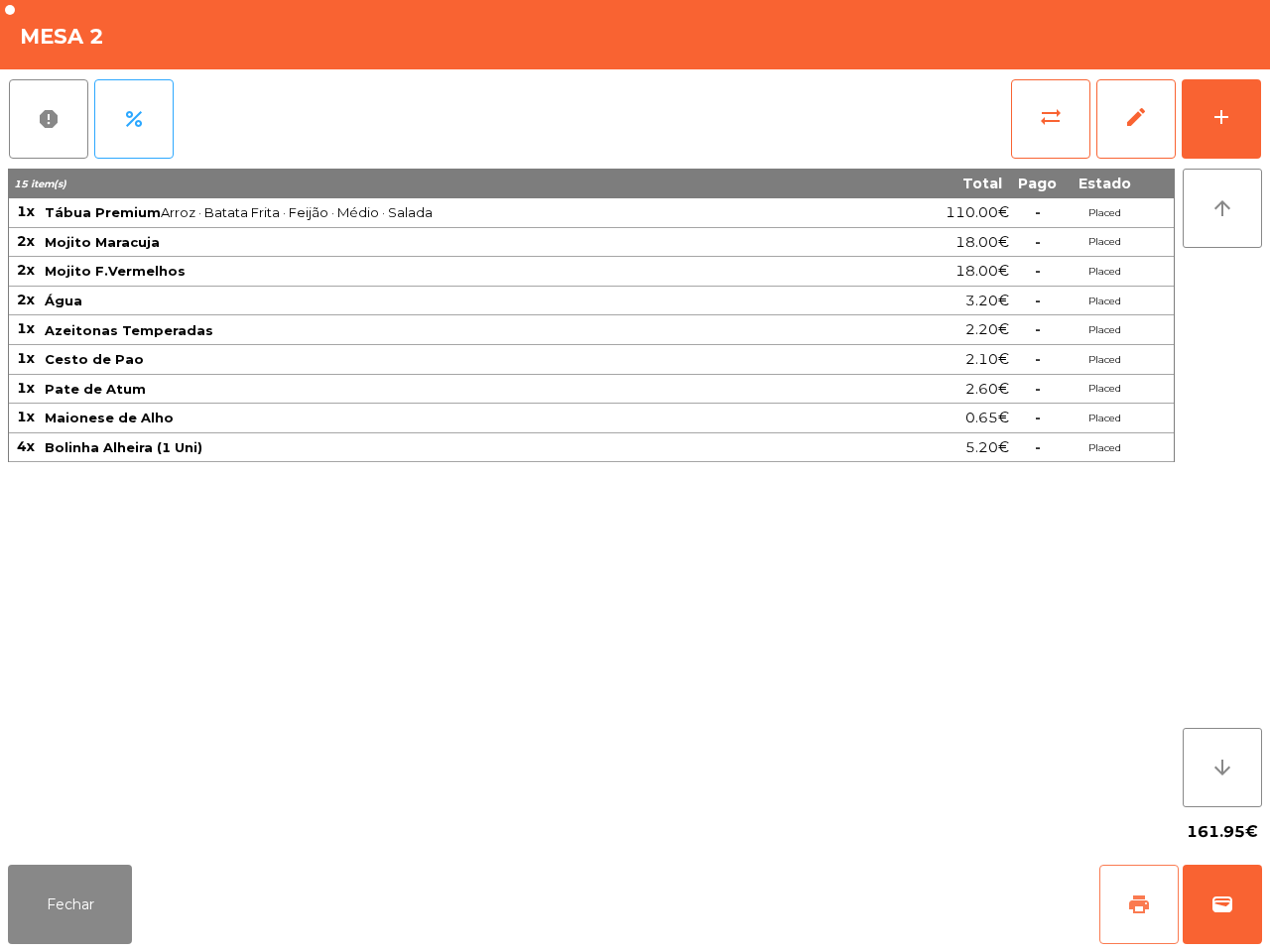 click on "print" 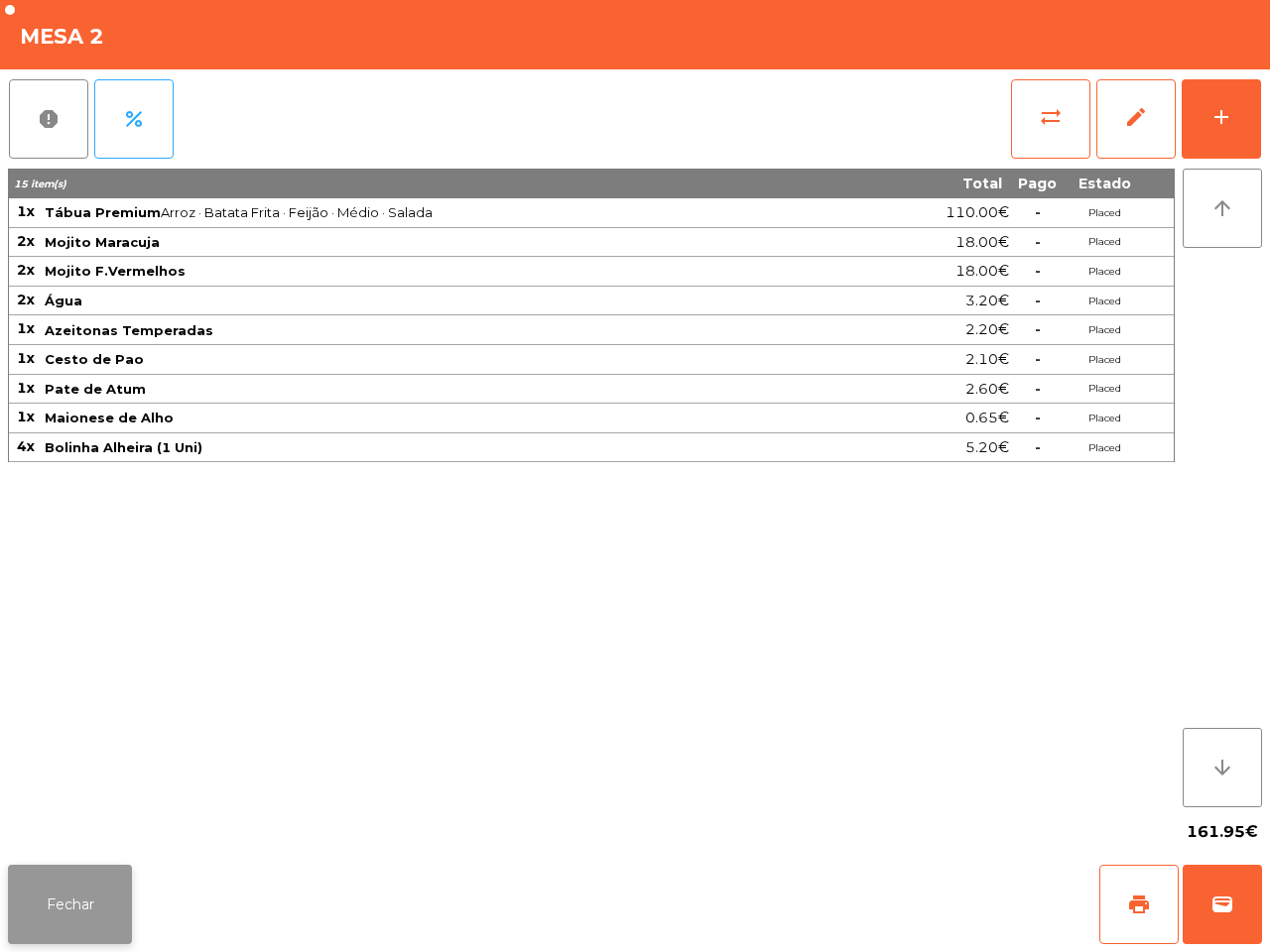 click on "Fechar" 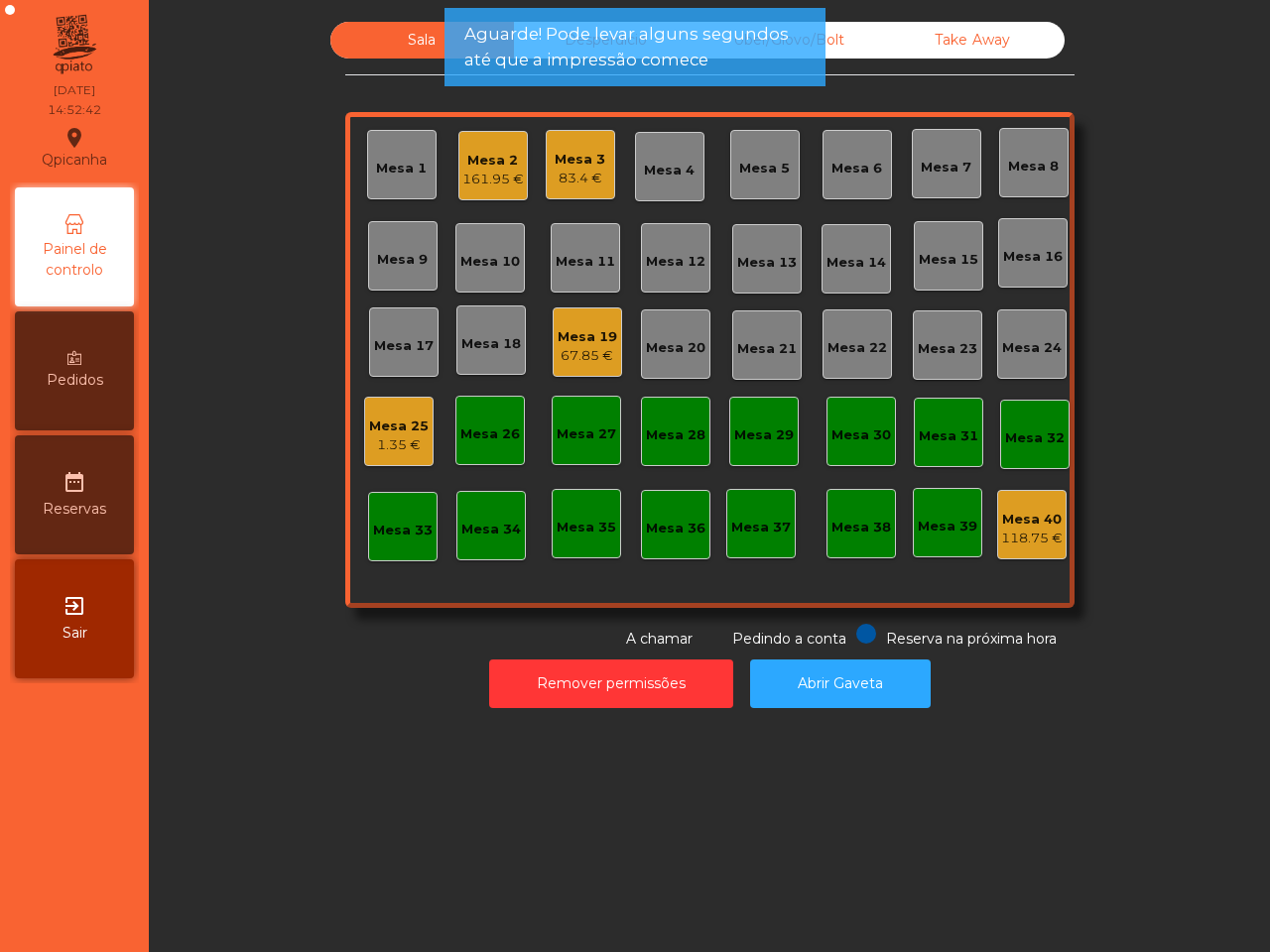 click on "83.4 €" 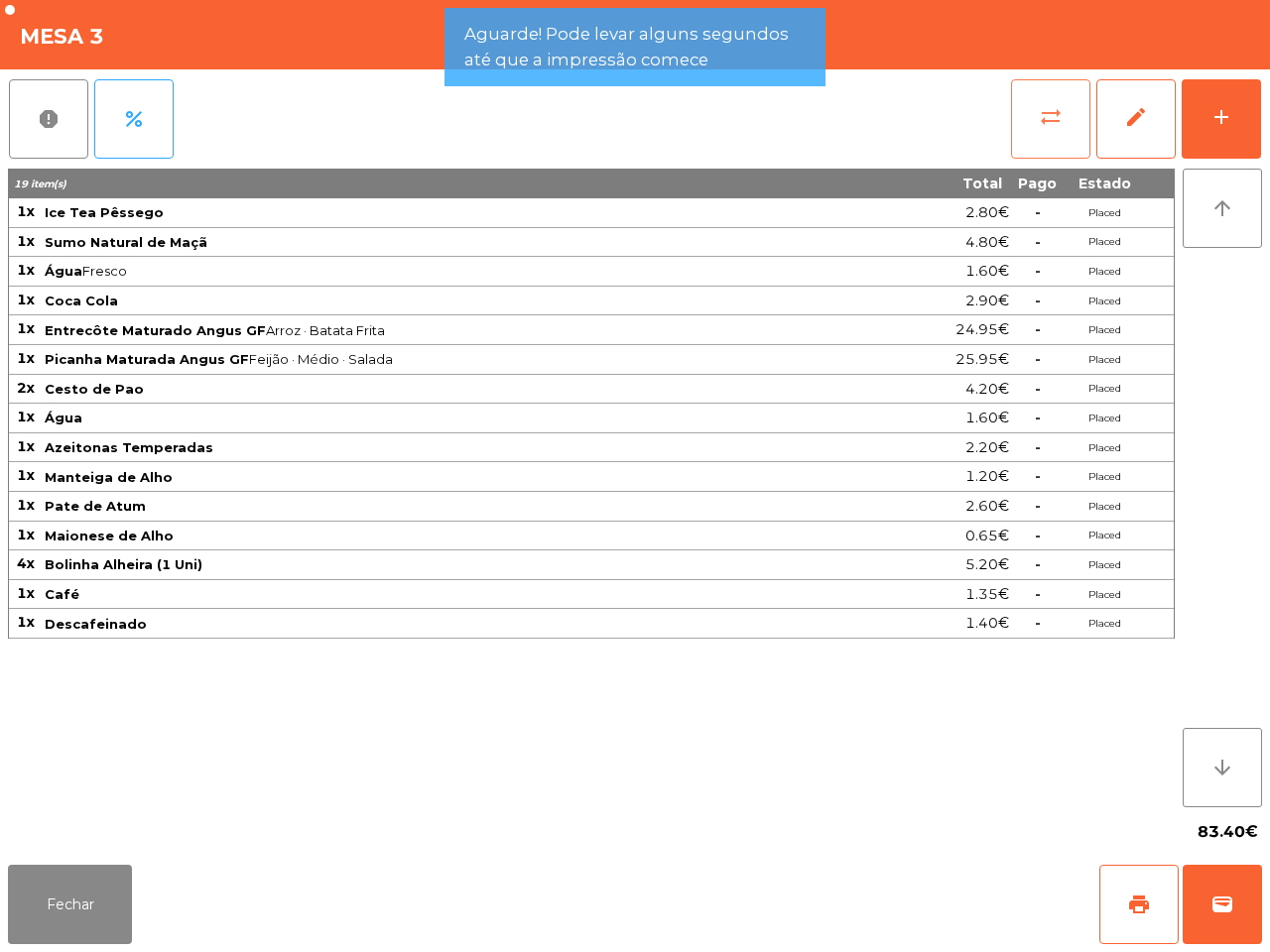click on "sync_alt" 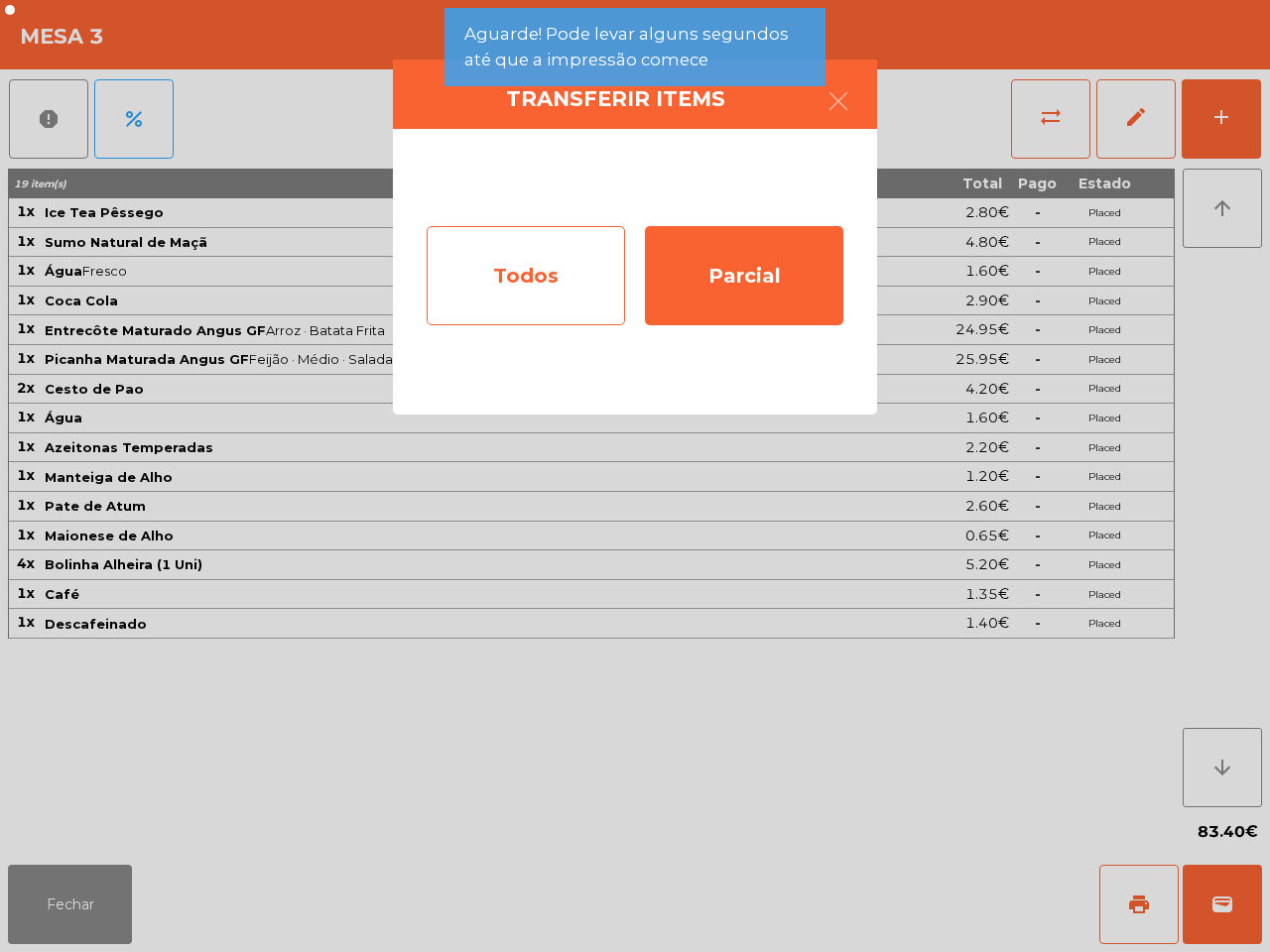 click on "Todos" 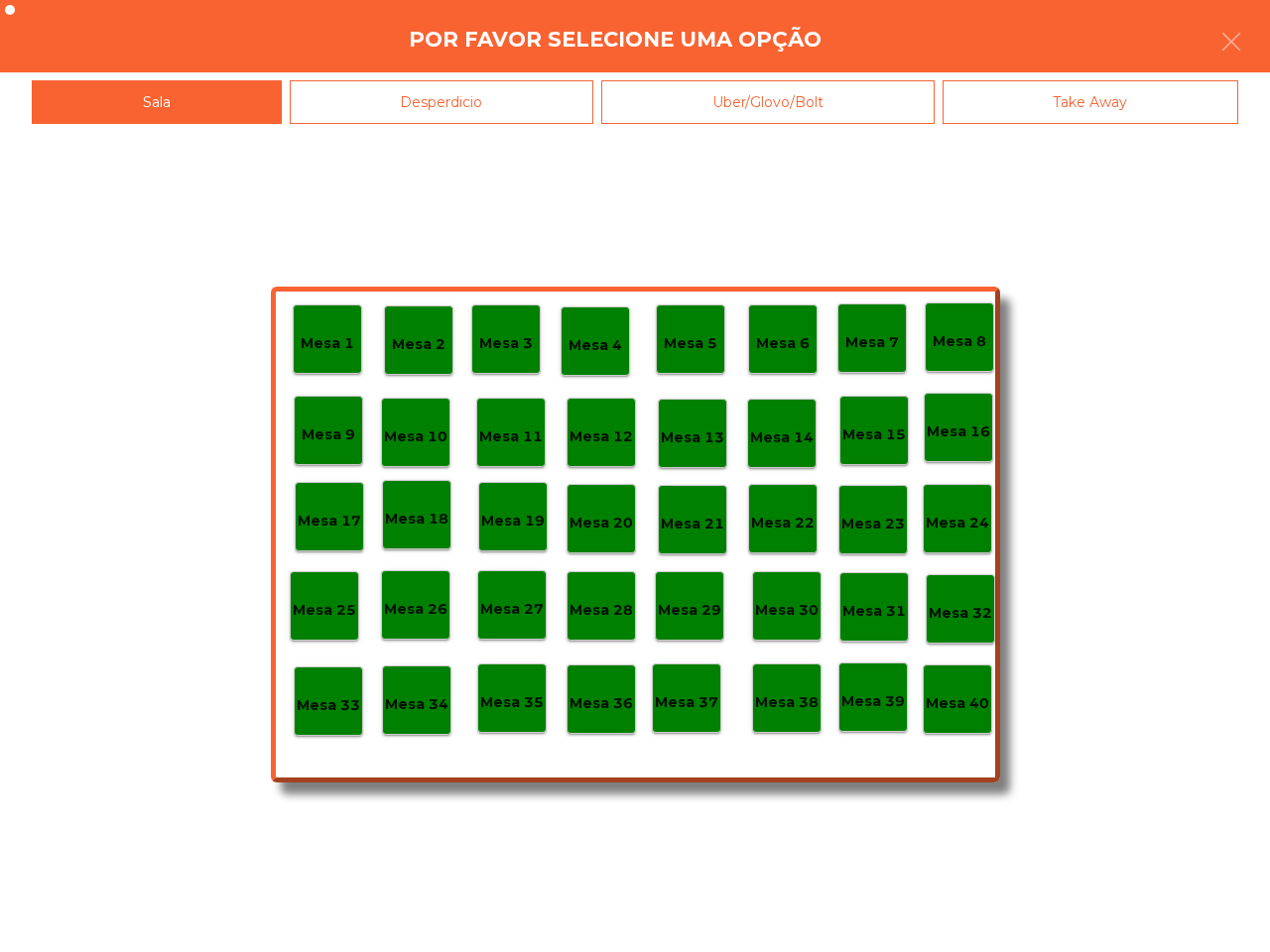 click on "Mesa 40" 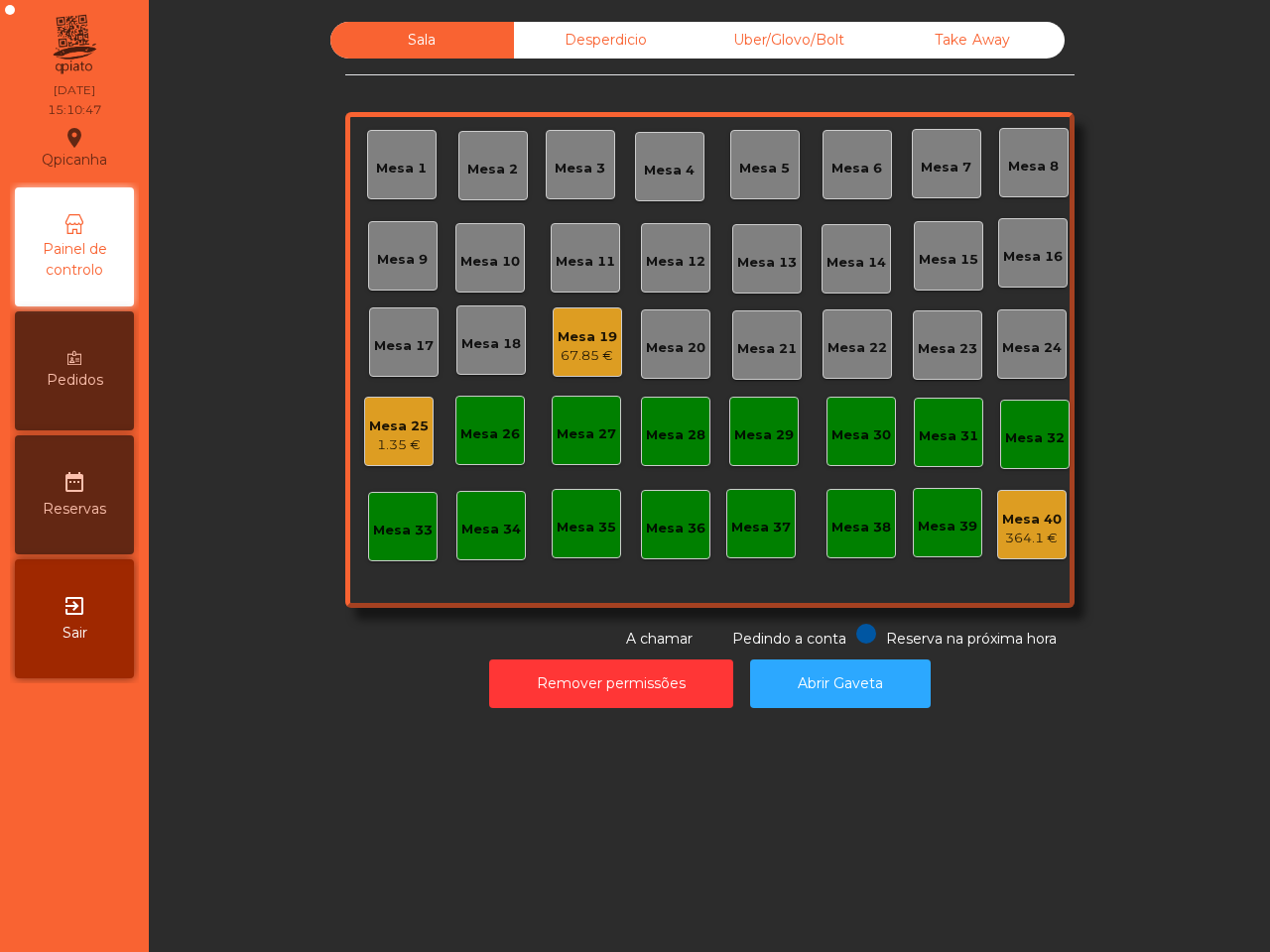 click on "Remover permissões   Abrir Gaveta" 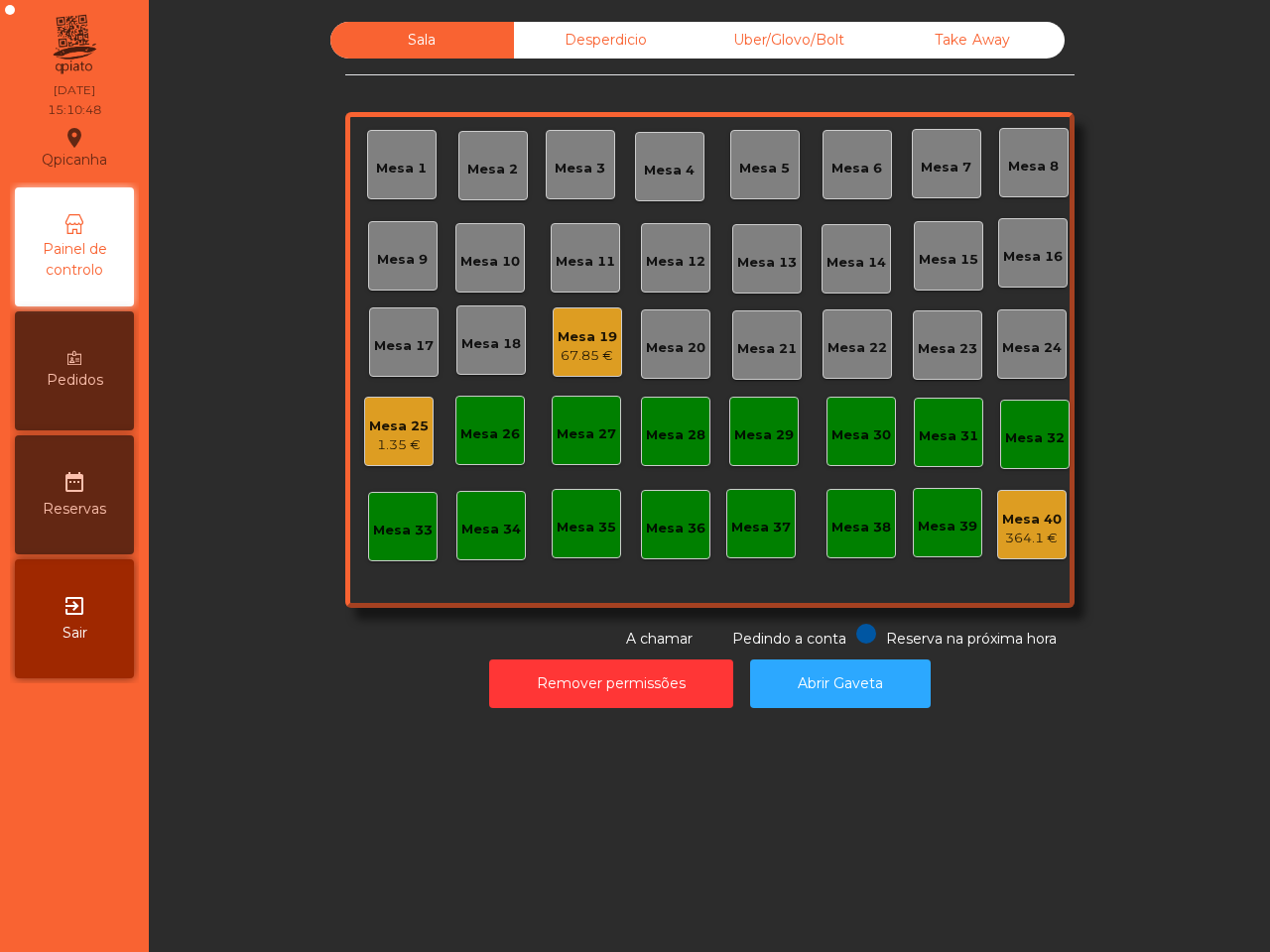 click on "1.35 €" 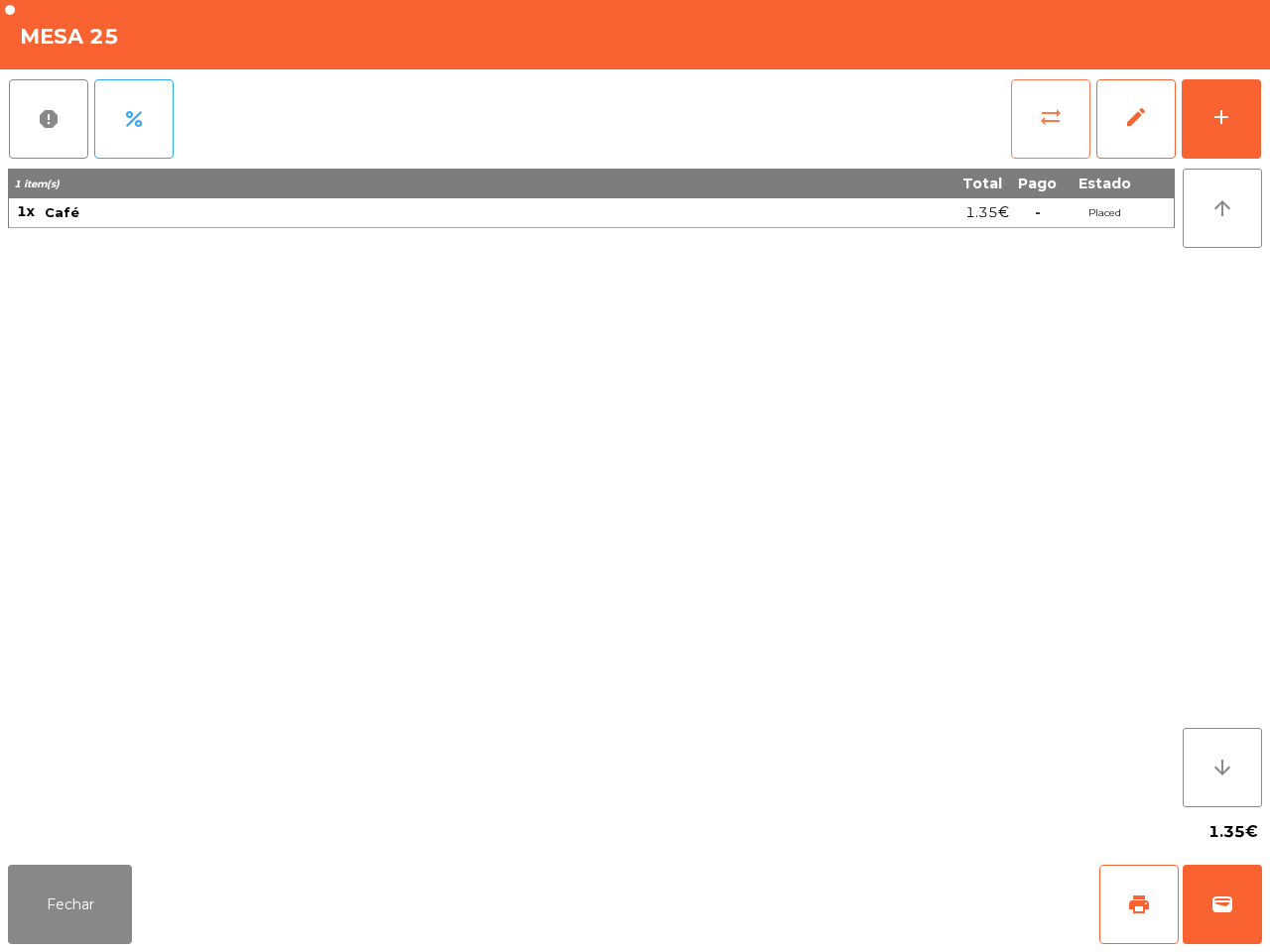 click on "sync_alt" 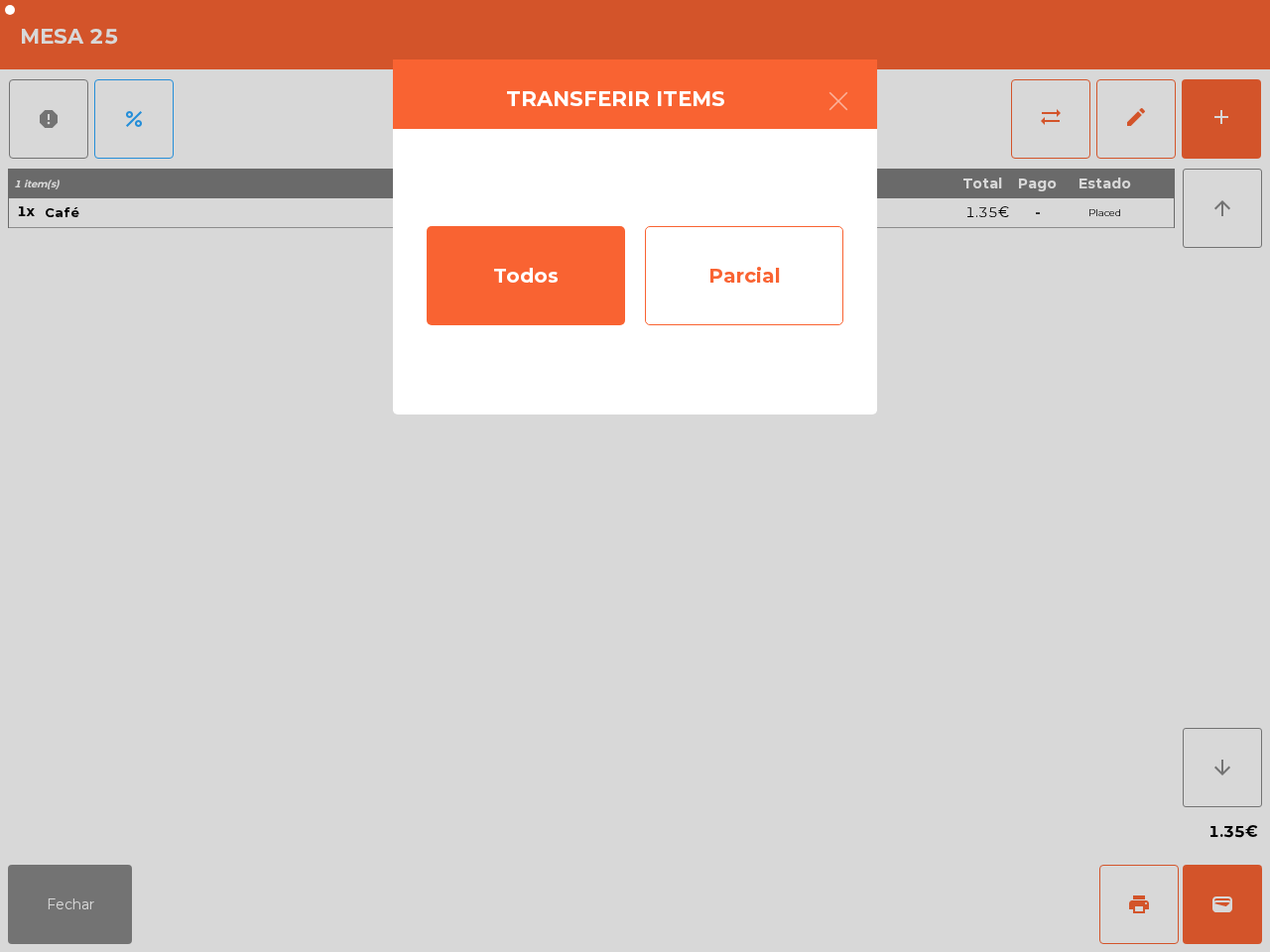 click on "Parcial" 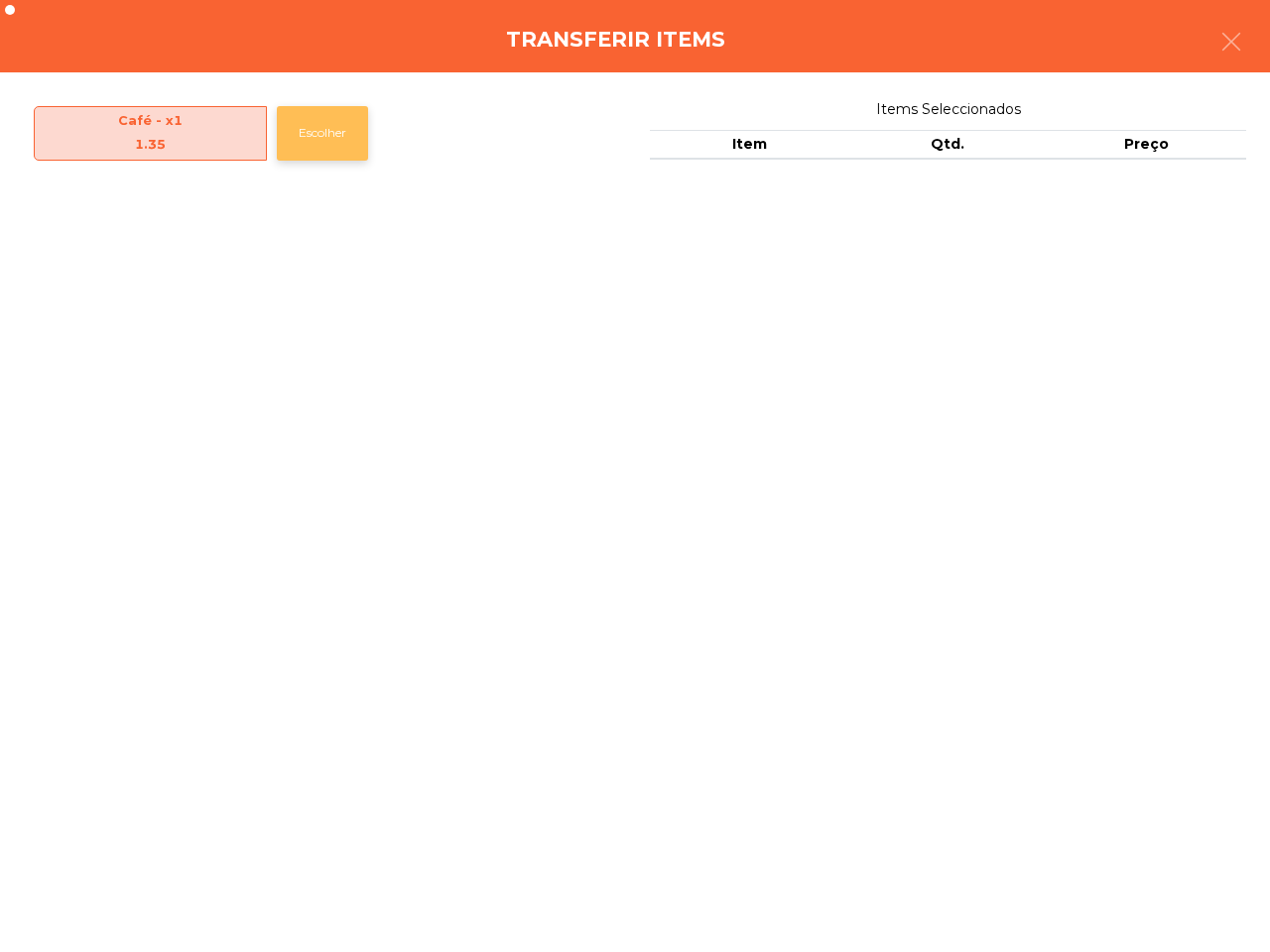 click on "Escolher" 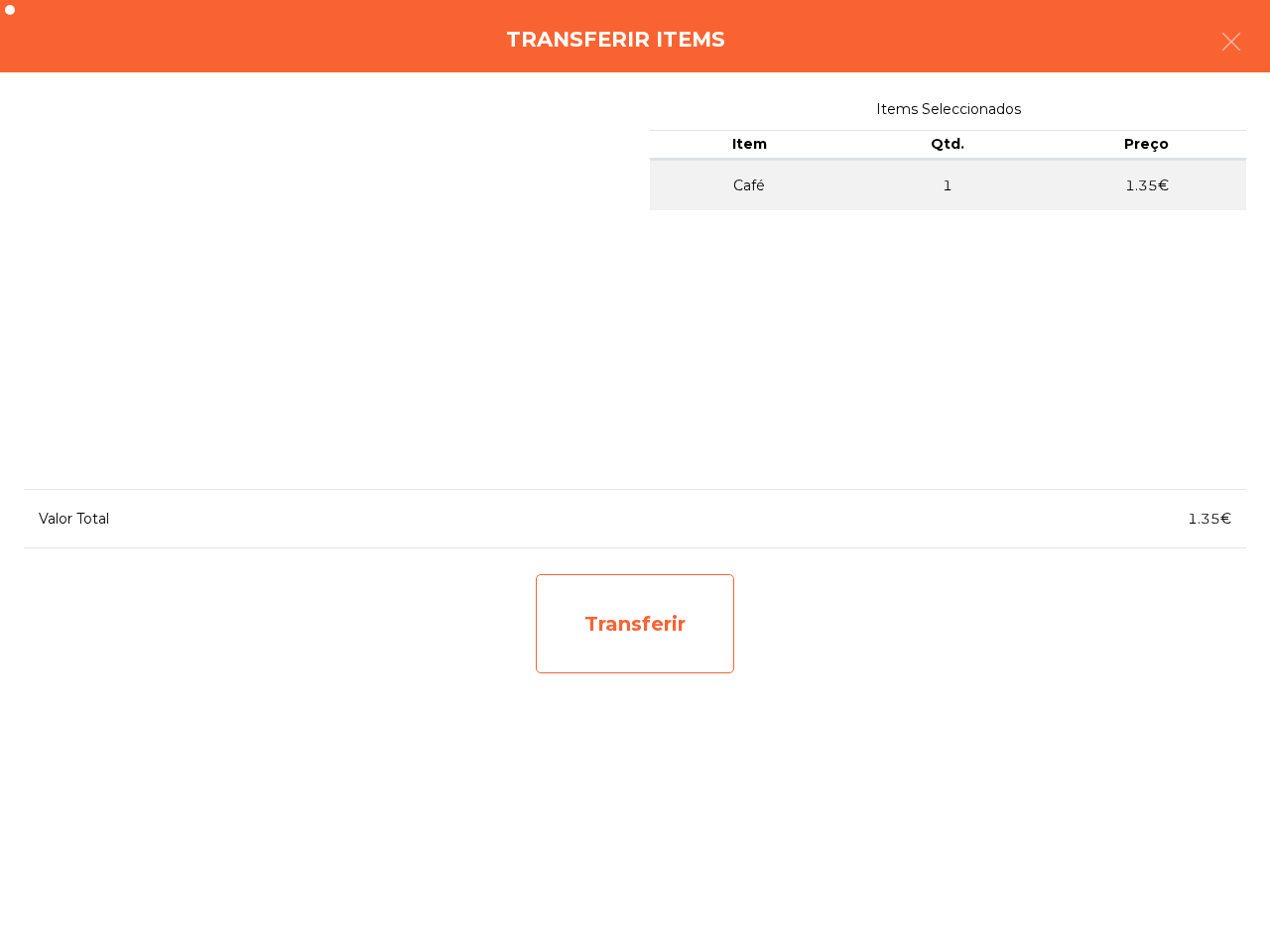 click on "Transferir" 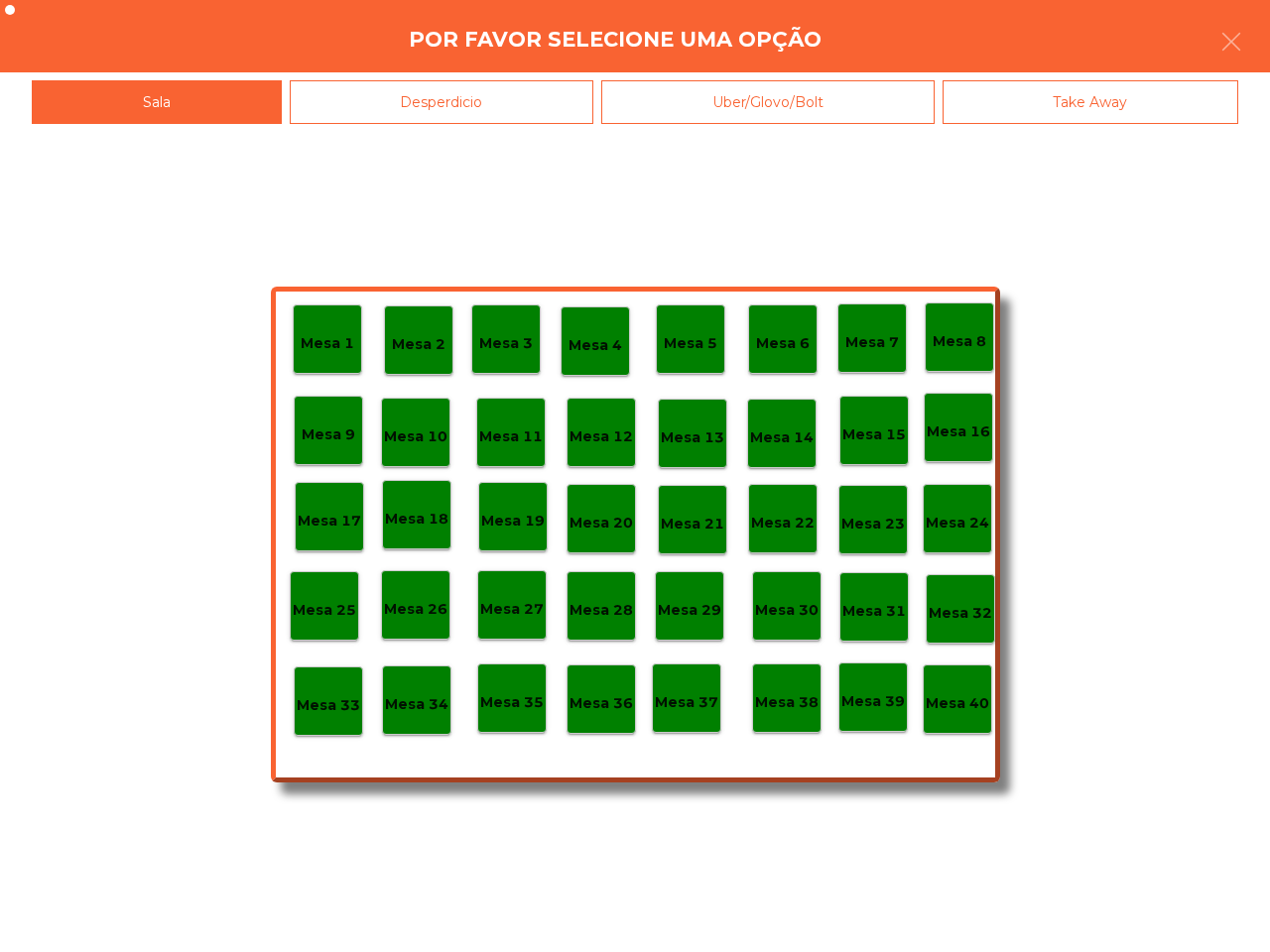 click on "Mesa 19" 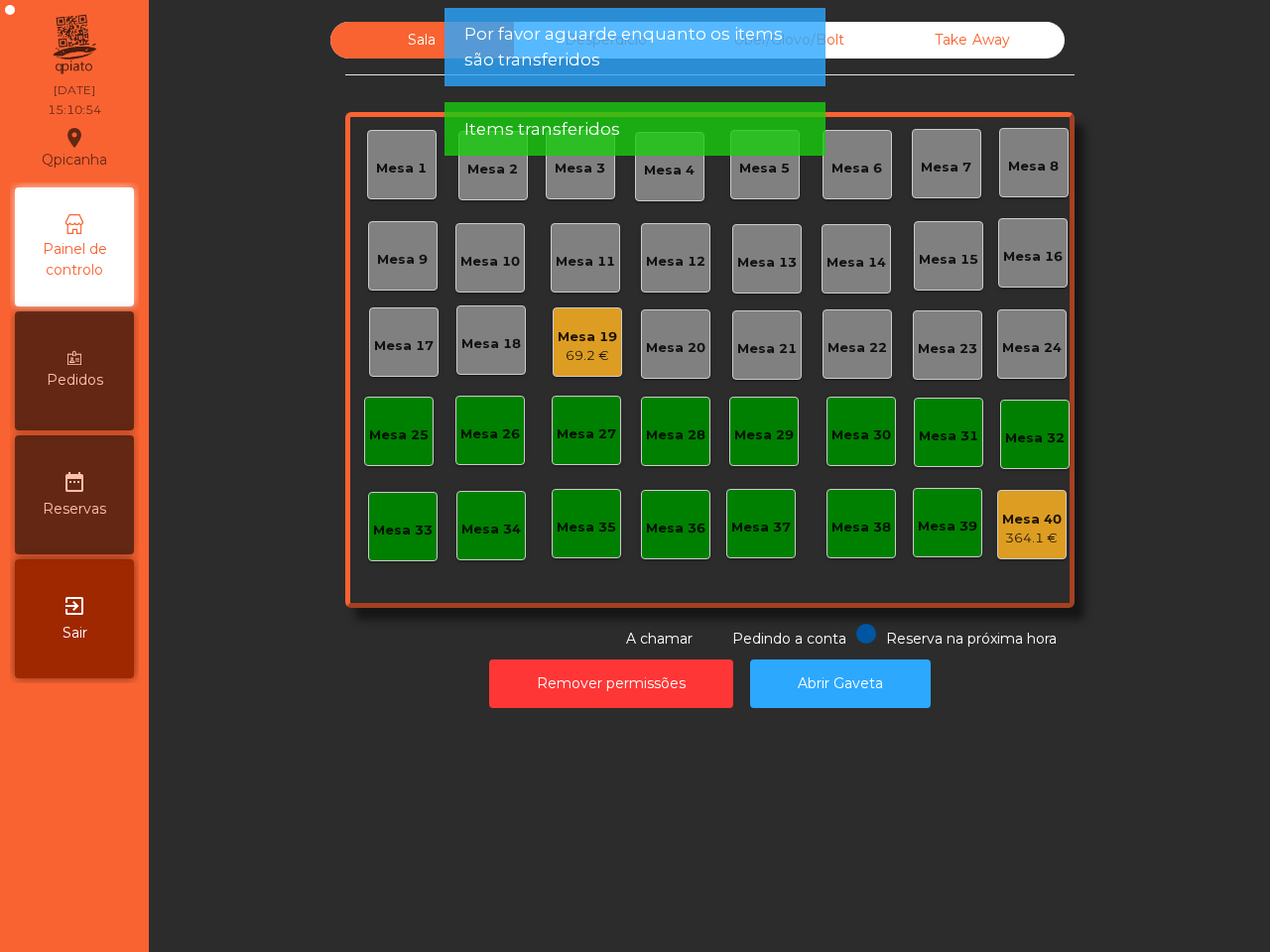 click on "Mesa 19" 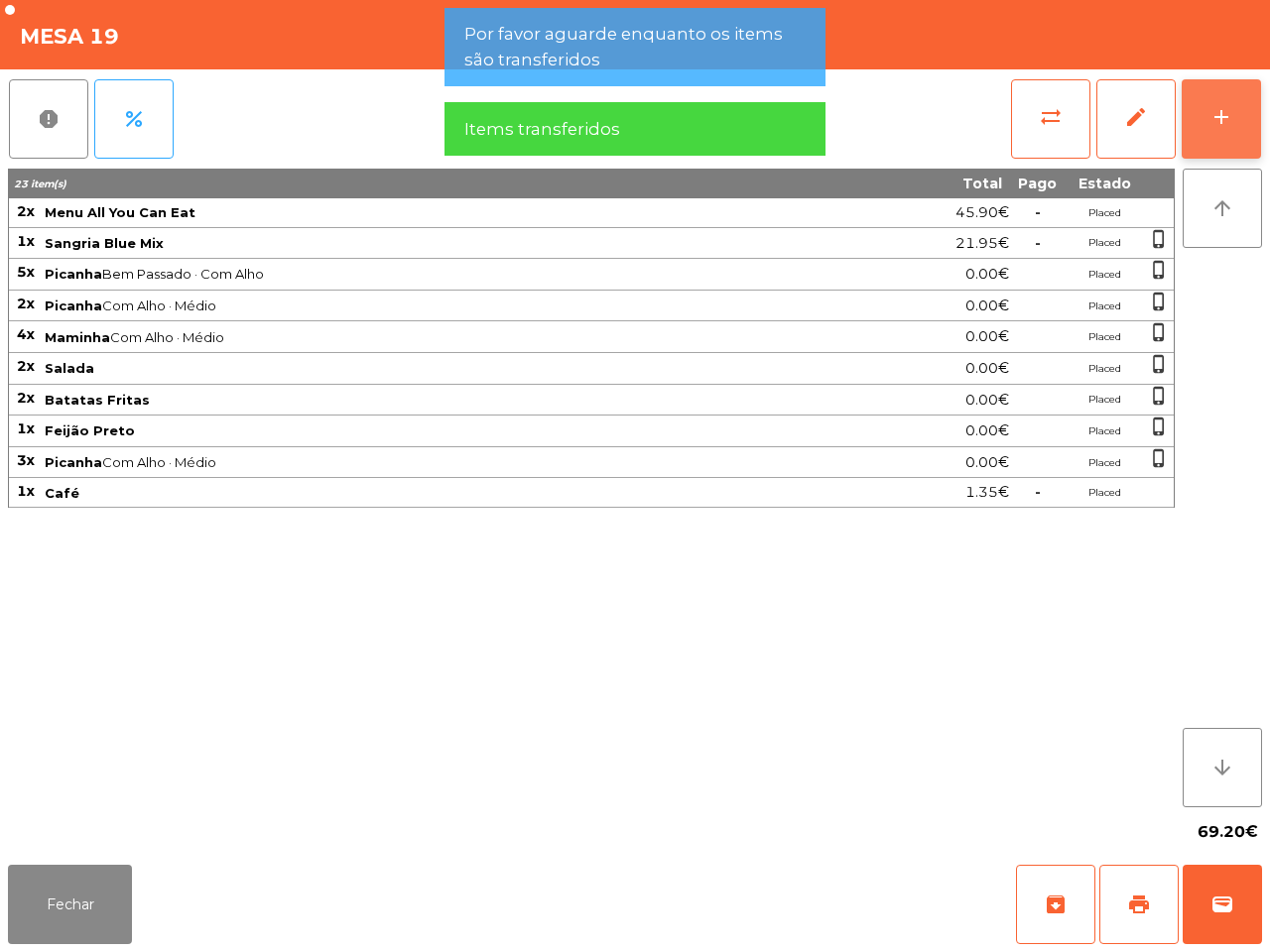 click on "add" 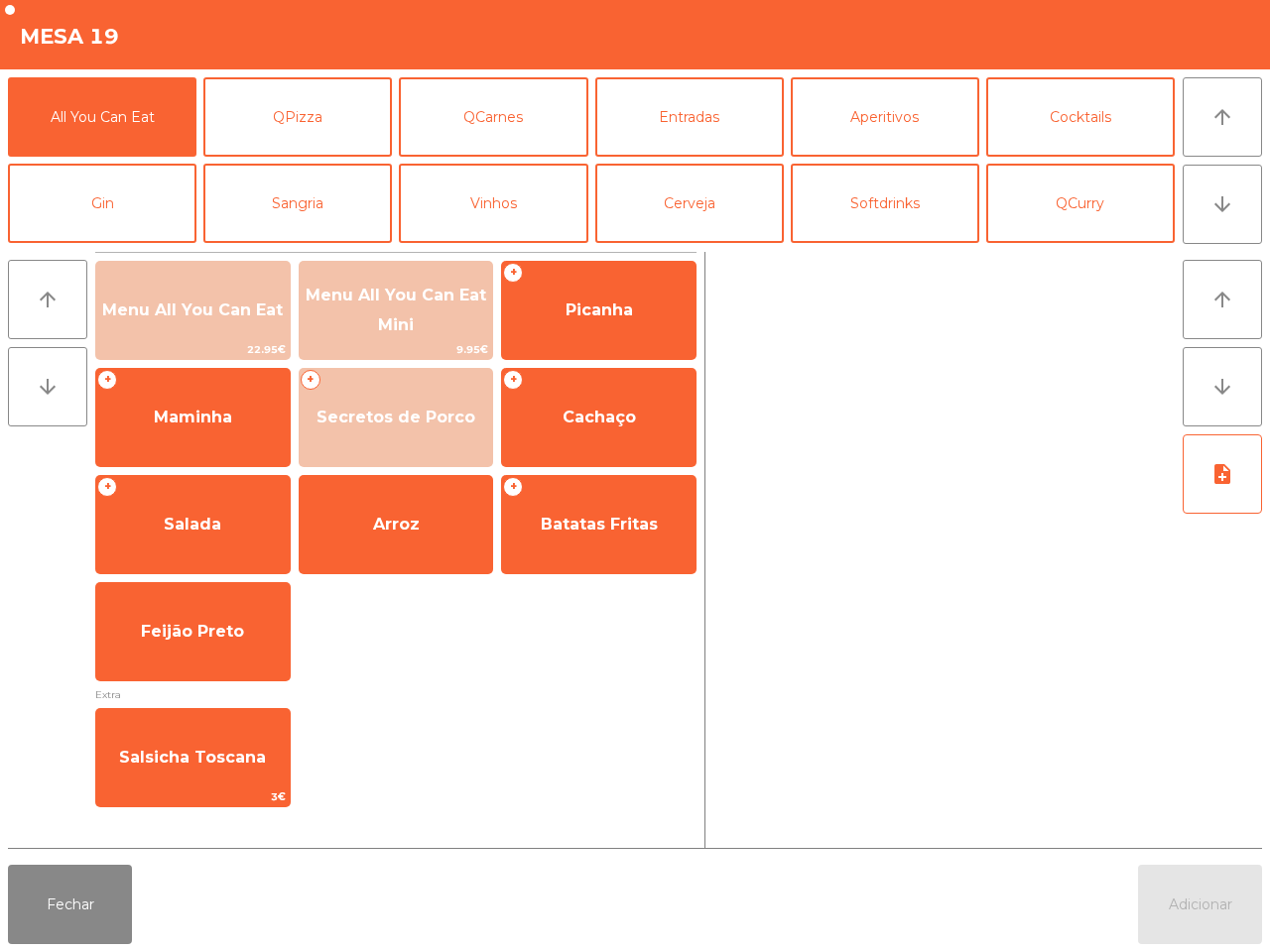 scroll, scrollTop: 124, scrollLeft: 0, axis: vertical 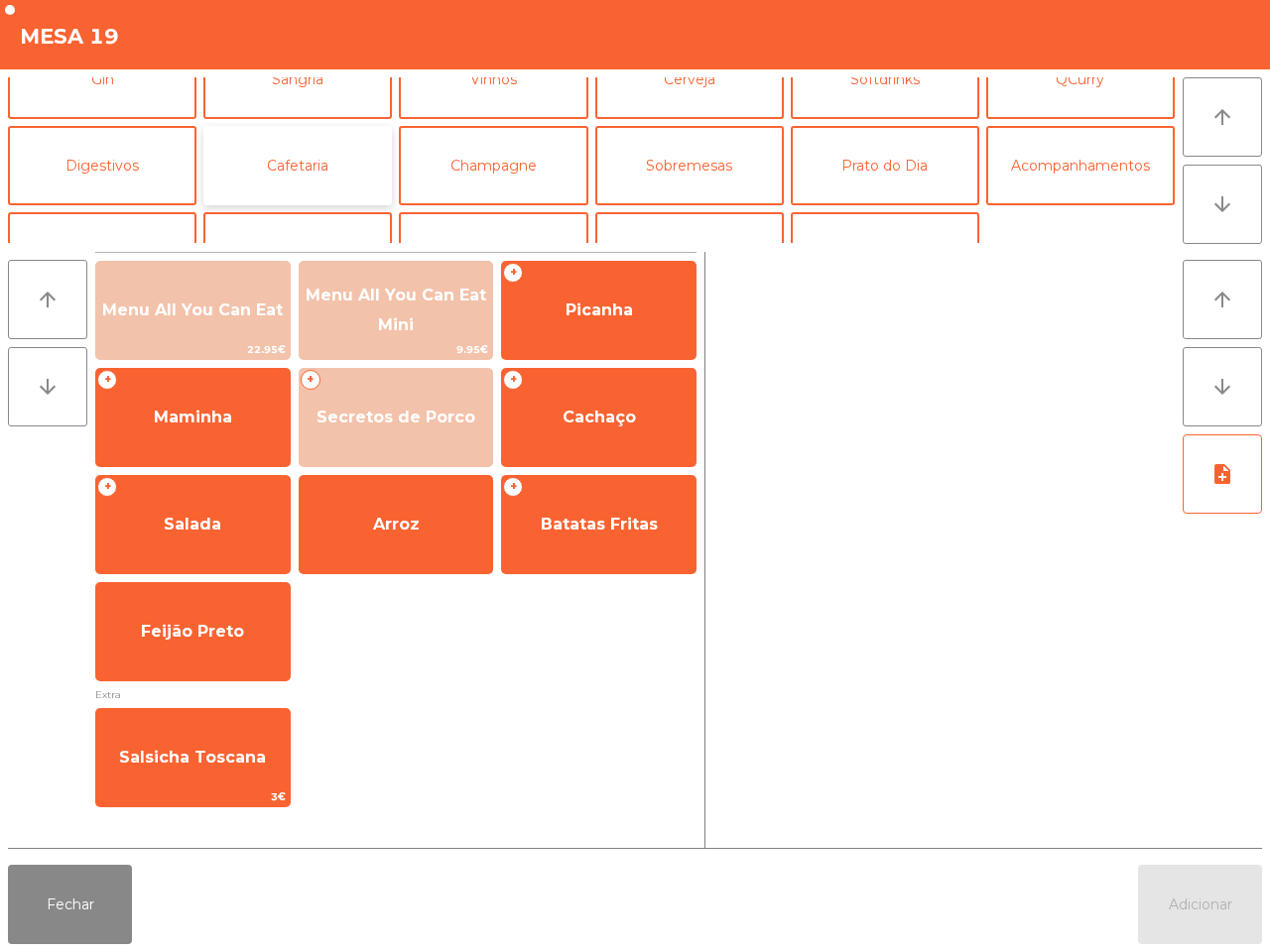 click on "Cafetaria" 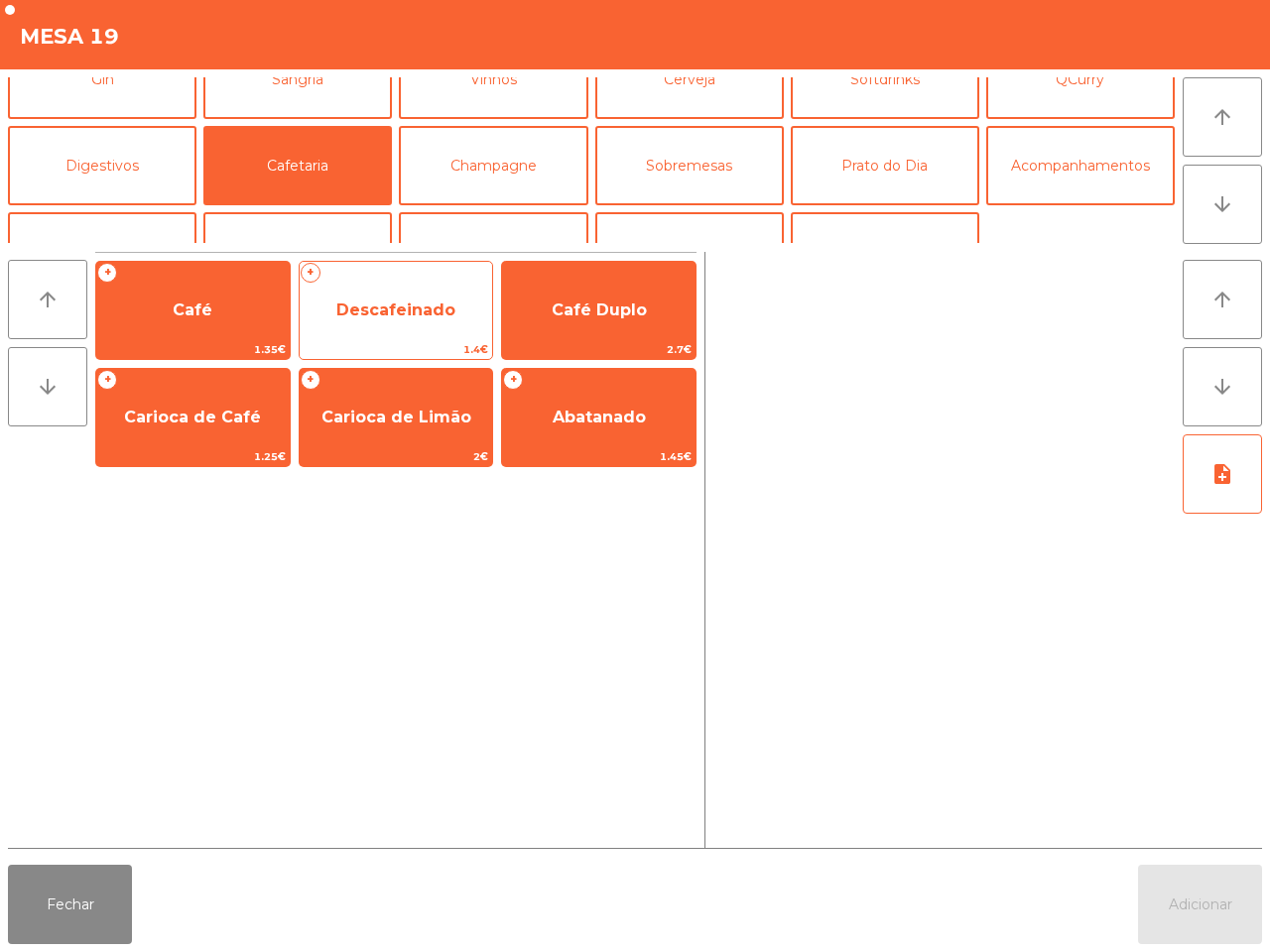 click on "Descafeinado" 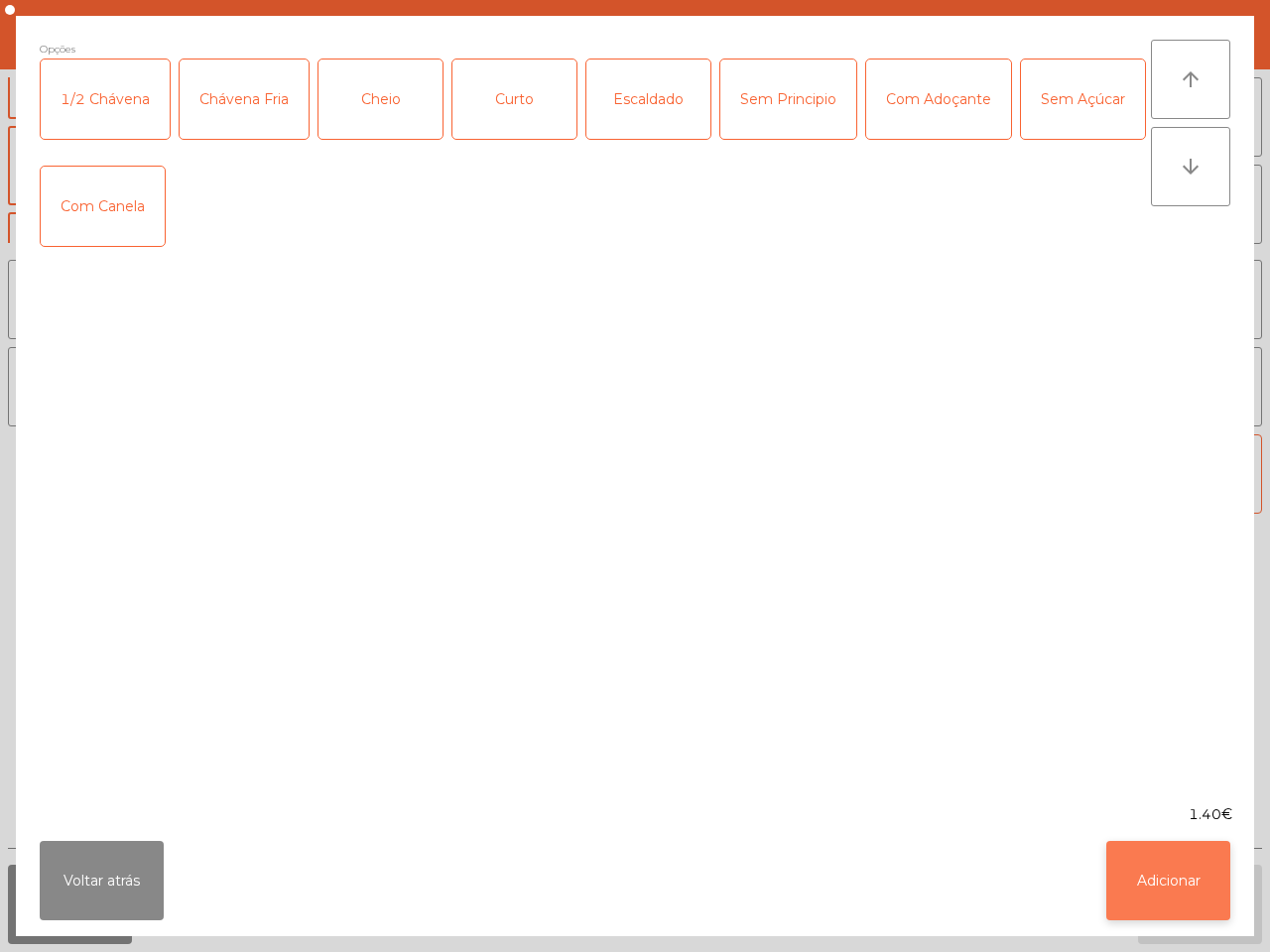 click on "Adicionar" 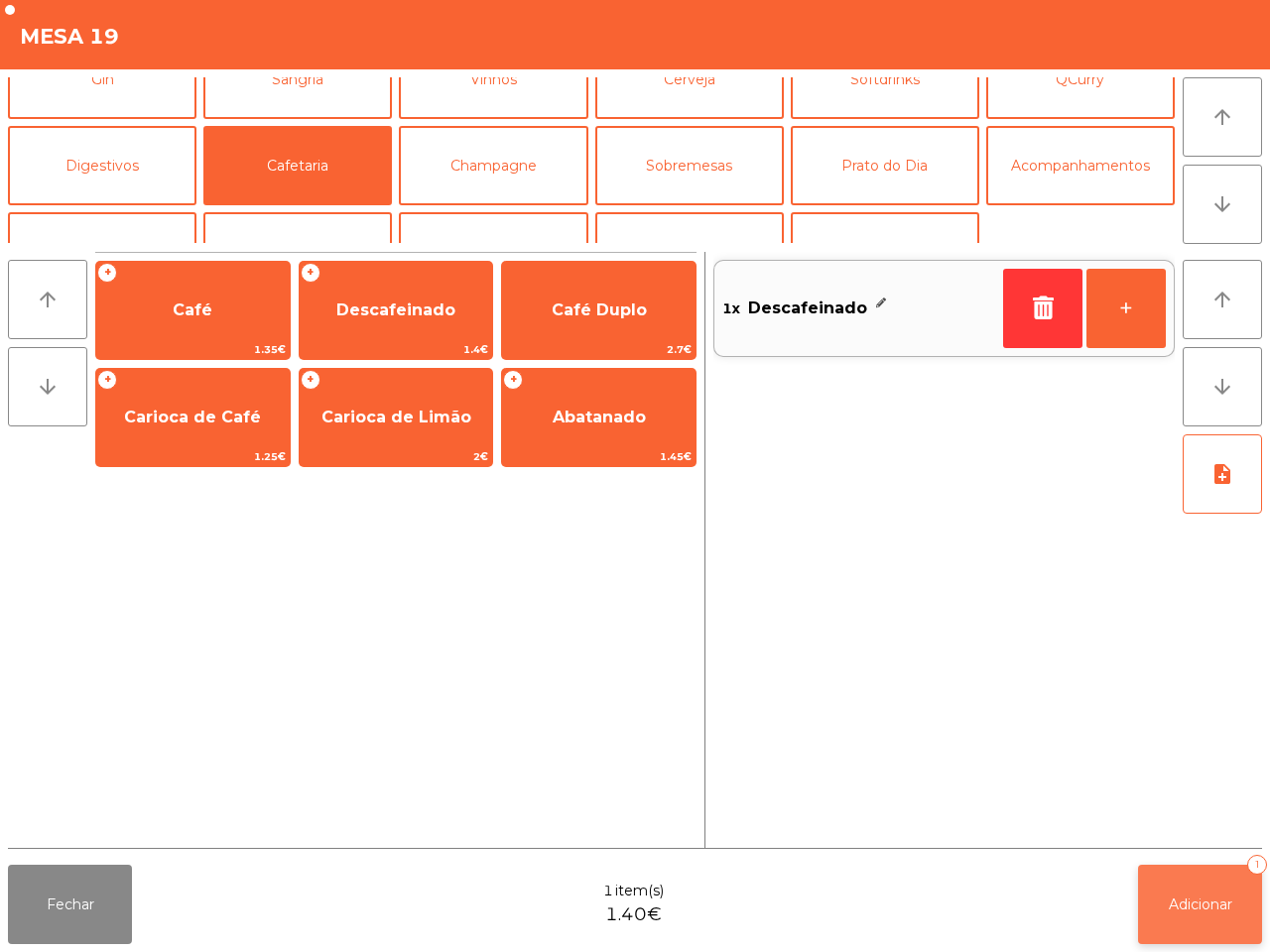 click on "Adicionar" 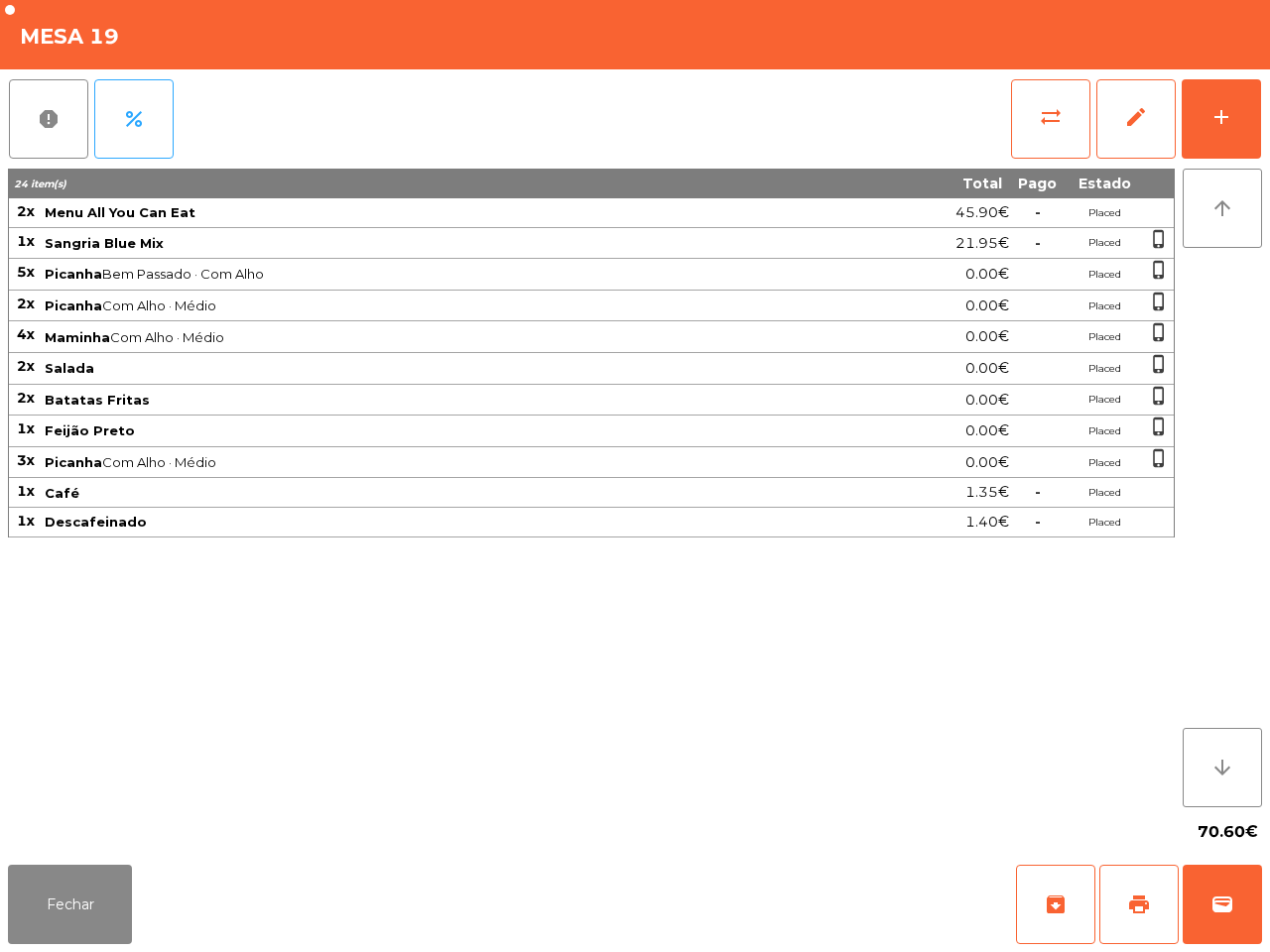 click on "70.60€" 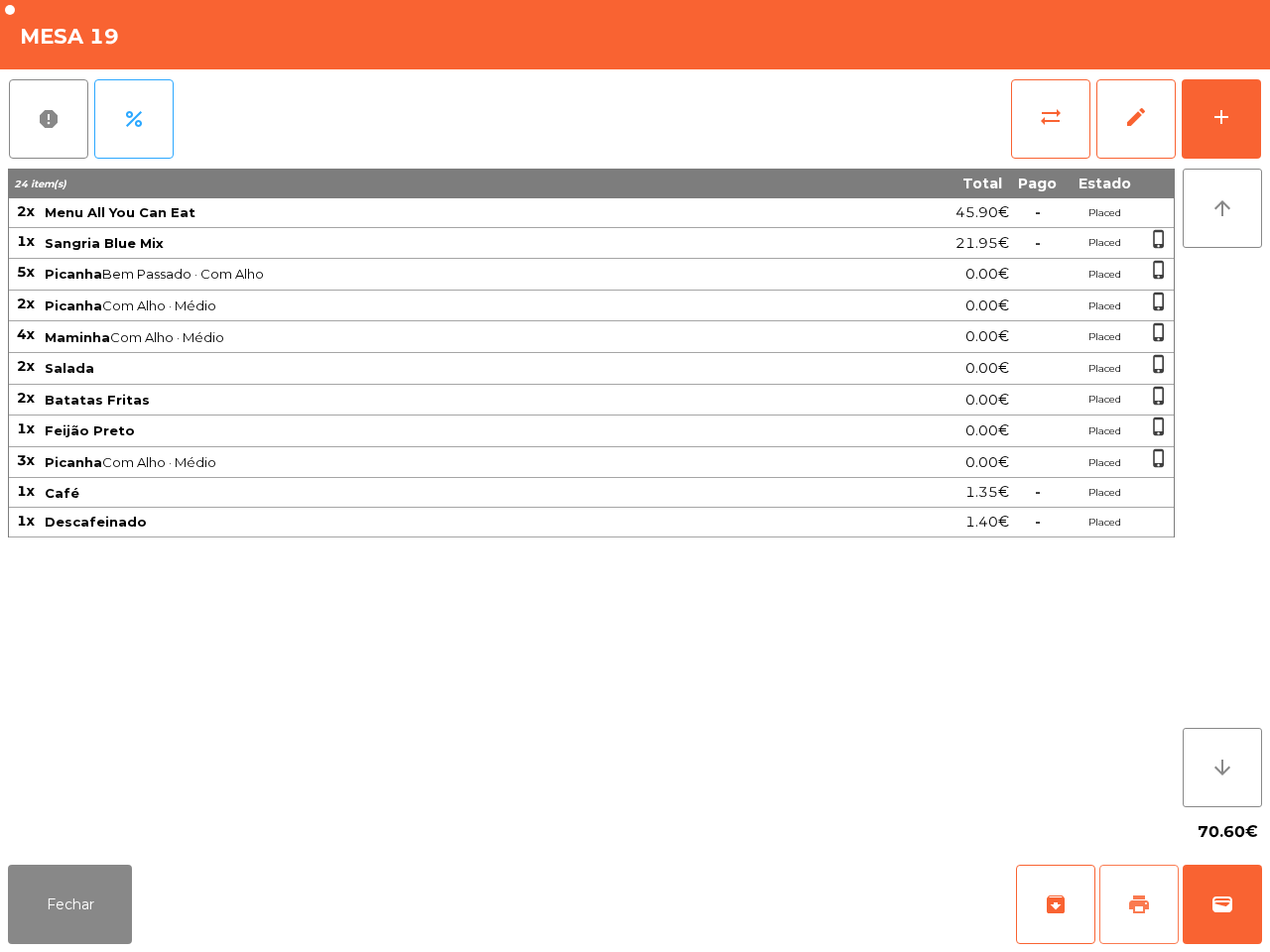 click on "print" 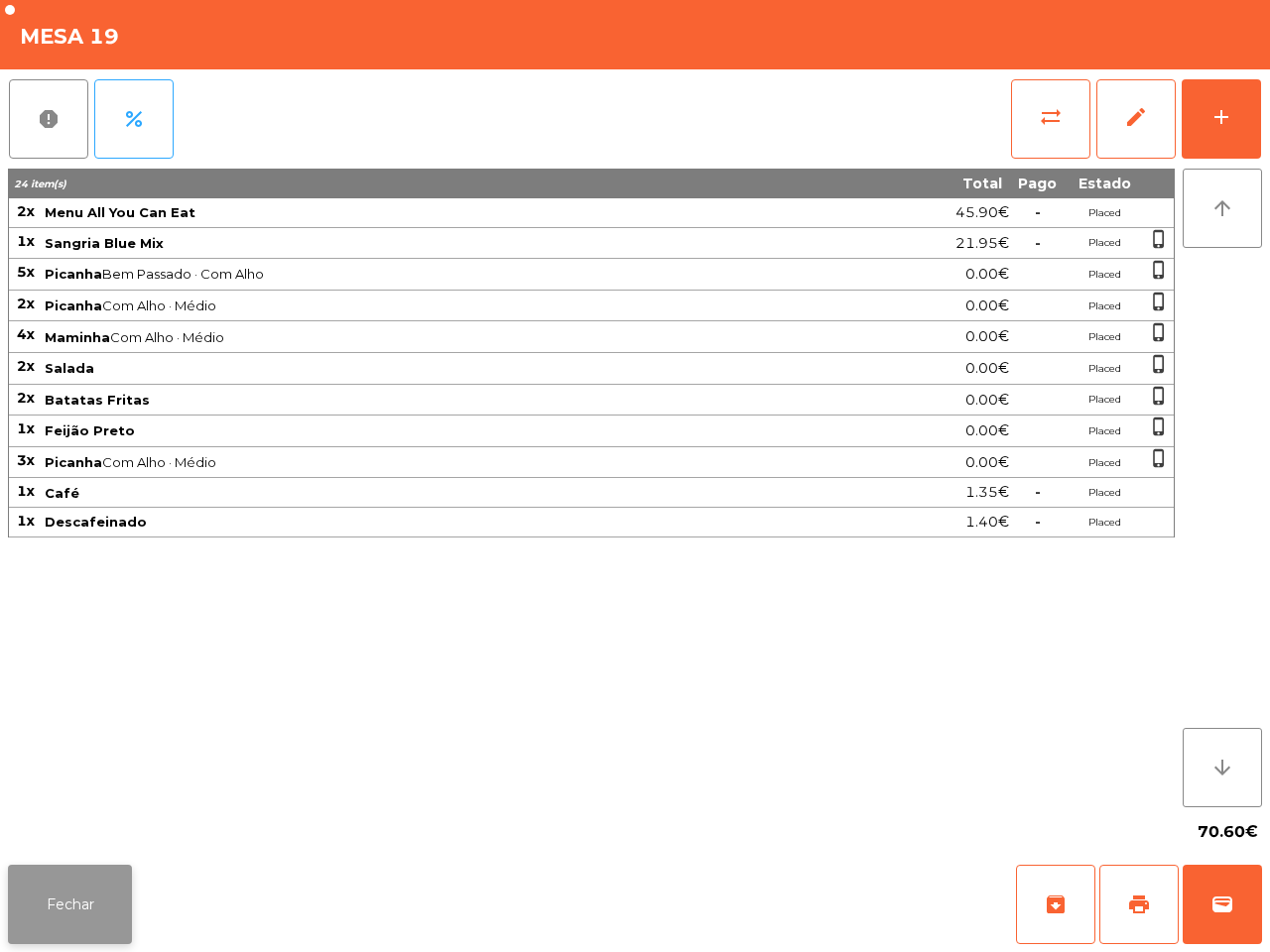 click on "Fechar" 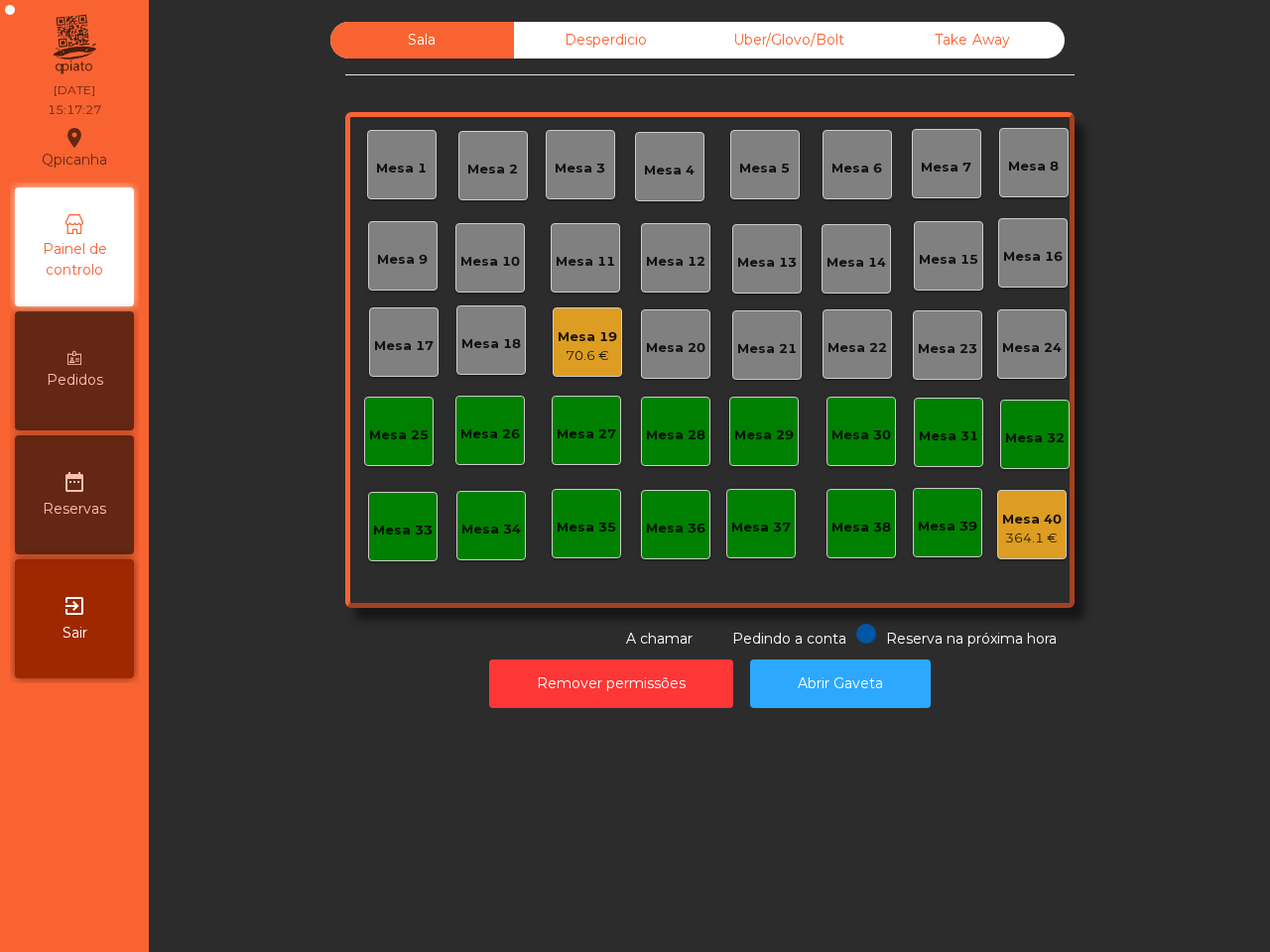 click on "Mesa 19" 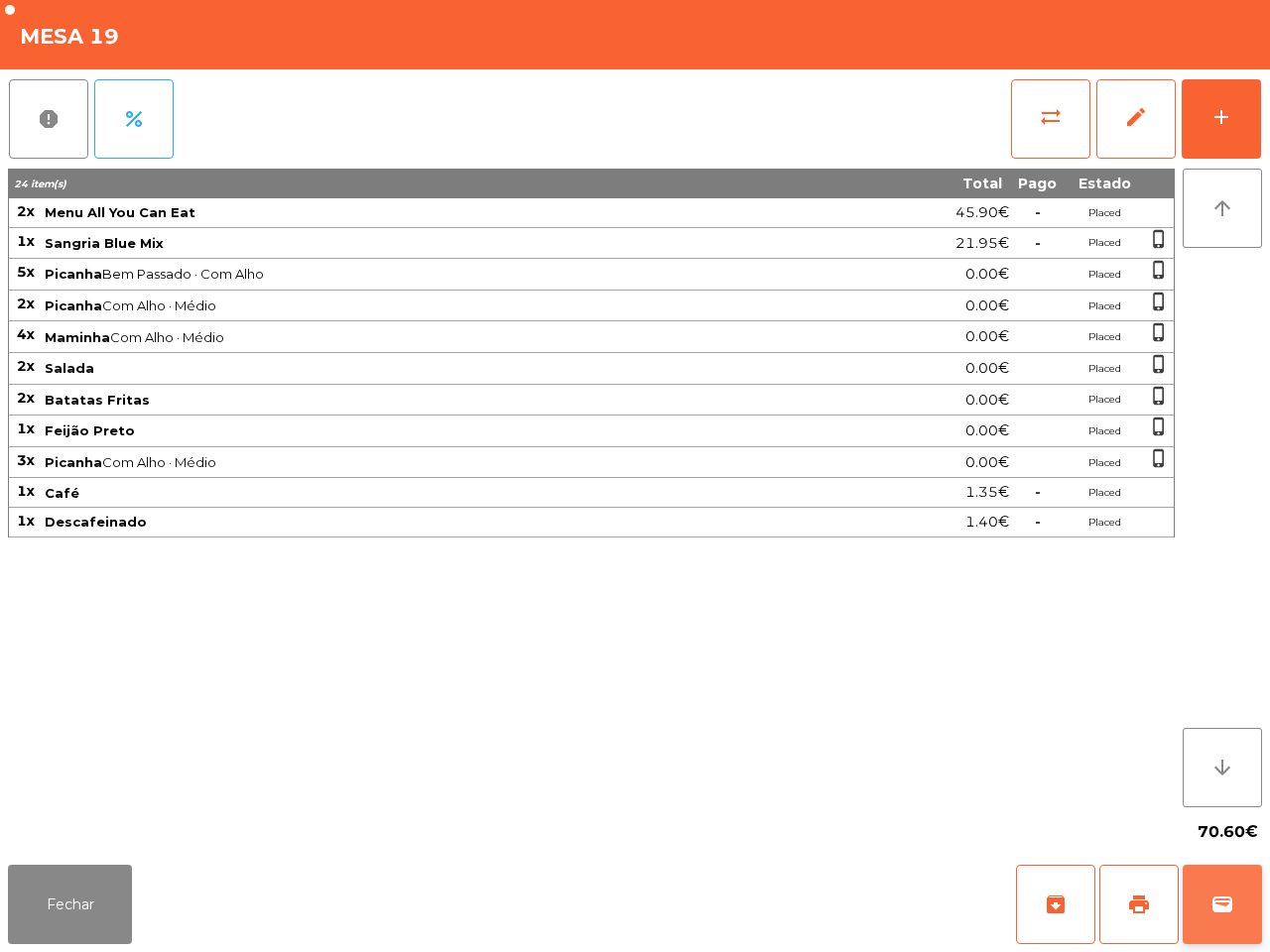 click on "wallet" 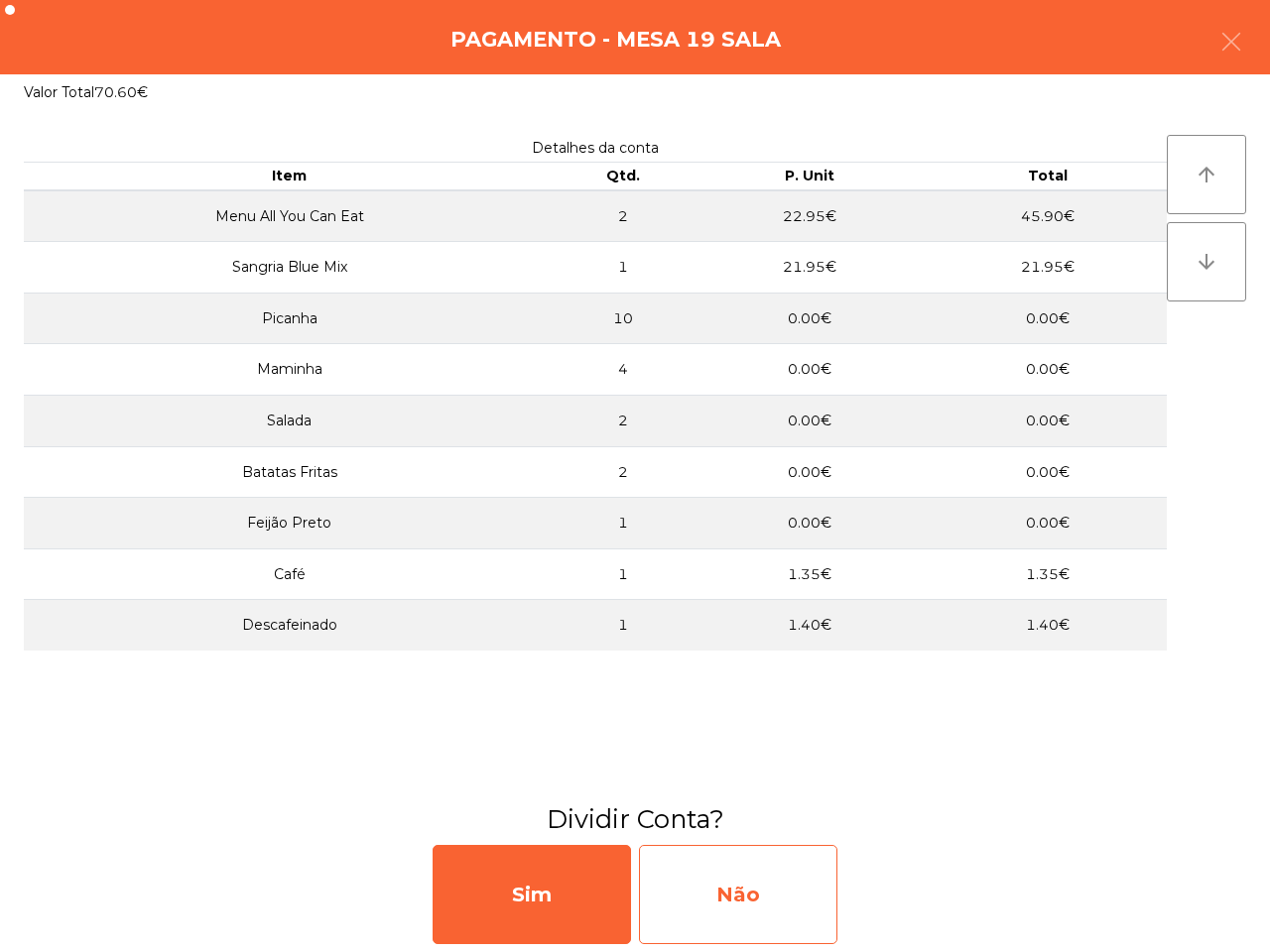 click on "Não" 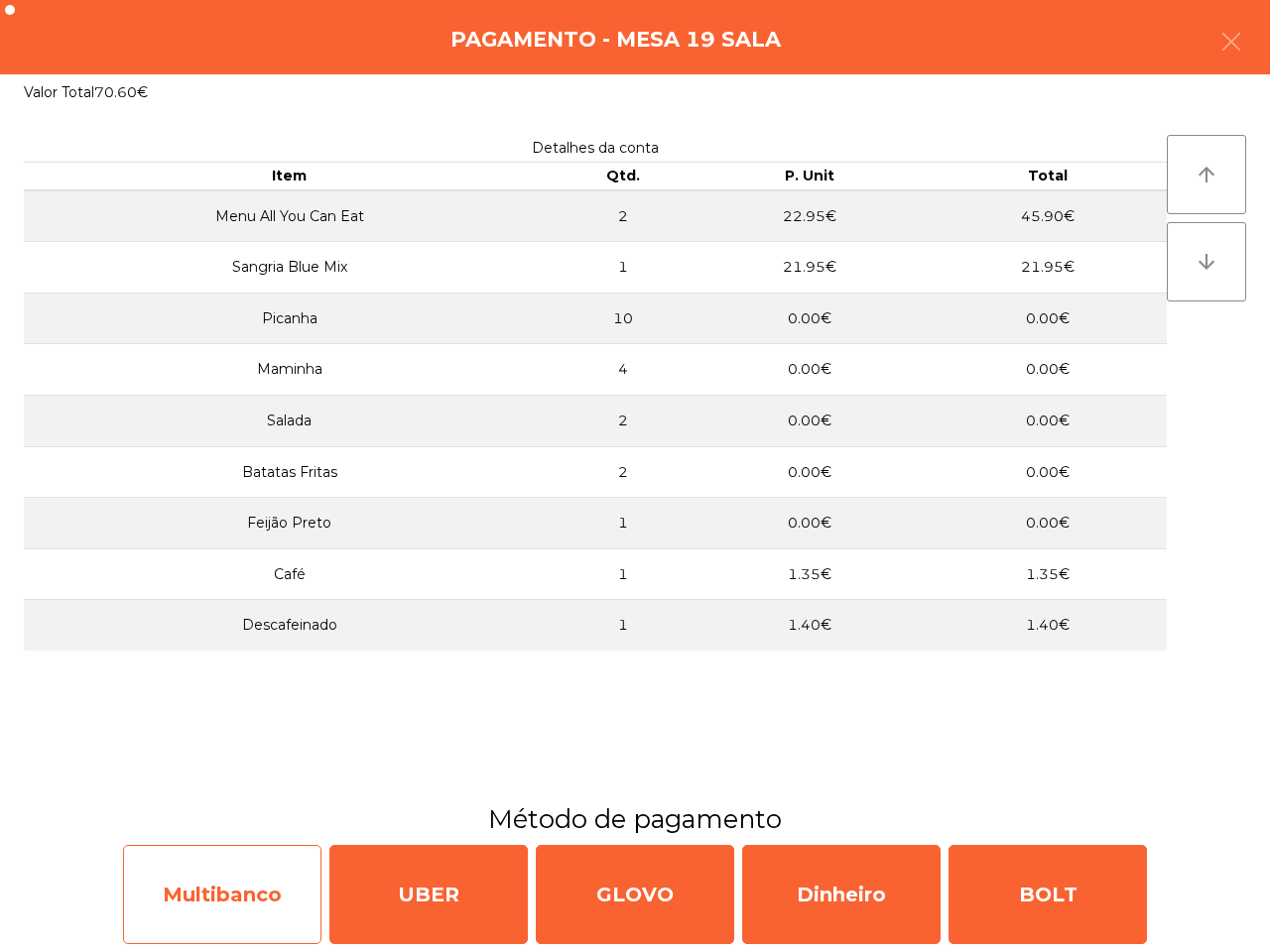 click on "Multibanco" 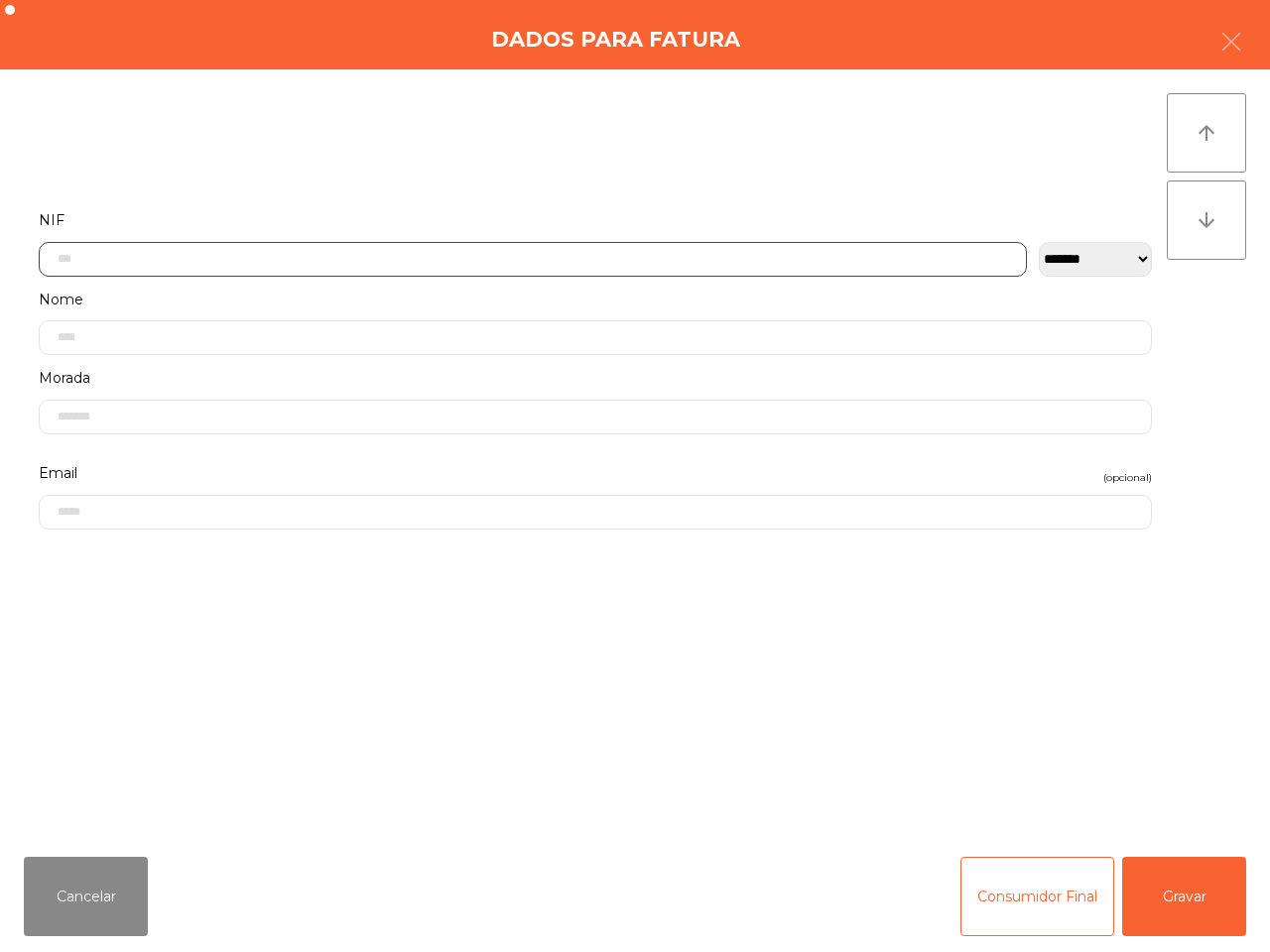 click 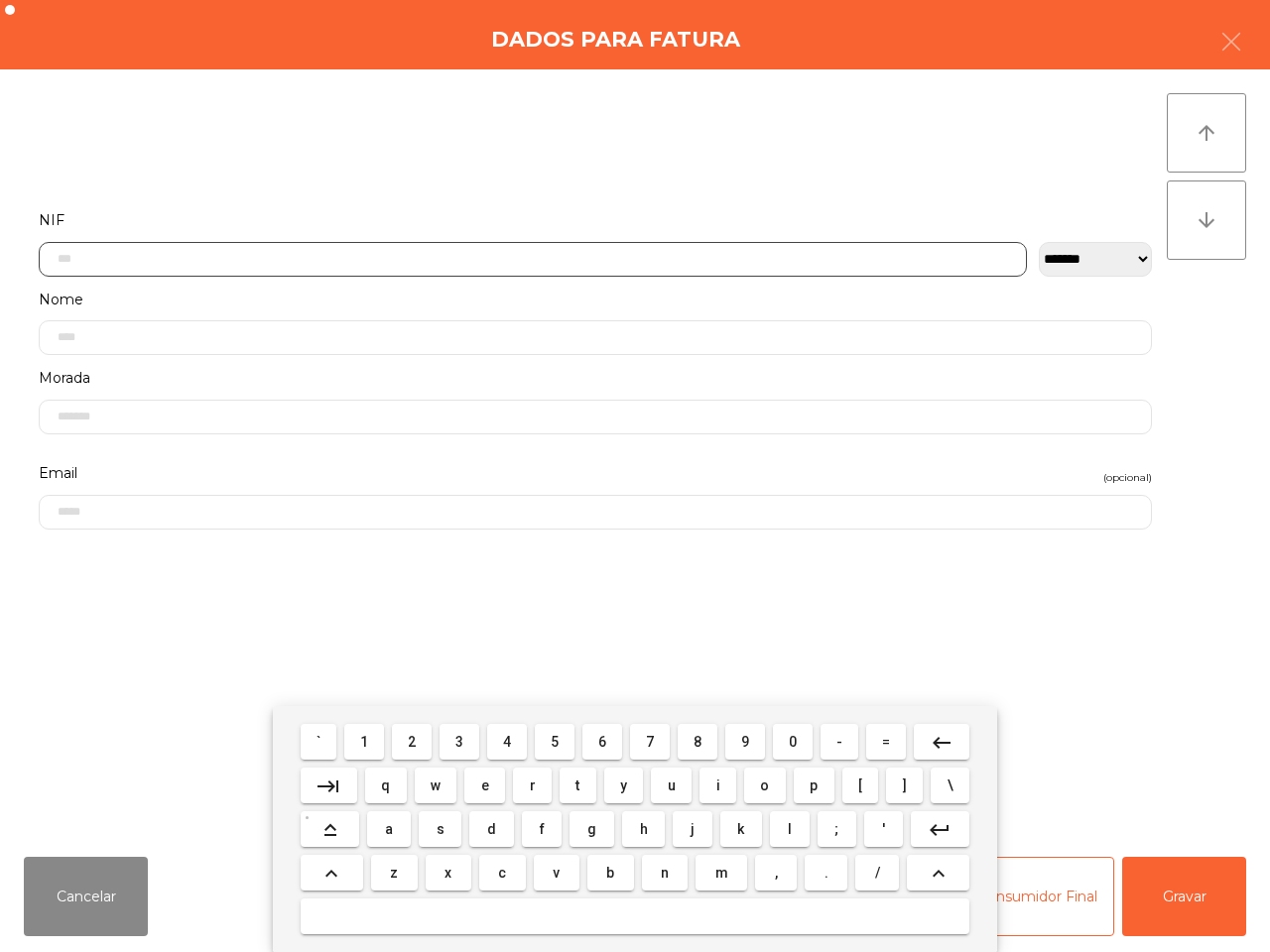 scroll, scrollTop: 111, scrollLeft: 0, axis: vertical 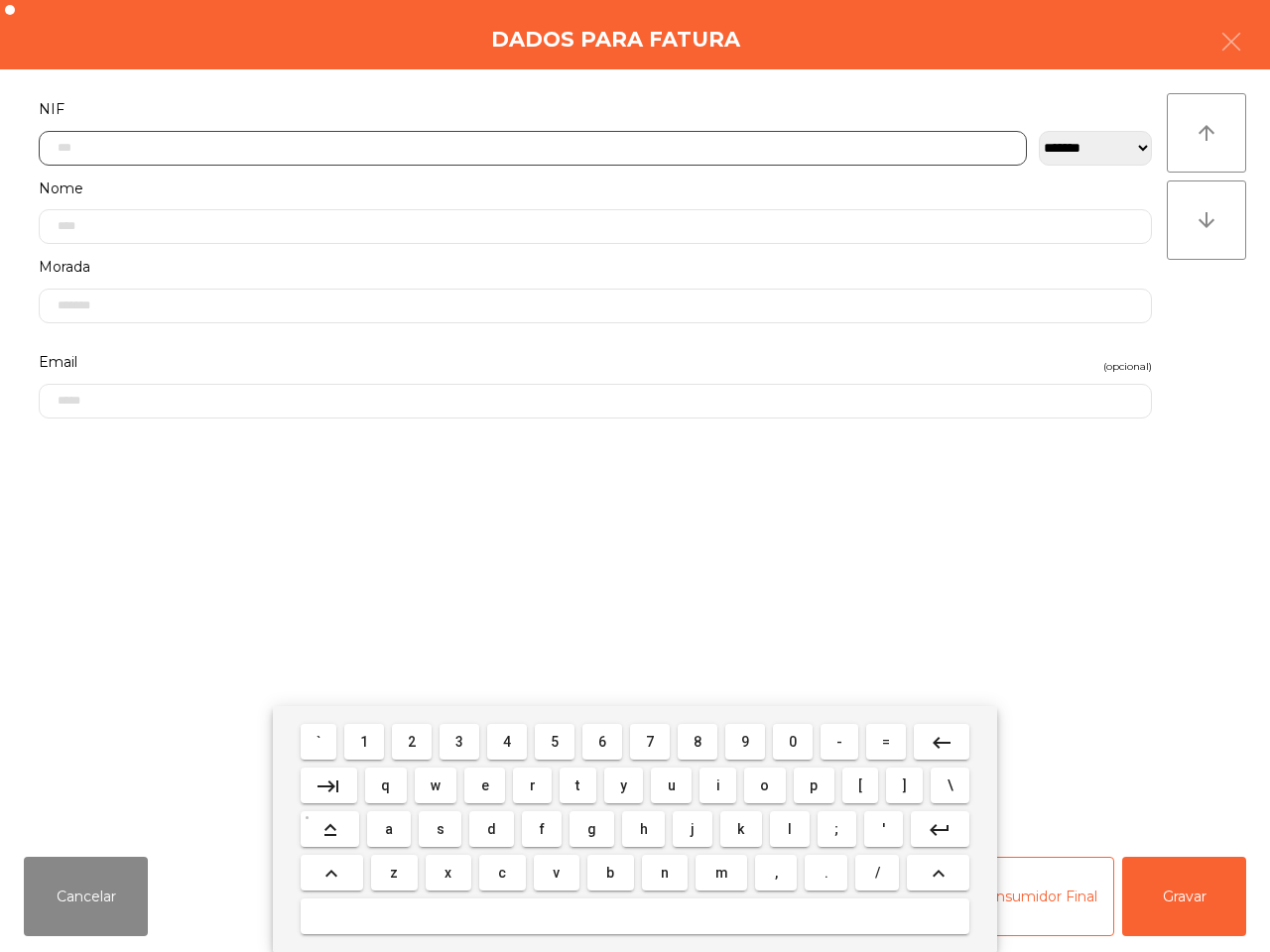 click on "2" at bounding box center (412, 742) 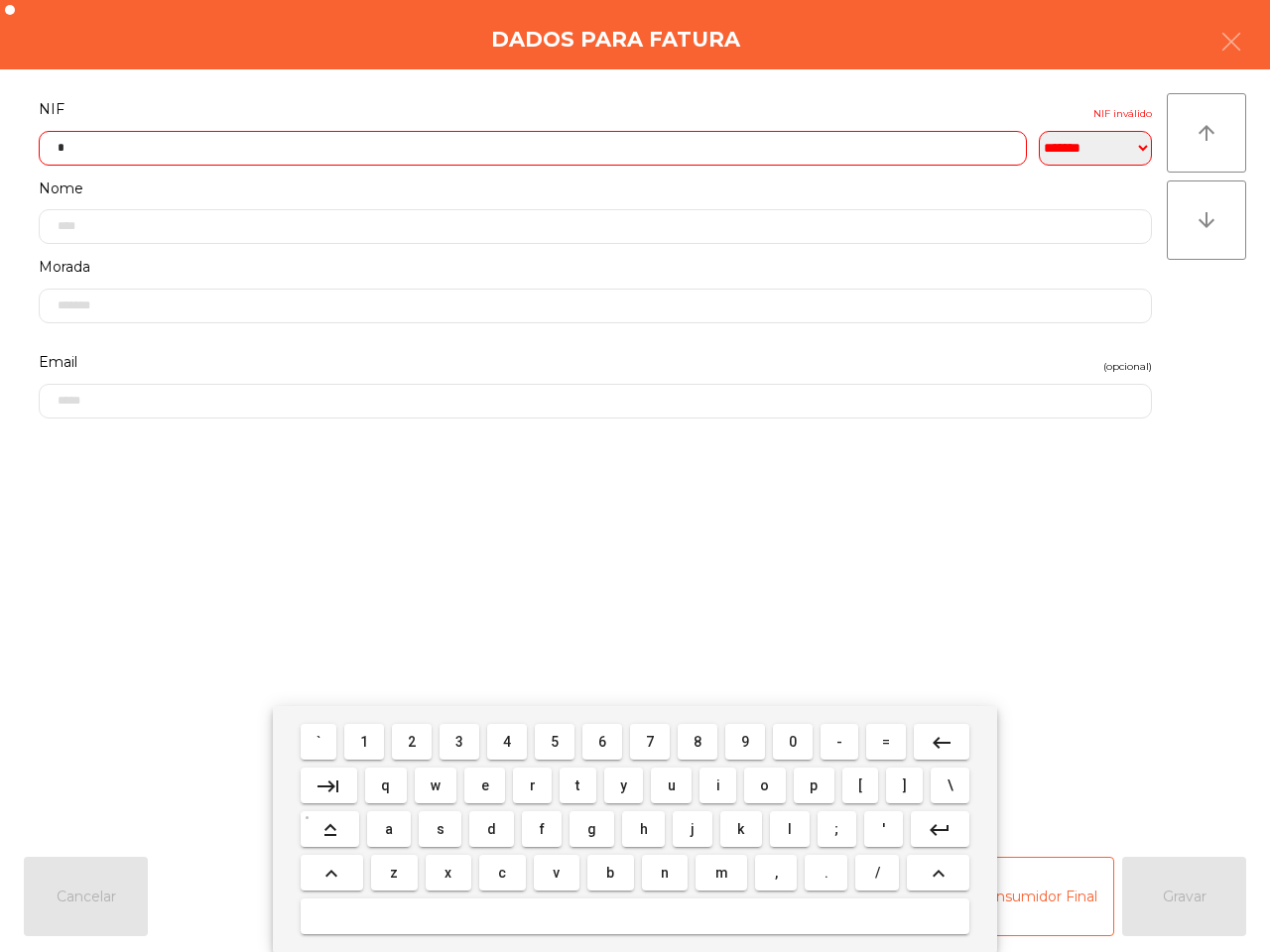 click on "4" at bounding box center [507, 742] 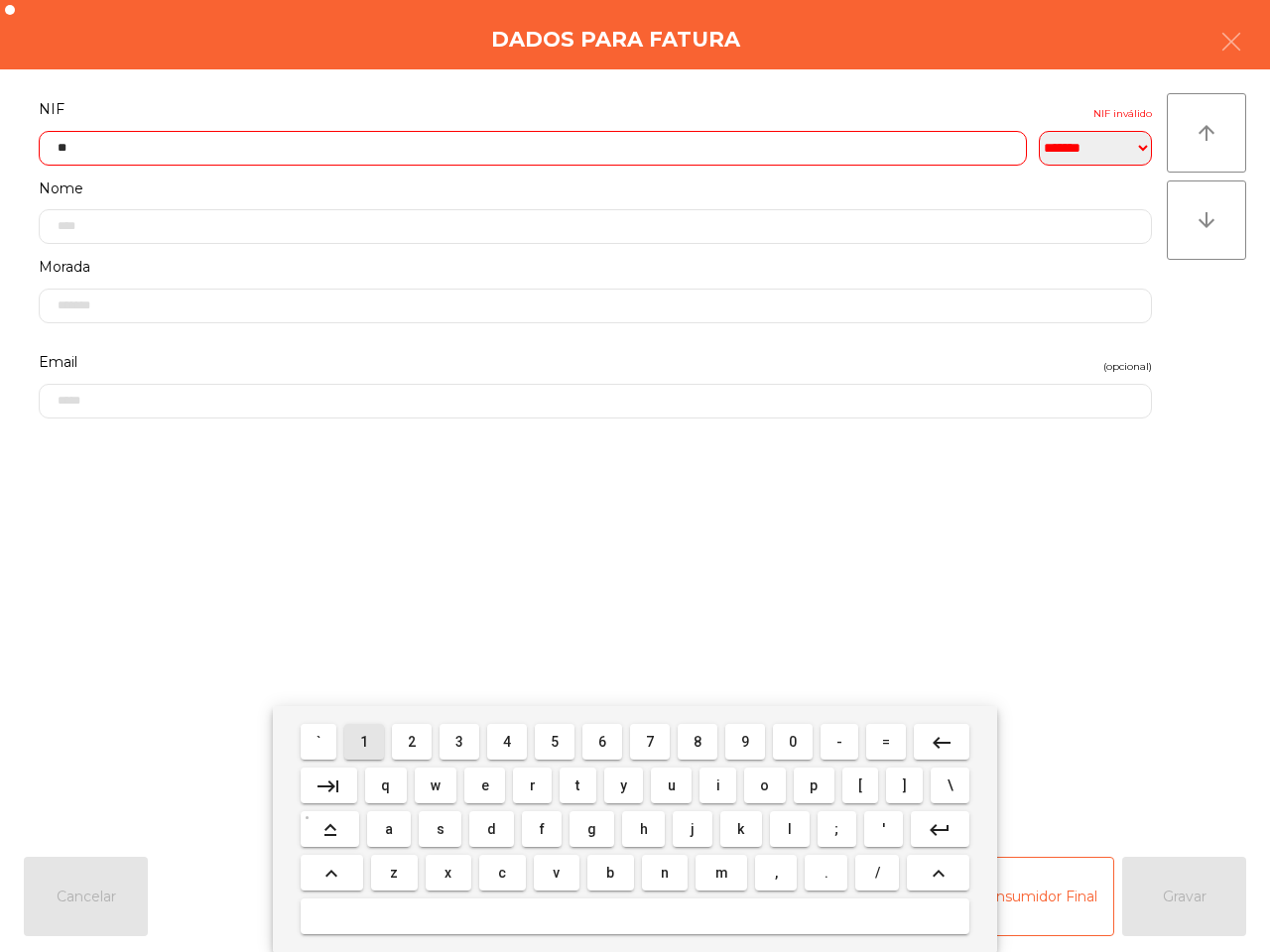 click on "1" at bounding box center [364, 742] 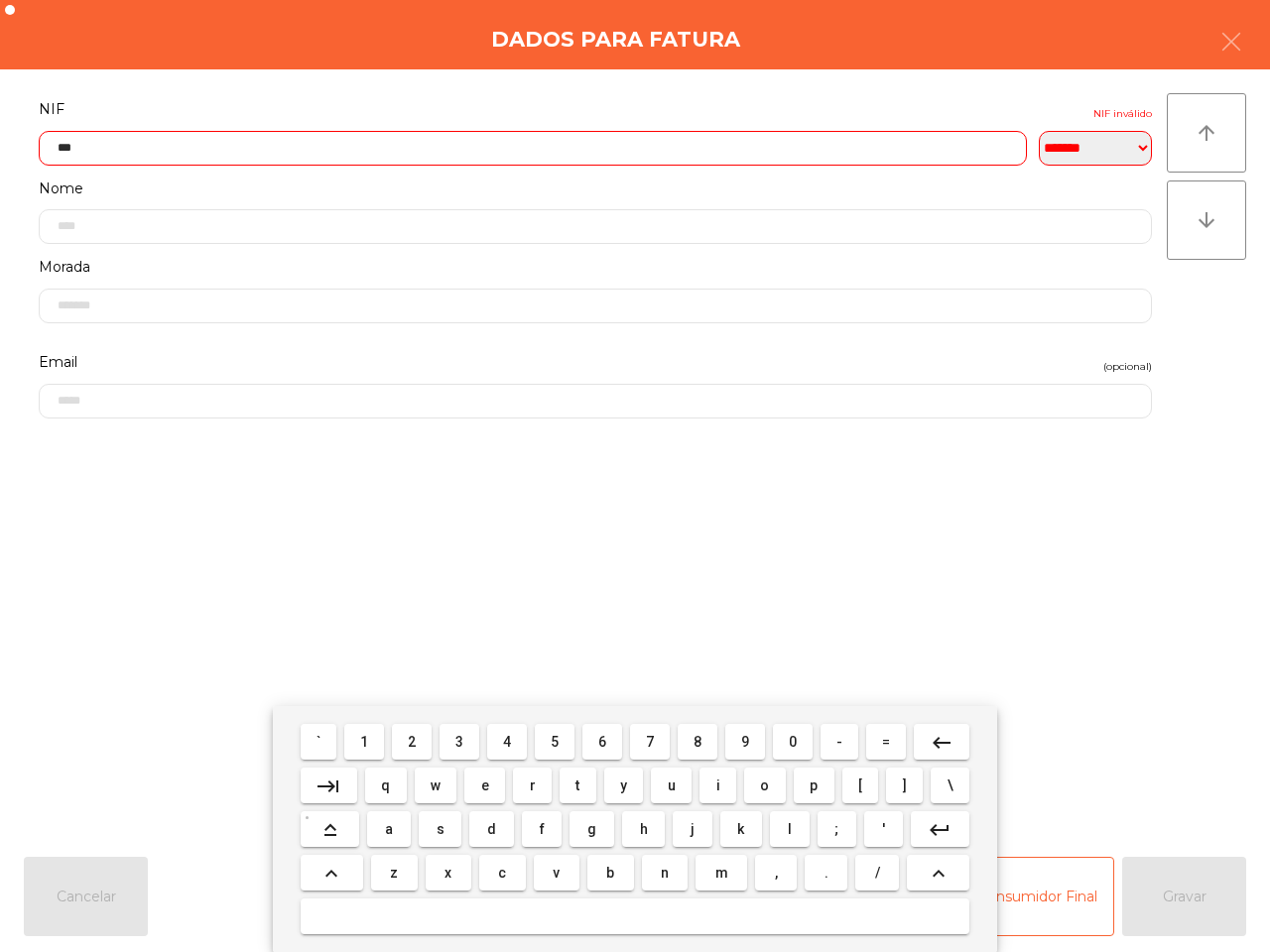 click on "5" at bounding box center (555, 742) 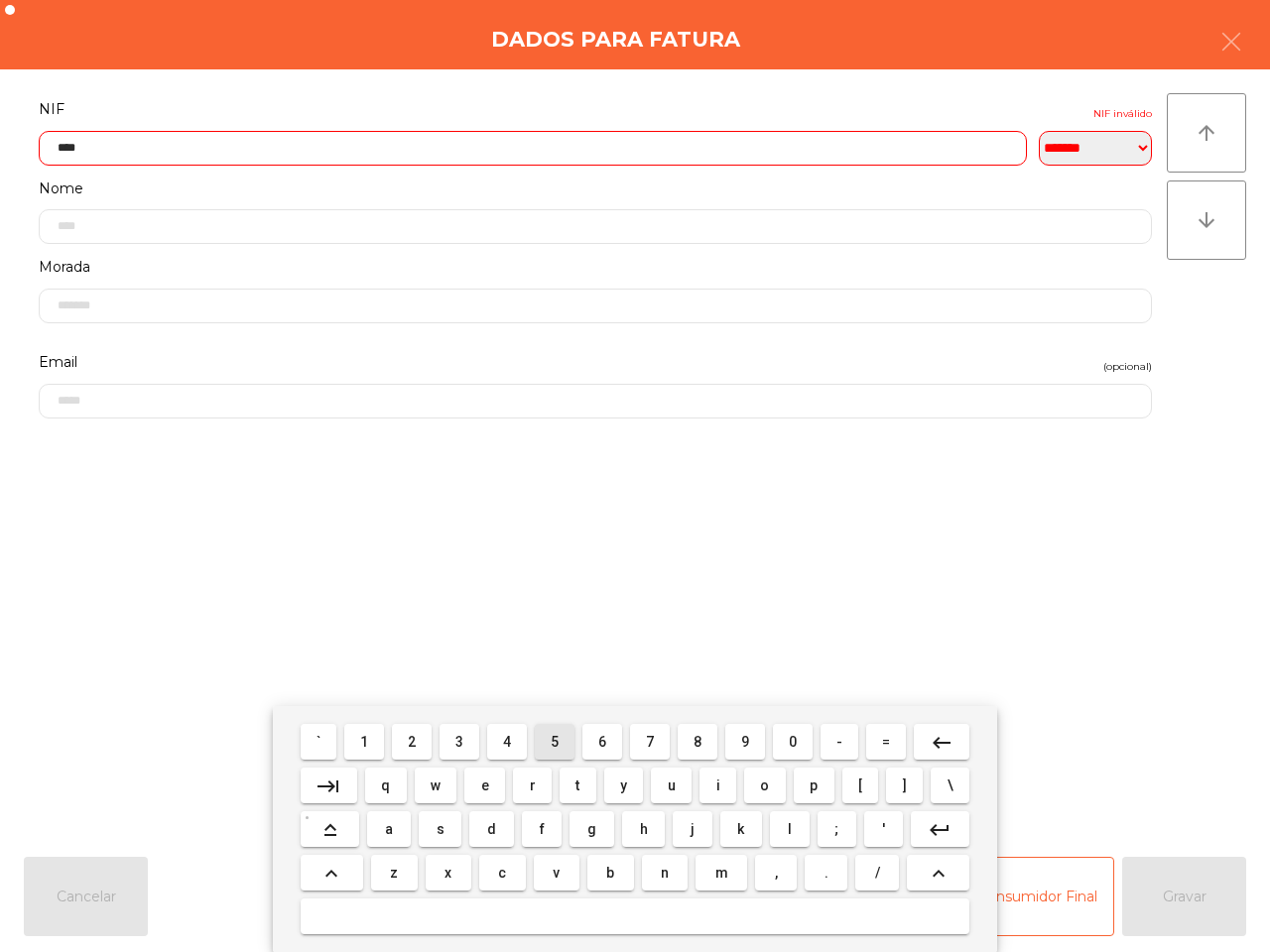 click on "5" at bounding box center (555, 742) 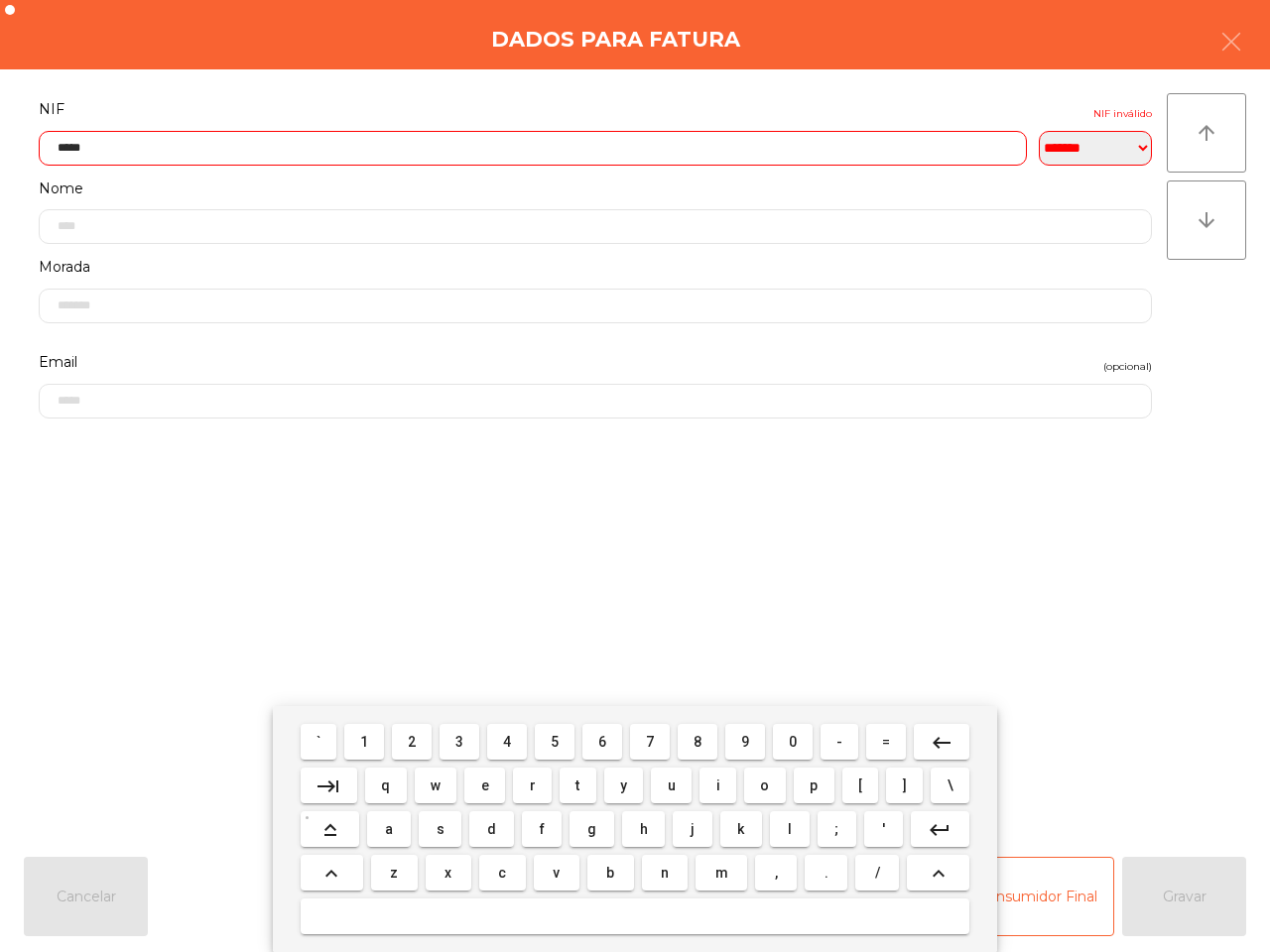click on "3" at bounding box center (459, 742) 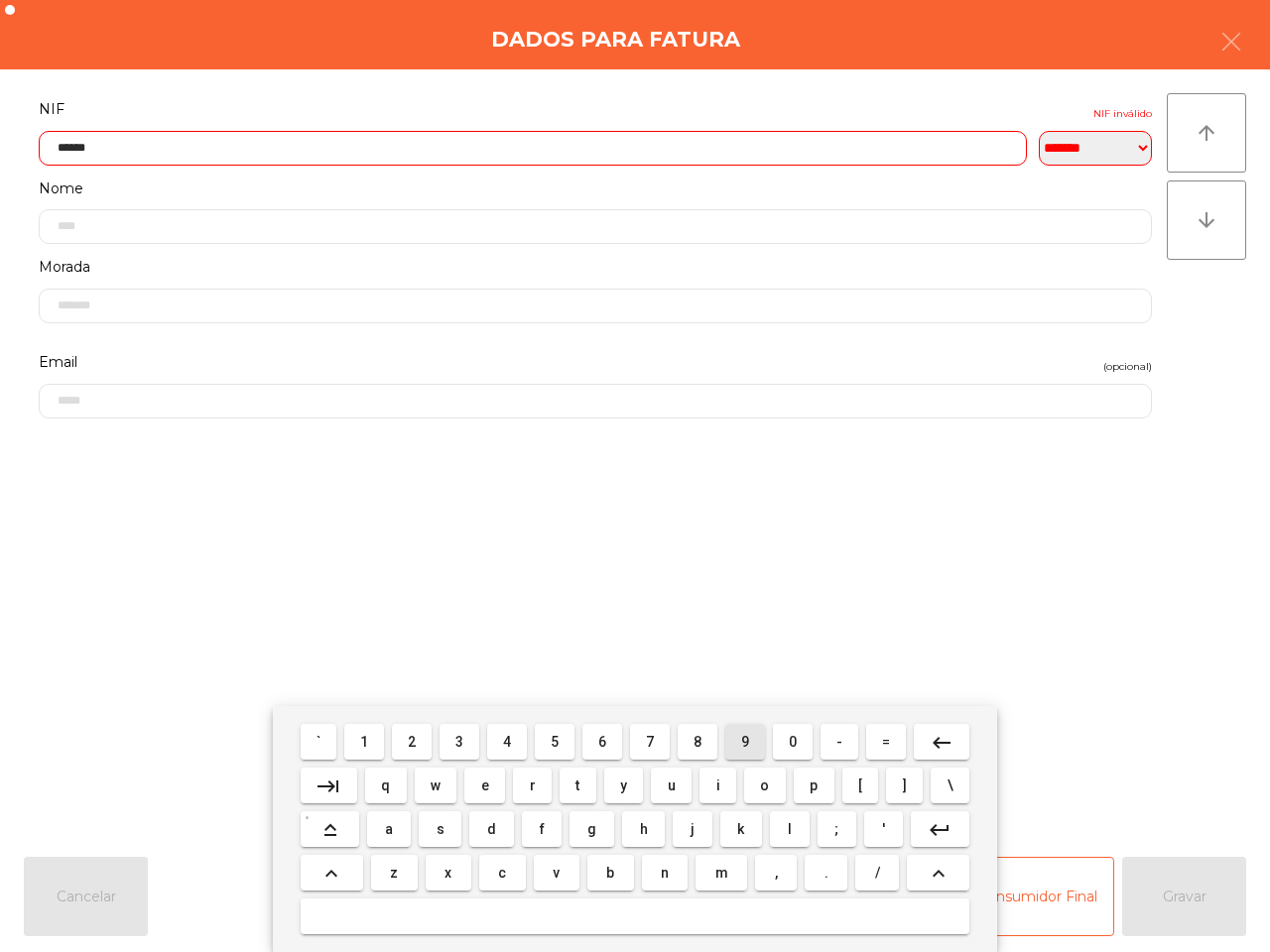 click on "9" at bounding box center [745, 742] 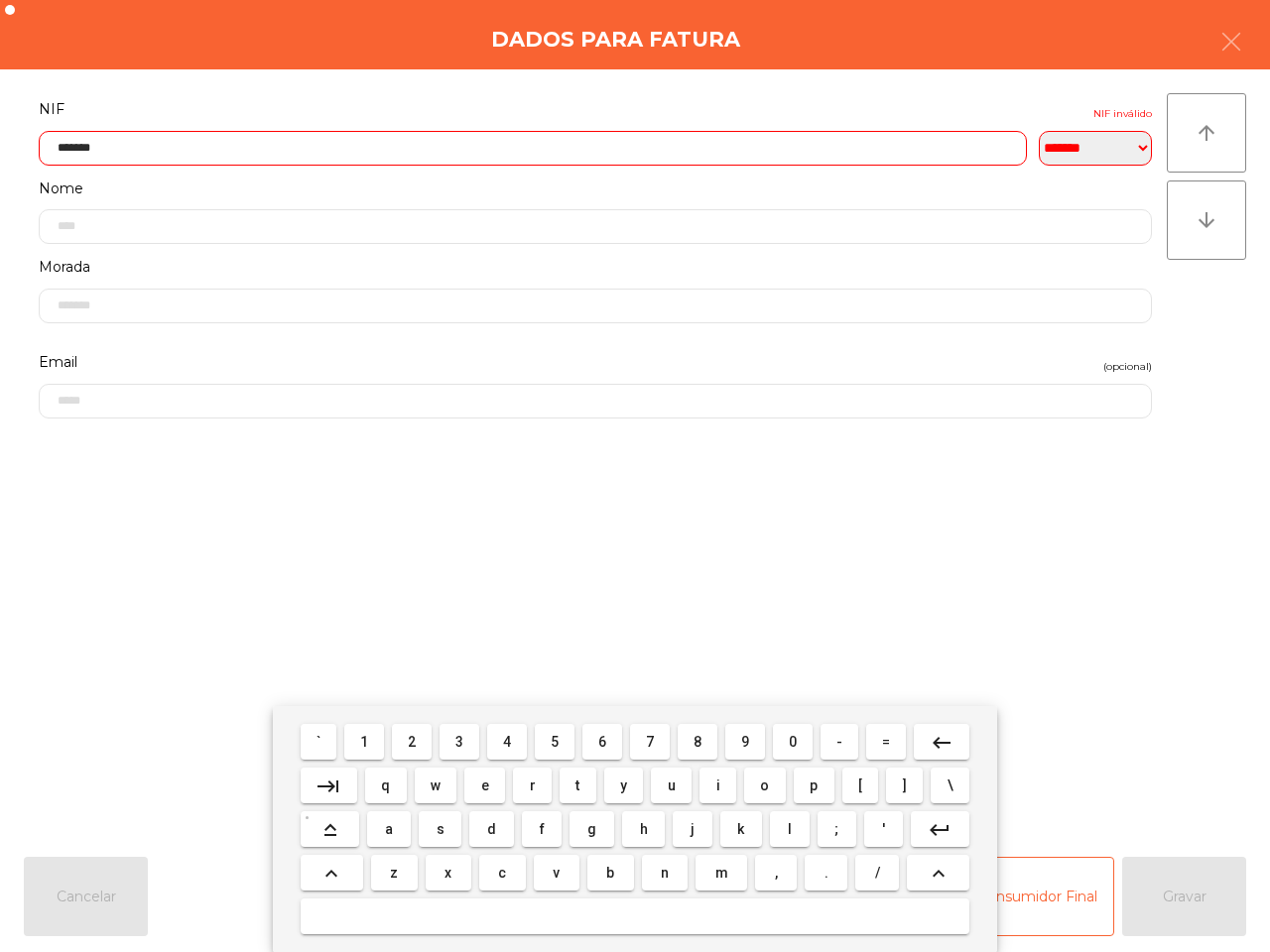click on "3" at bounding box center (459, 742) 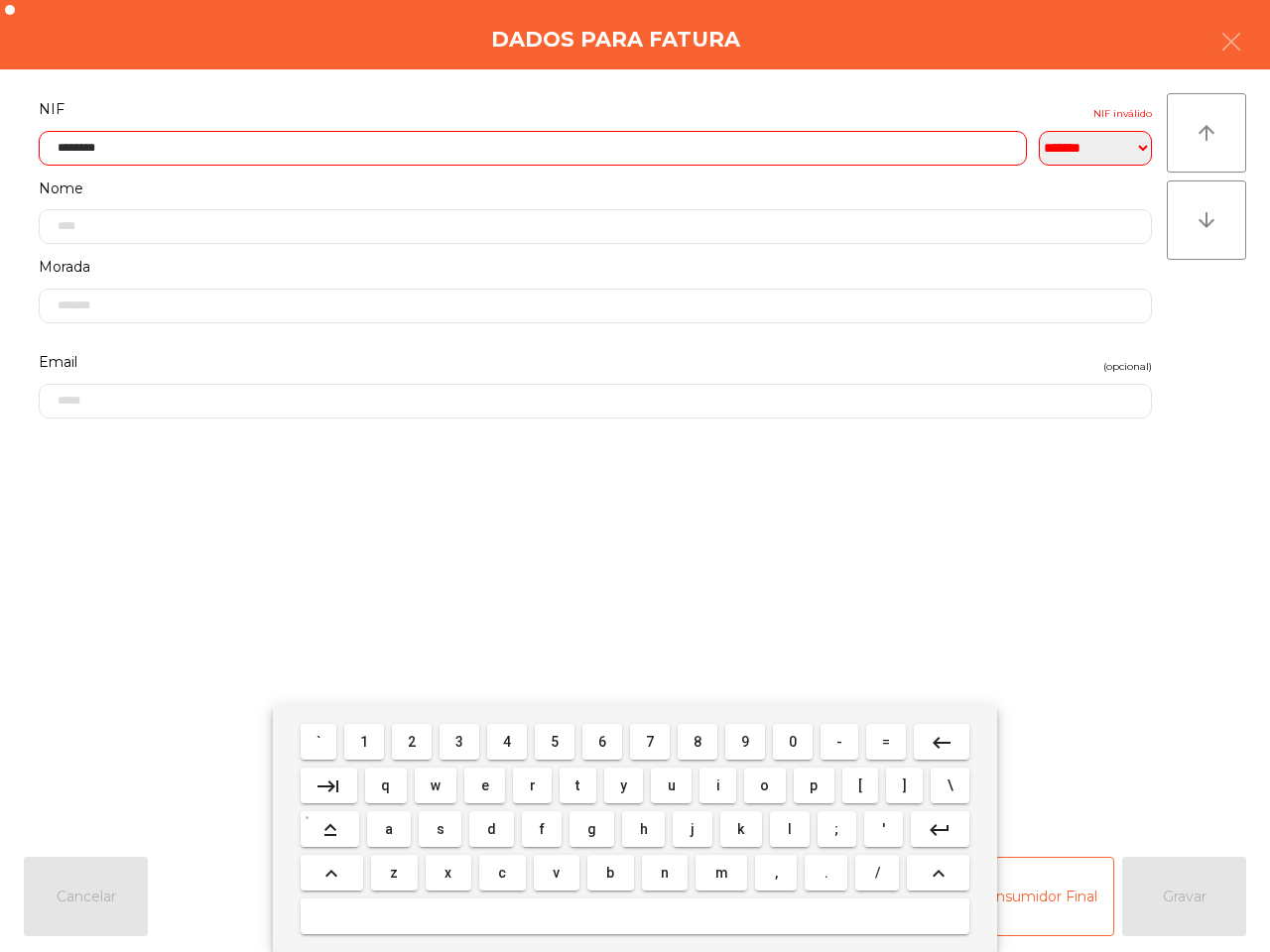 click on "8" at bounding box center (698, 742) 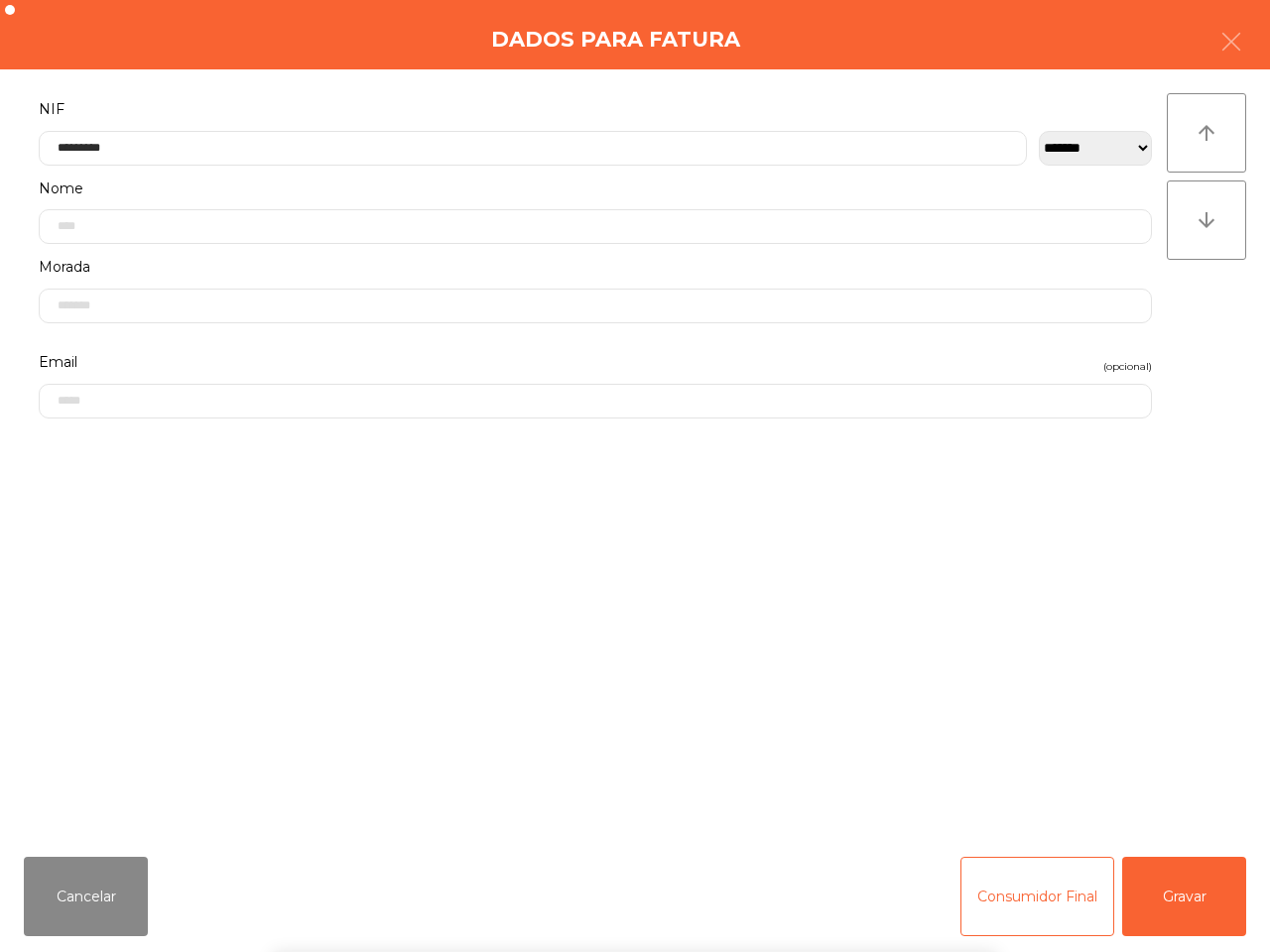 click on "` 1 2 3 4 5 6 7 8 9 0 - = keyboard_backspace keyboard_tab q w e r t y u i o p [ ] \ keyboard_capslock a s d f g h j k l ; ' keyboard_return keyboard_arrow_up z x c v b n m , . / keyboard_arrow_up" at bounding box center [635, 829] 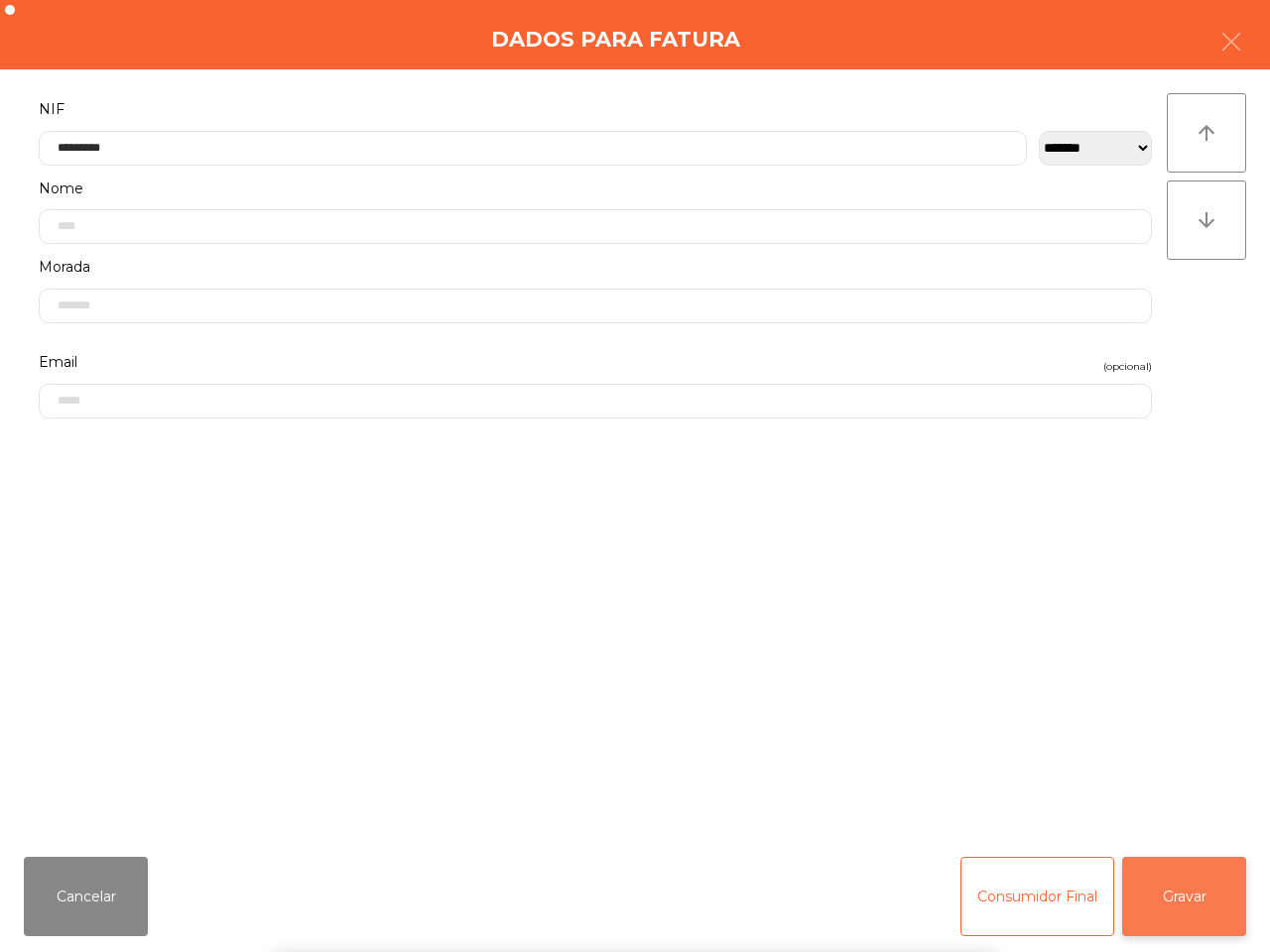 click on "Gravar" 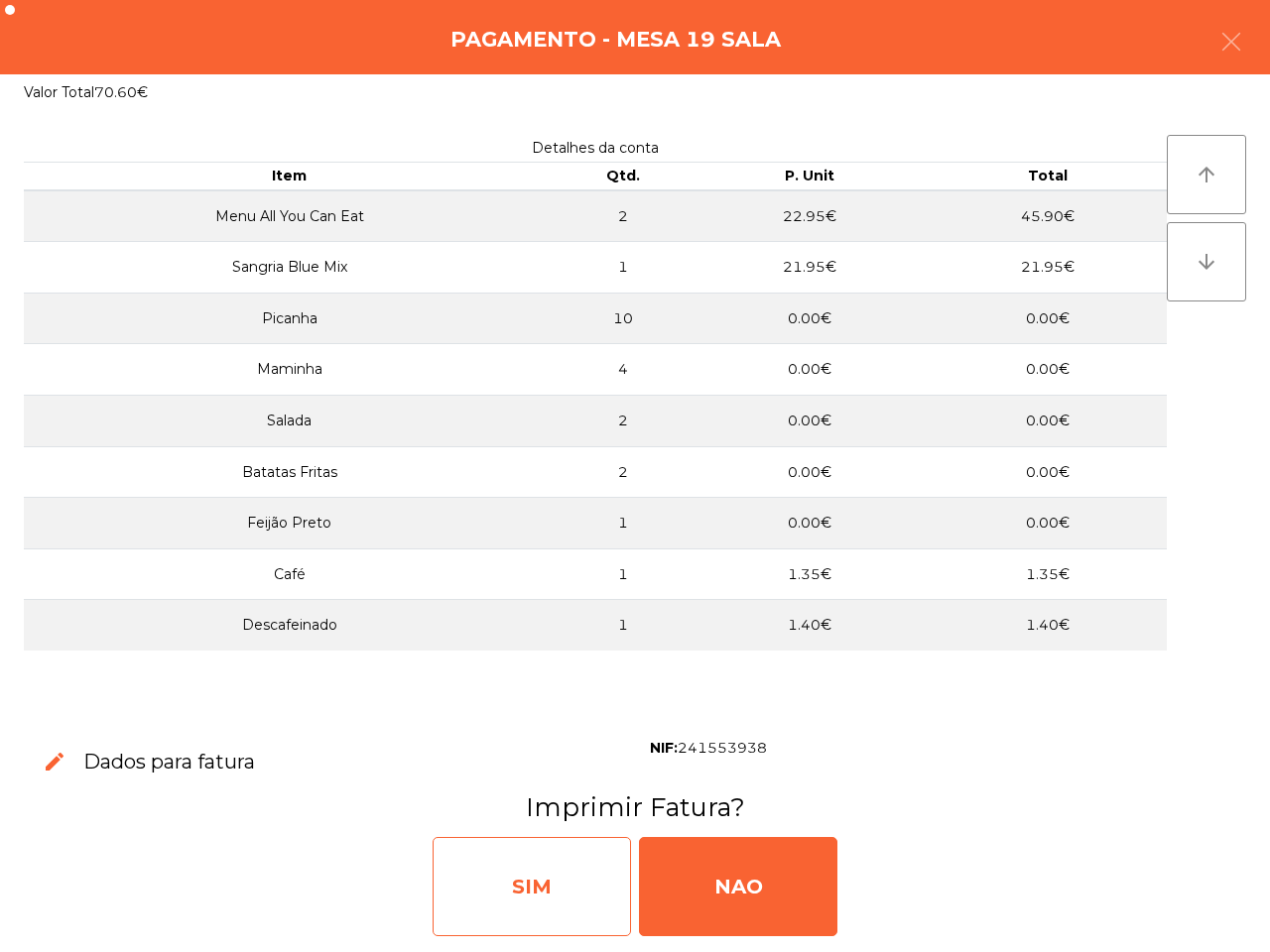 click on "SIM" 